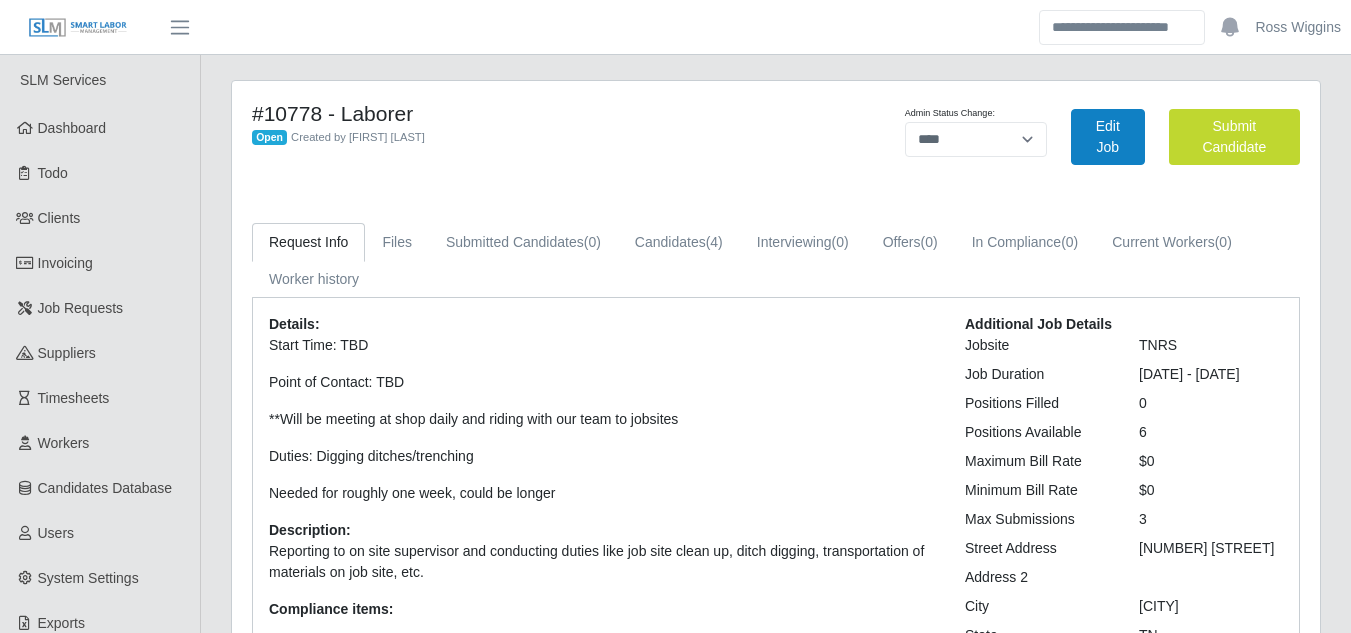 select on "****" 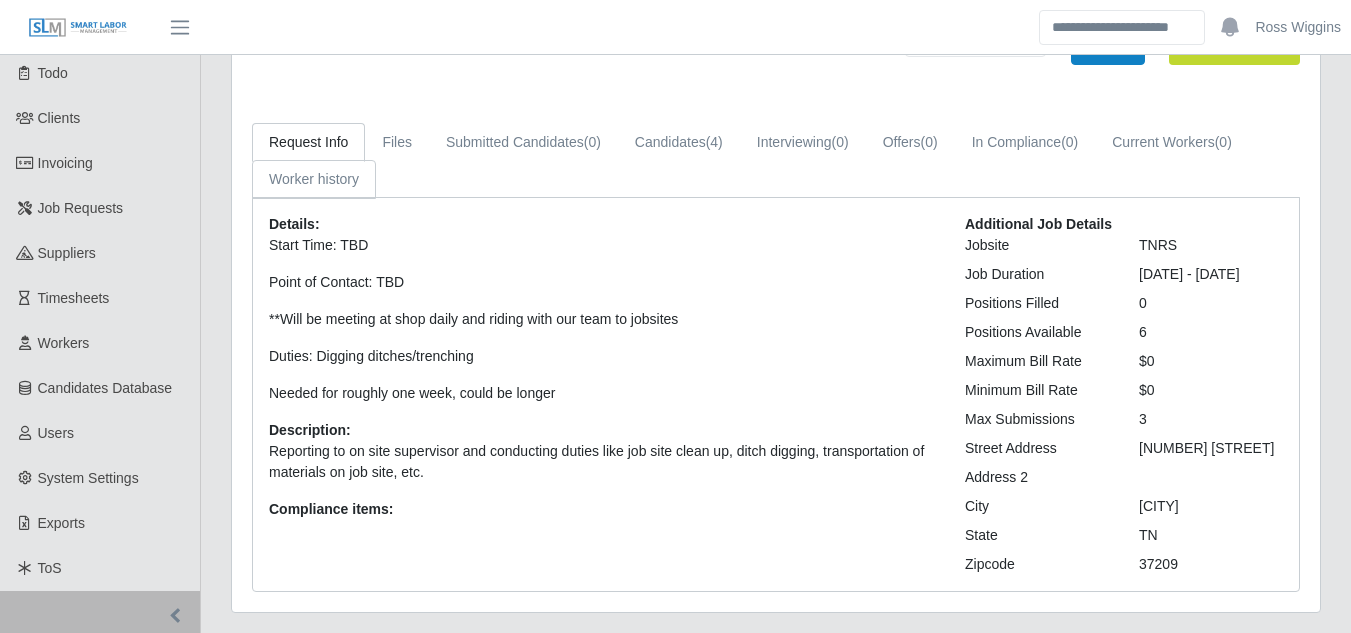 scroll, scrollTop: 0, scrollLeft: 0, axis: both 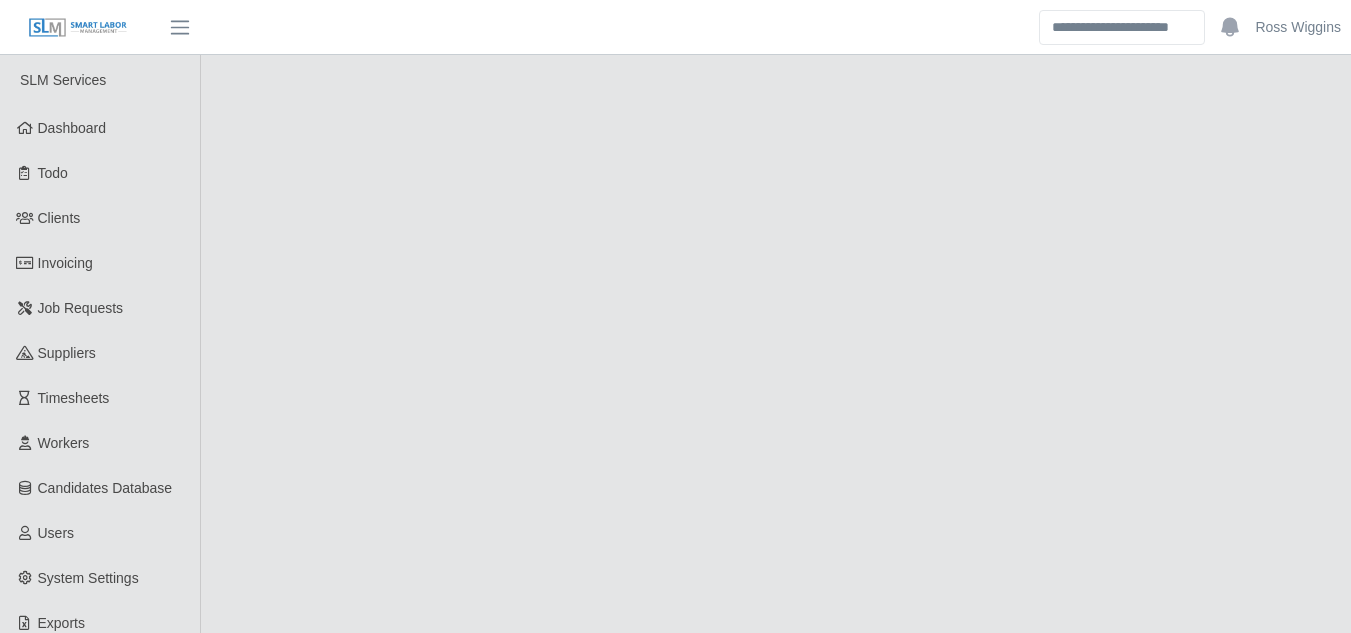 select on "****" 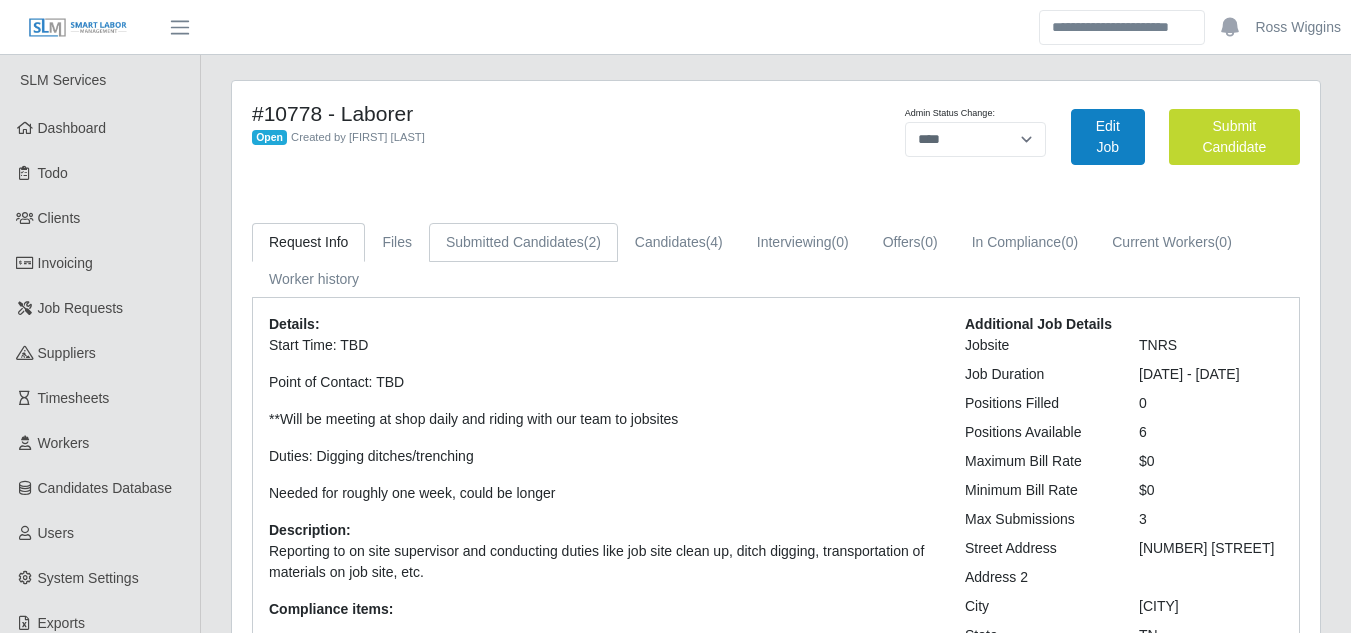 click on "Submitted Candidates
(2)" at bounding box center [523, 242] 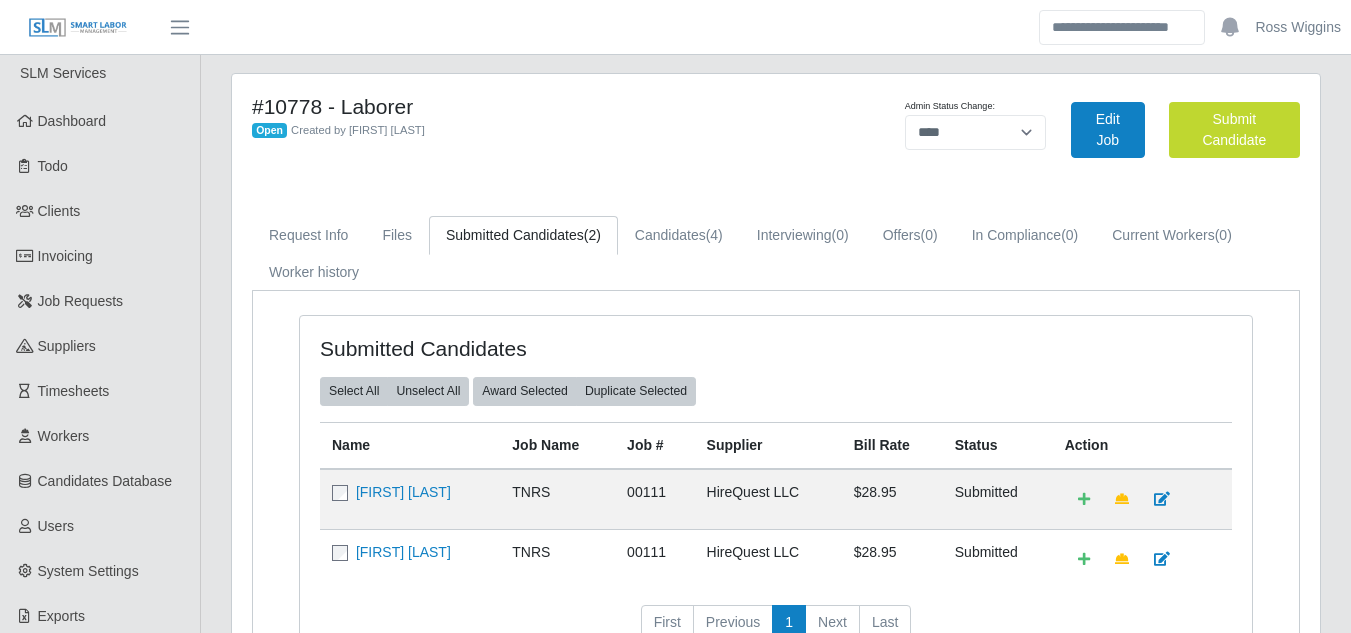 scroll, scrollTop: 0, scrollLeft: 0, axis: both 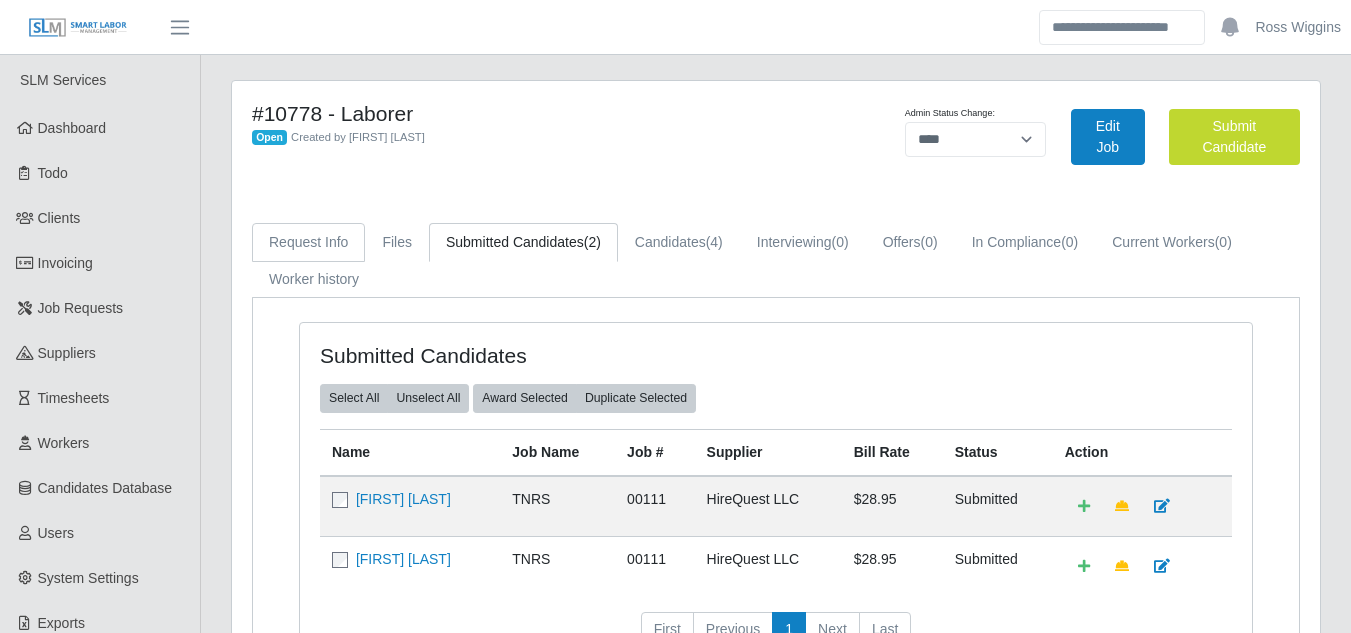 click on "Request Info" at bounding box center [308, 242] 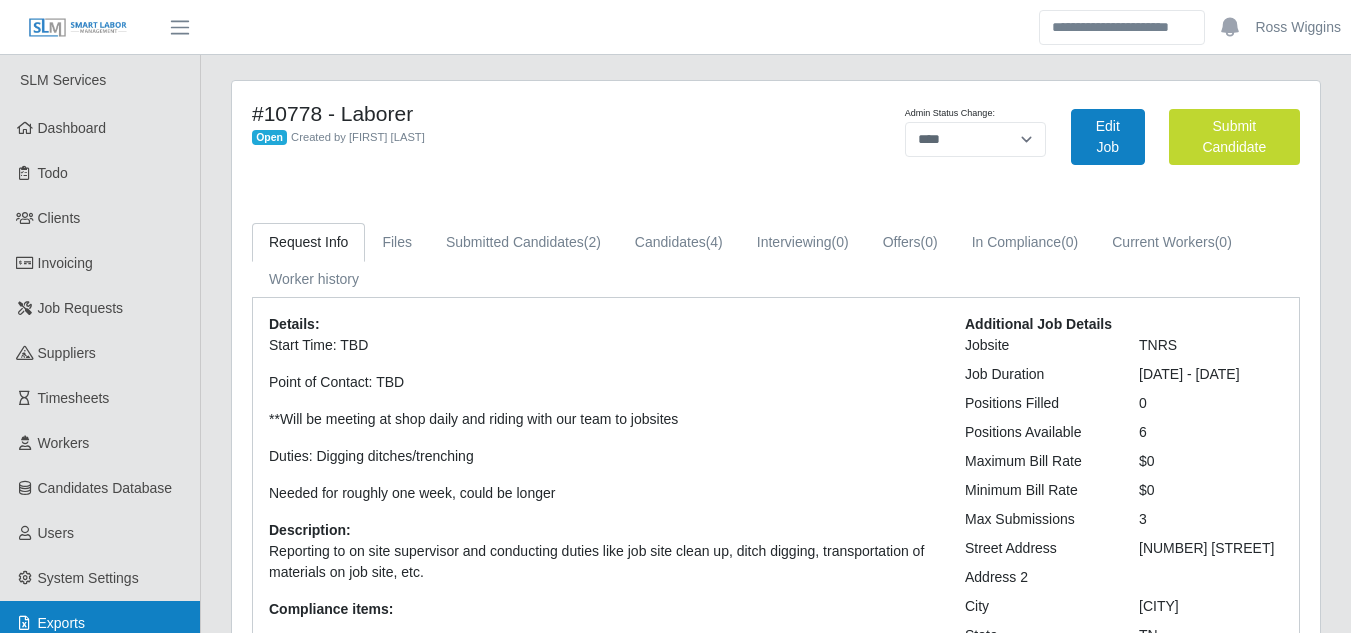 click on "Exports" at bounding box center [100, 623] 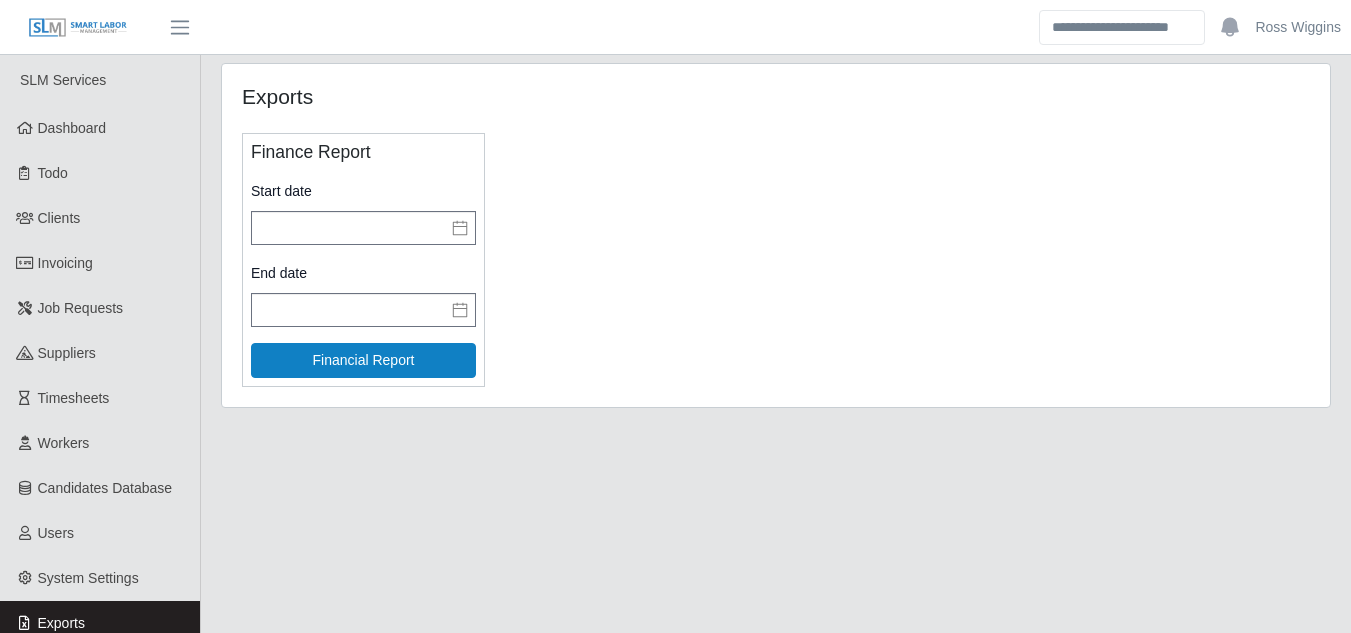 scroll, scrollTop: 0, scrollLeft: 0, axis: both 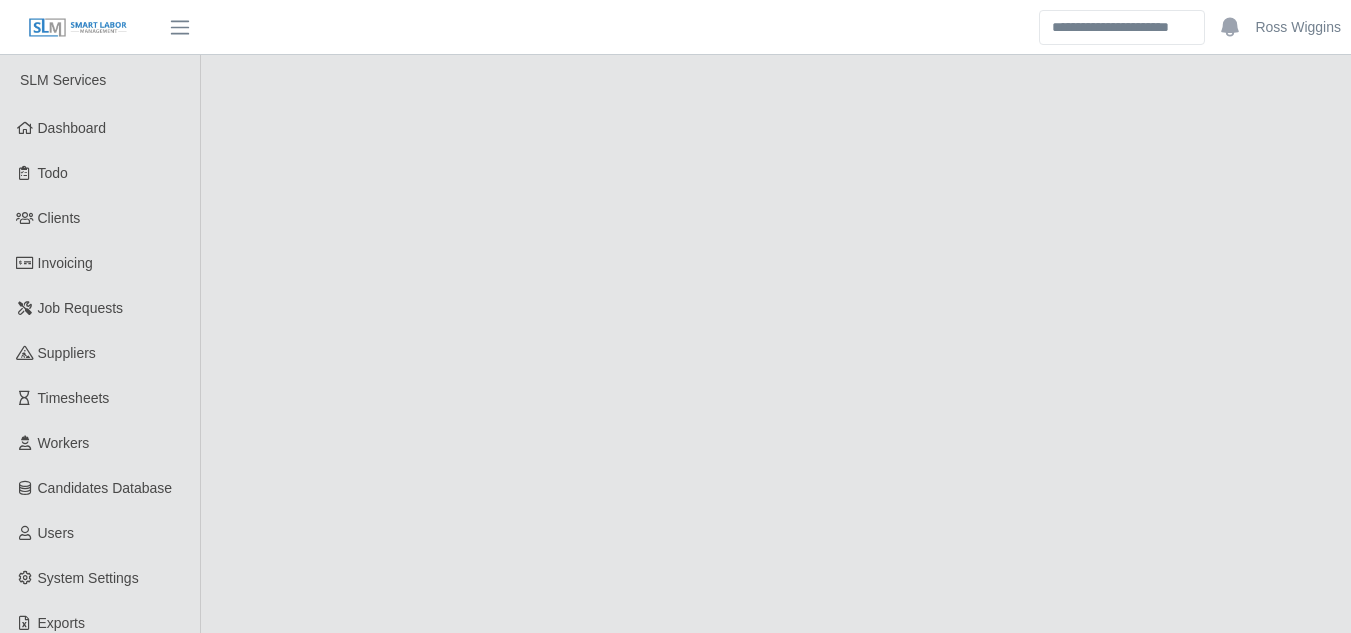select on "****" 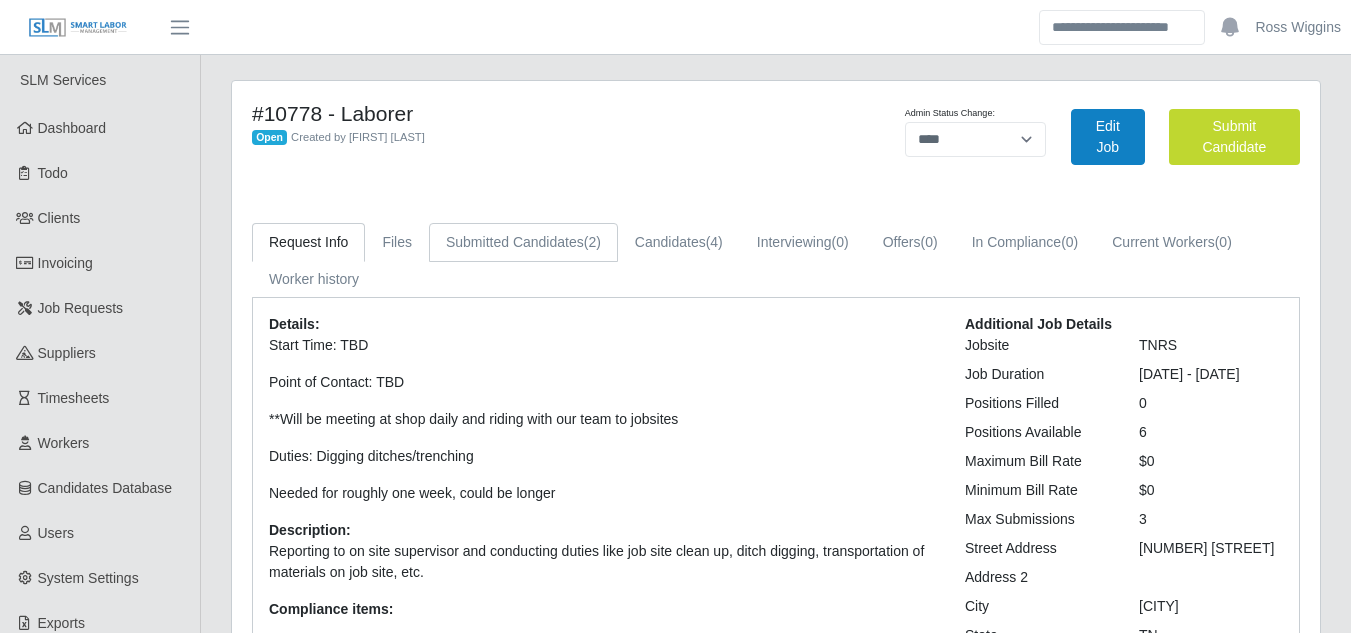 click on "Submitted Candidates
(2)" at bounding box center [523, 242] 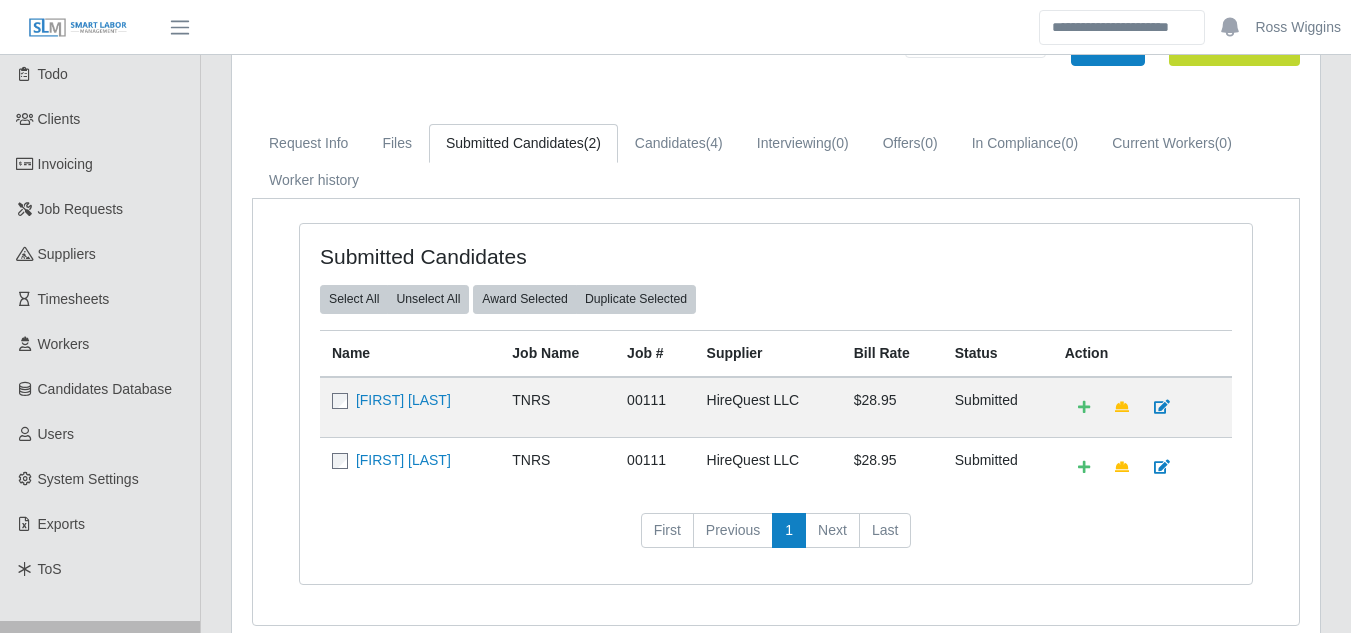 scroll, scrollTop: 187, scrollLeft: 0, axis: vertical 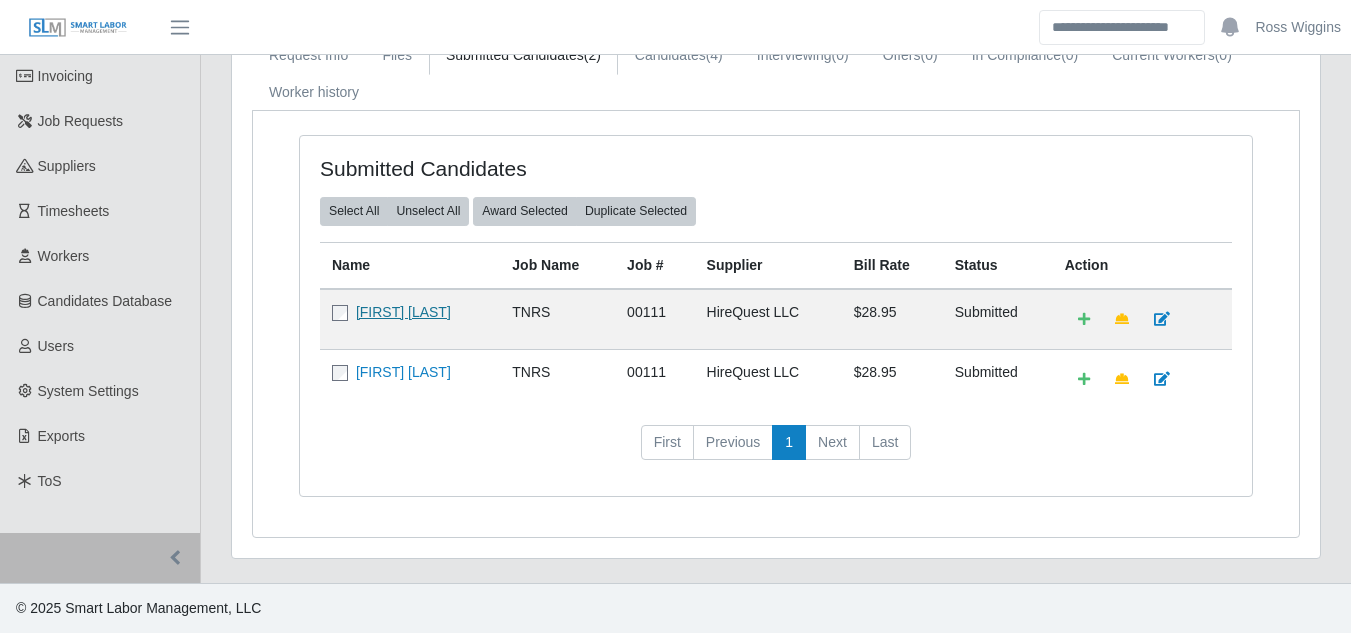 click on "[FIRST]    [LAST]" at bounding box center [403, 312] 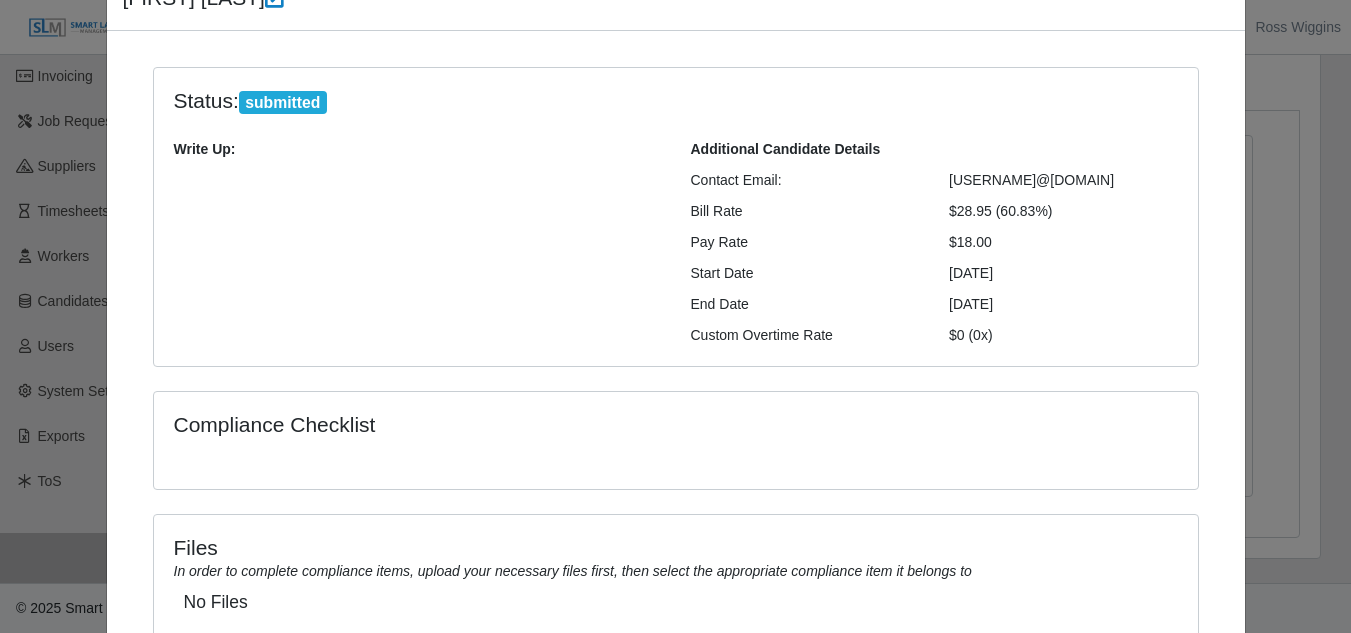scroll, scrollTop: 267, scrollLeft: 0, axis: vertical 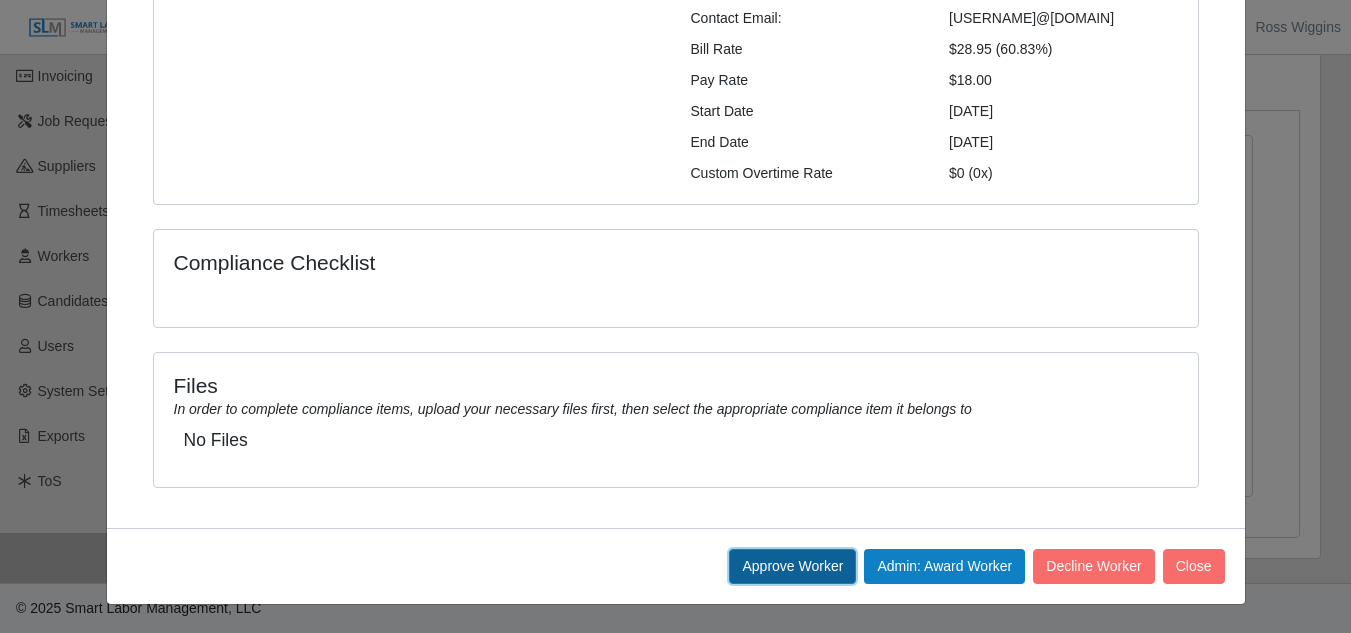click on "Approve Worker" 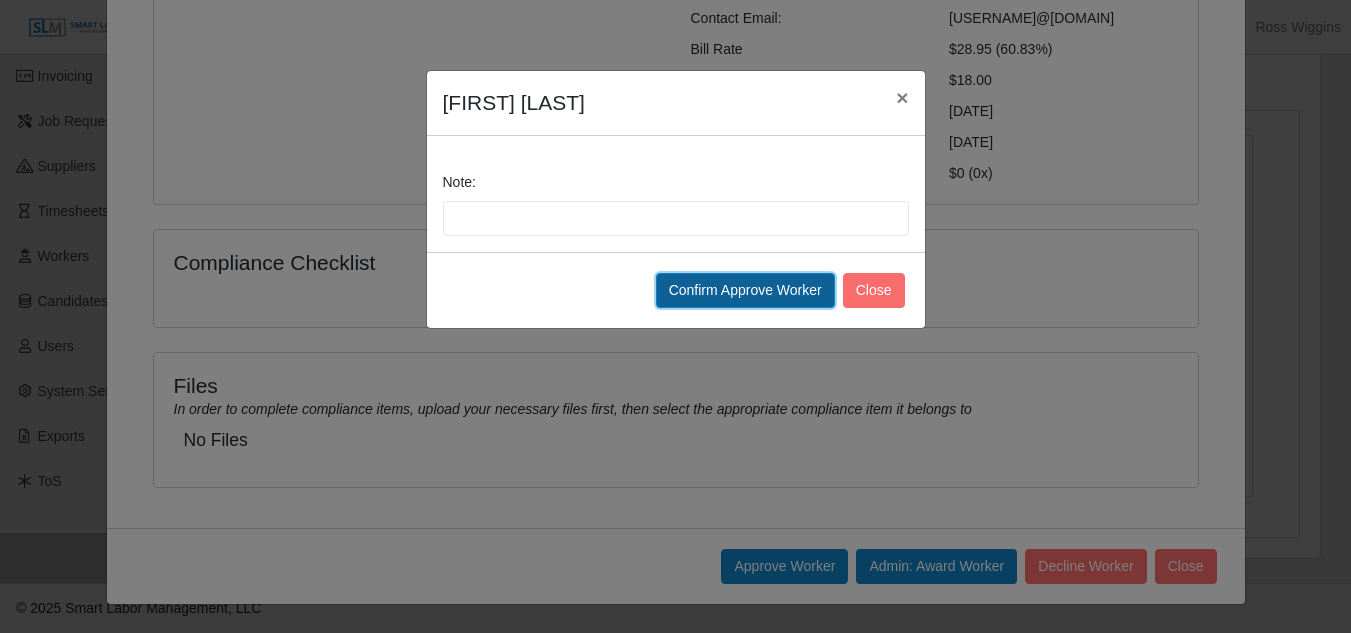 click on "Confirm Approve Worker" 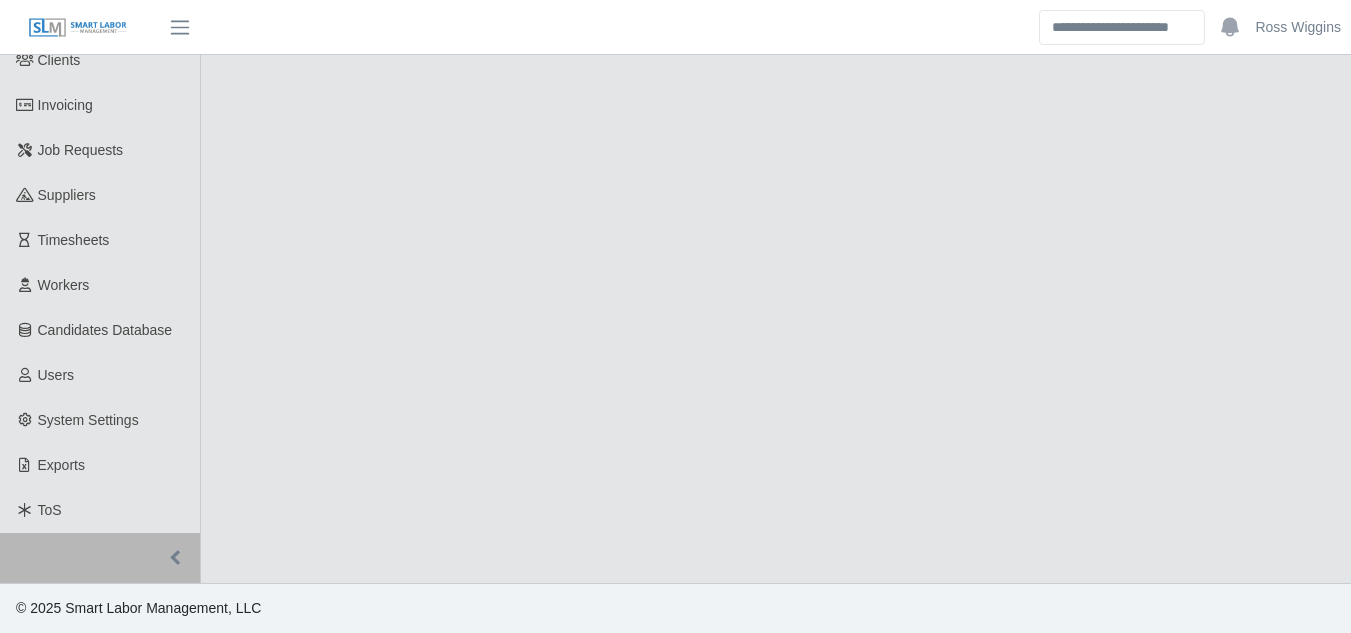 select on "****" 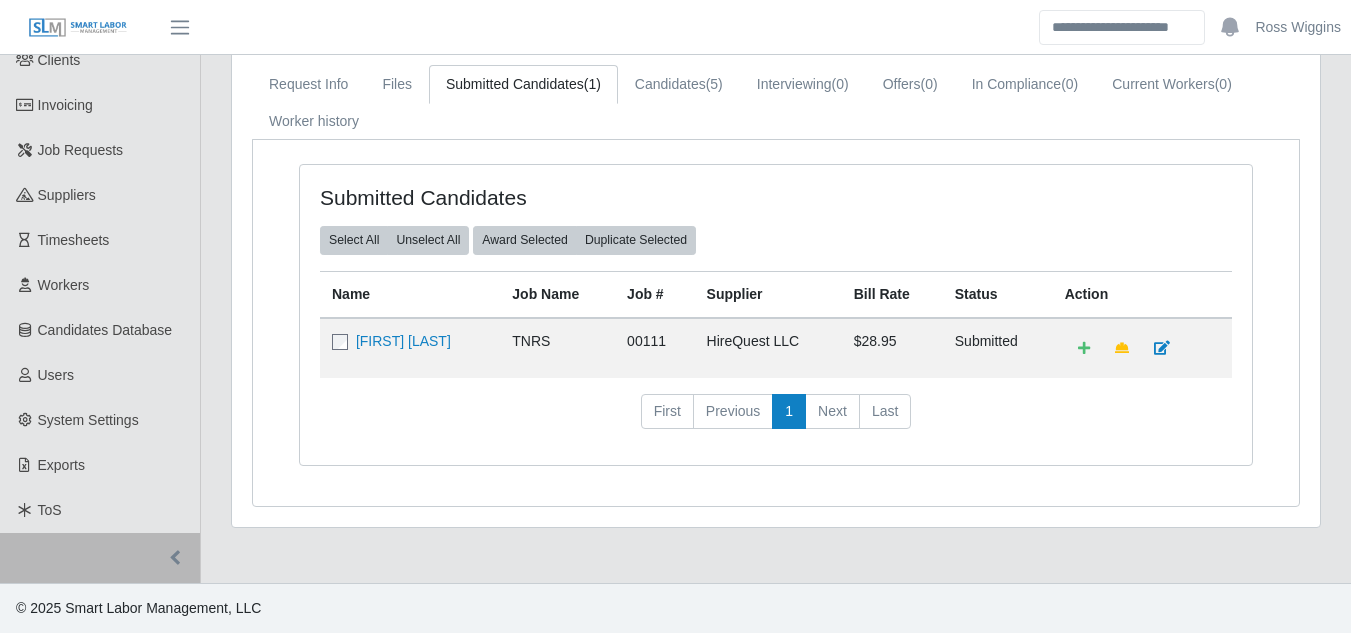 scroll, scrollTop: 0, scrollLeft: 0, axis: both 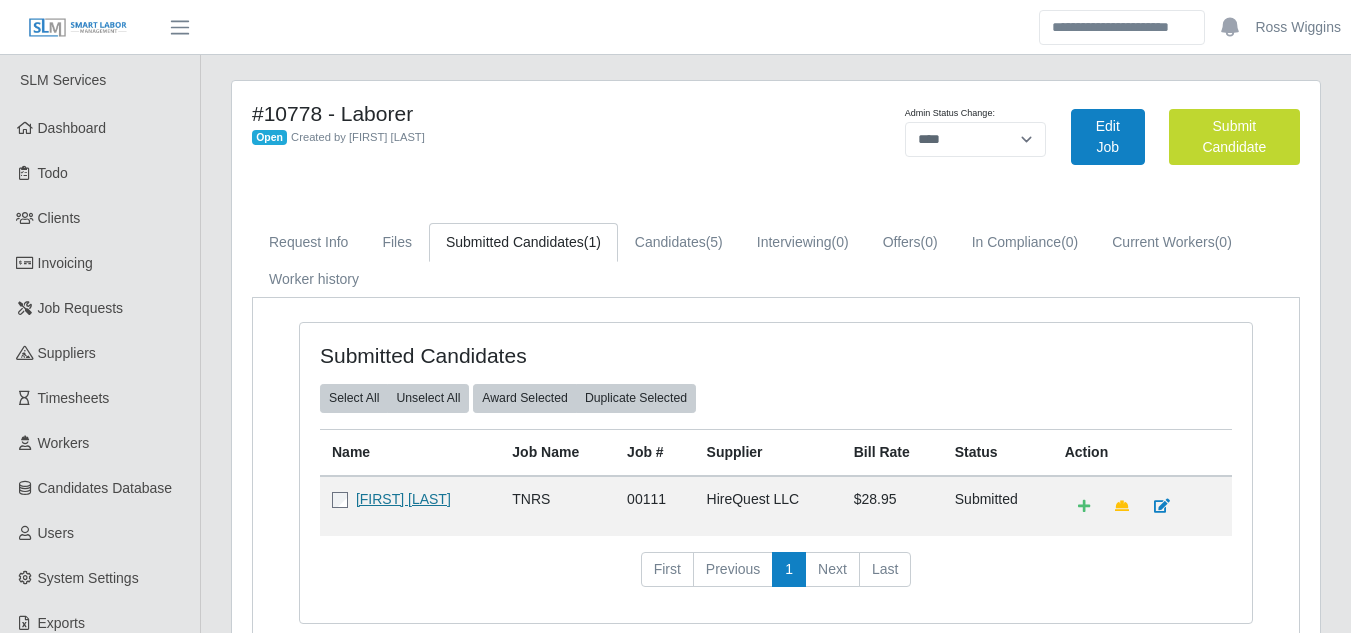 click on "[FIRST]    [LAST]" at bounding box center [403, 499] 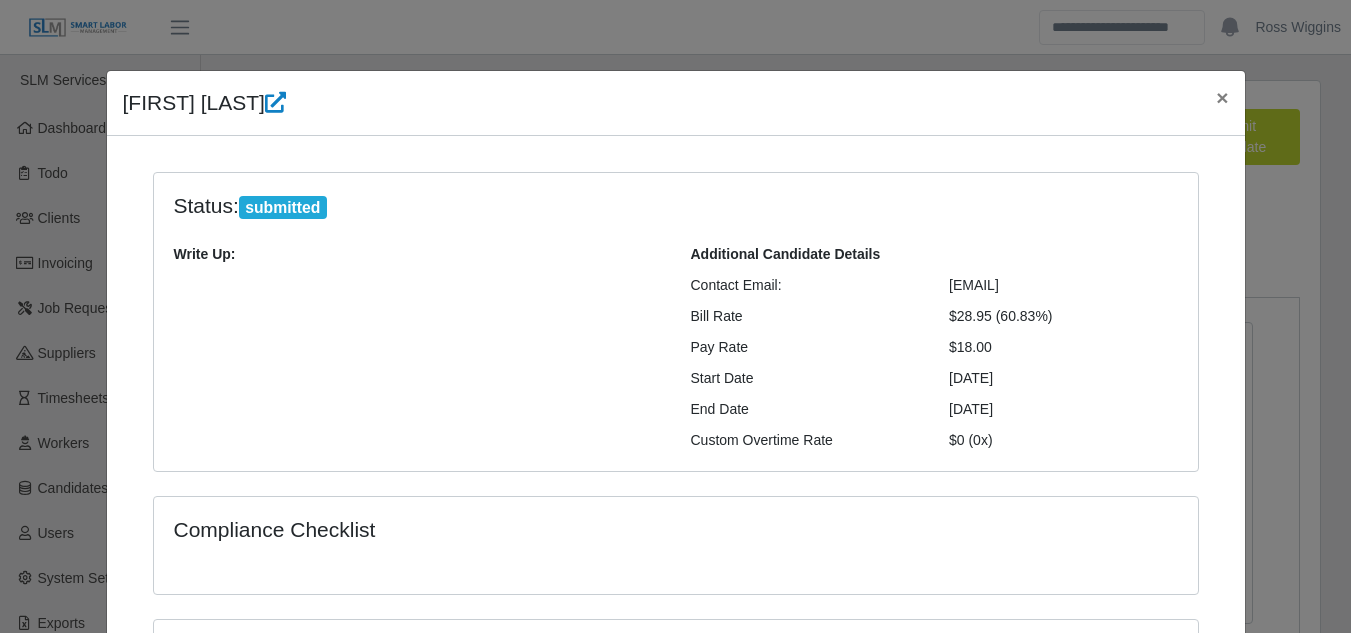 scroll, scrollTop: 267, scrollLeft: 0, axis: vertical 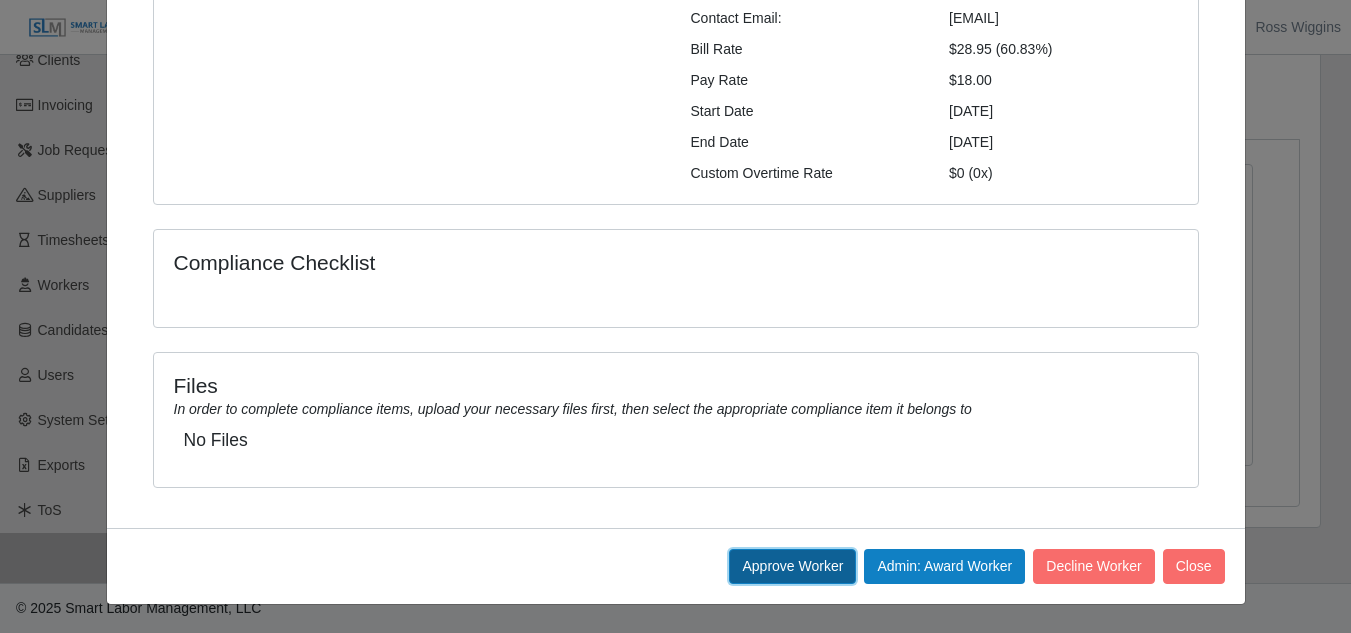 click on "Approve Worker" 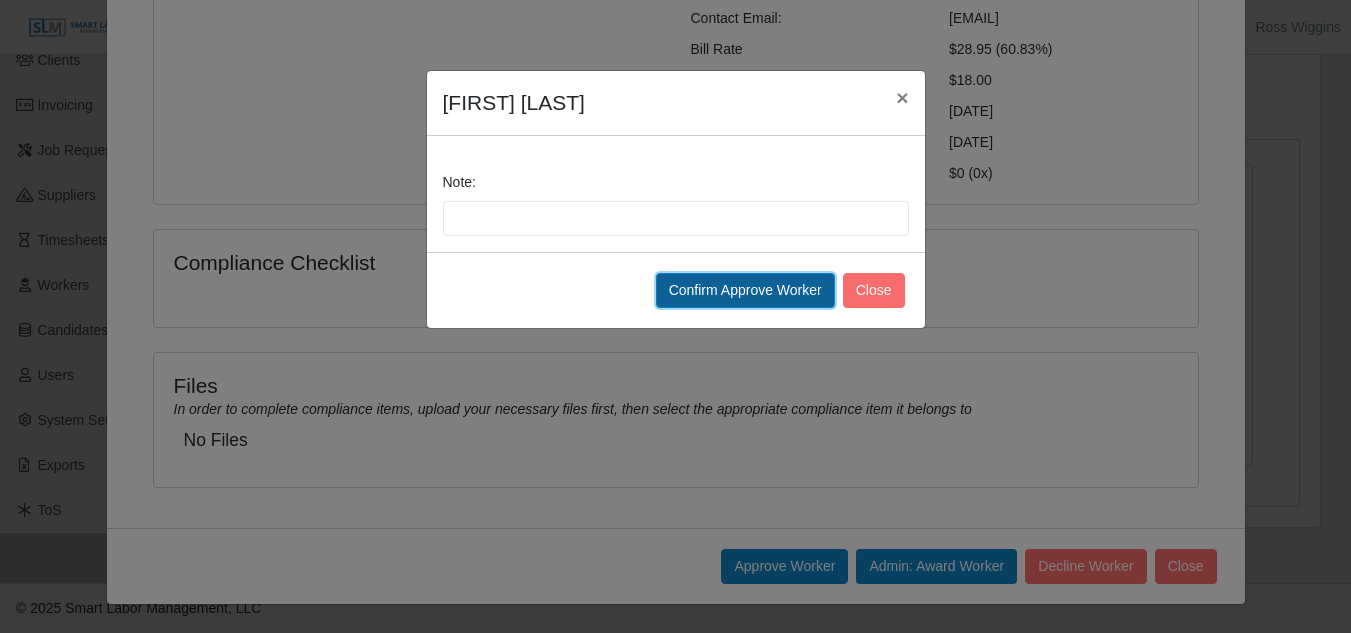 click on "Confirm Approve Worker" 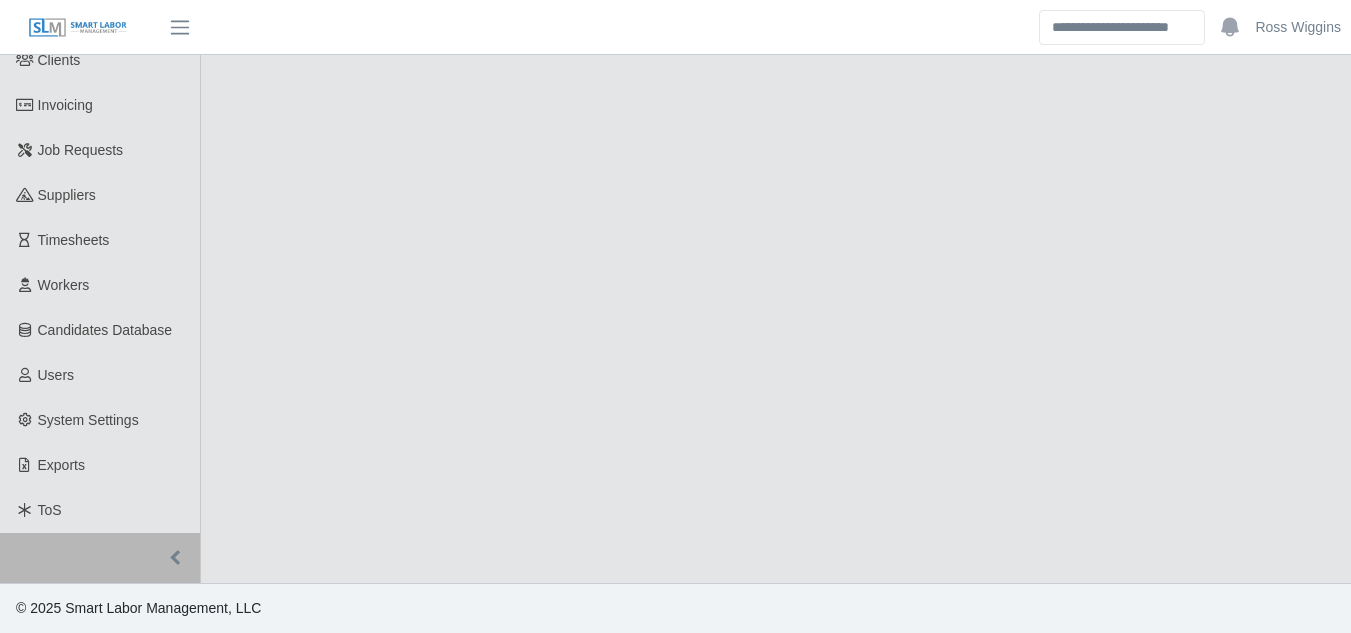 select on "****" 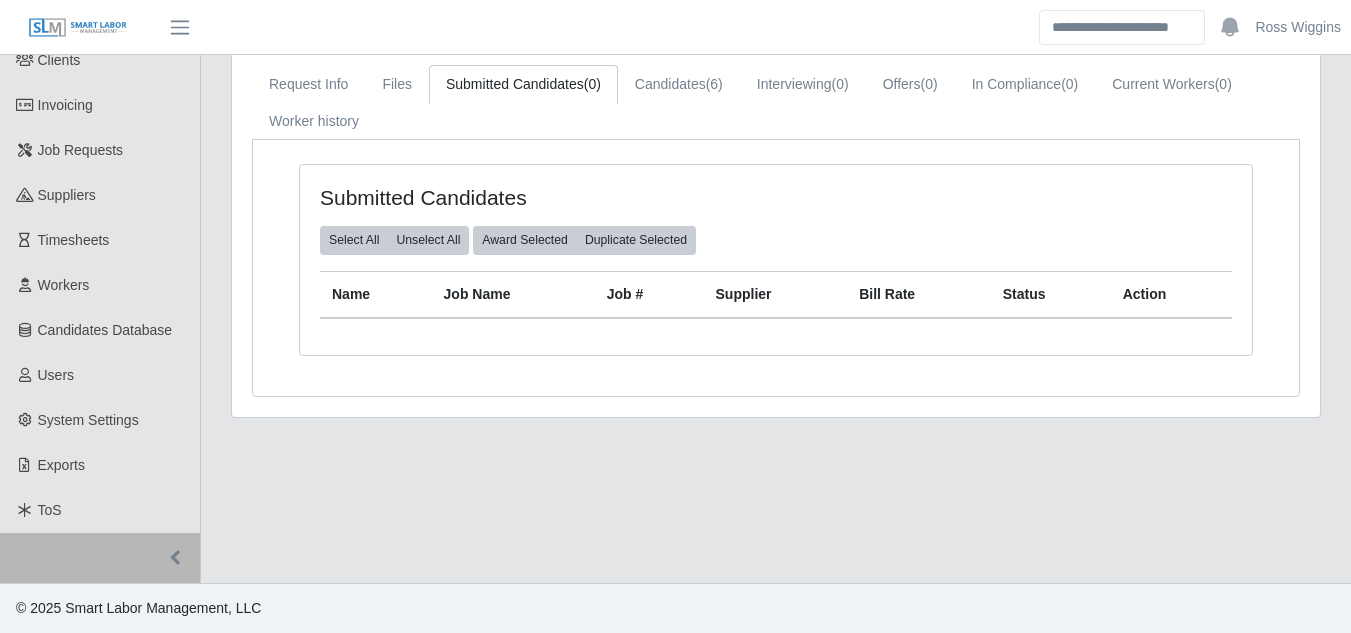 scroll, scrollTop: 0, scrollLeft: 0, axis: both 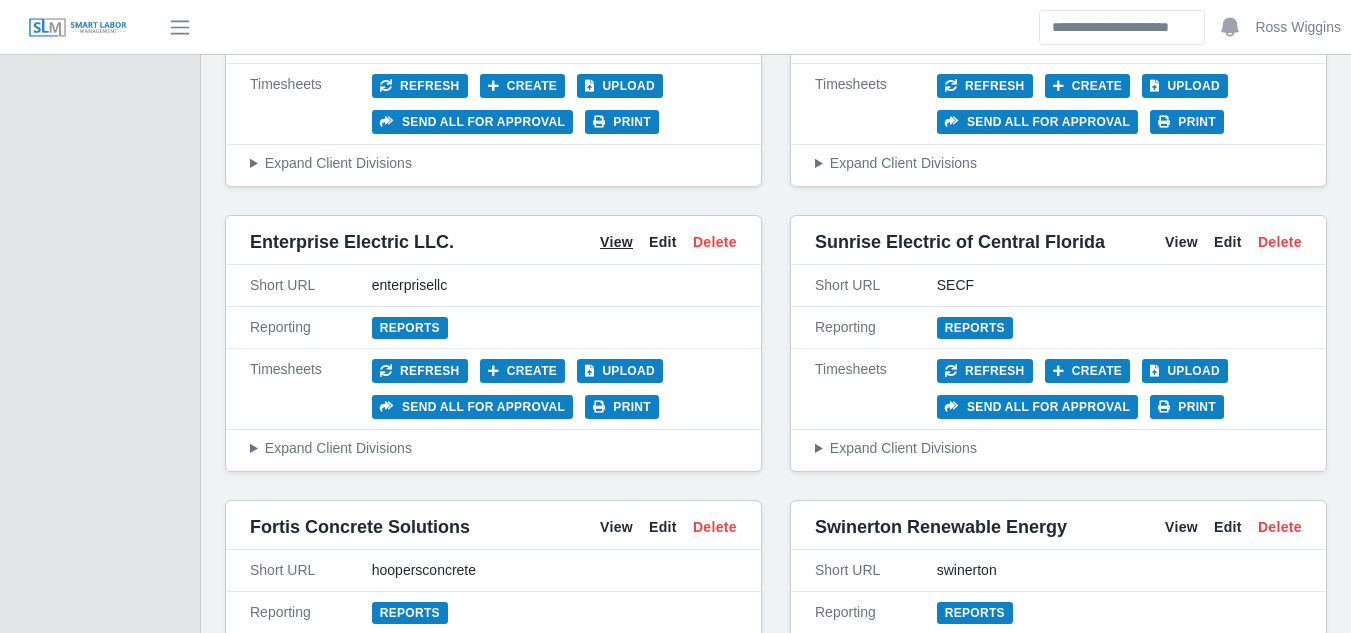 click on "View" at bounding box center [616, 242] 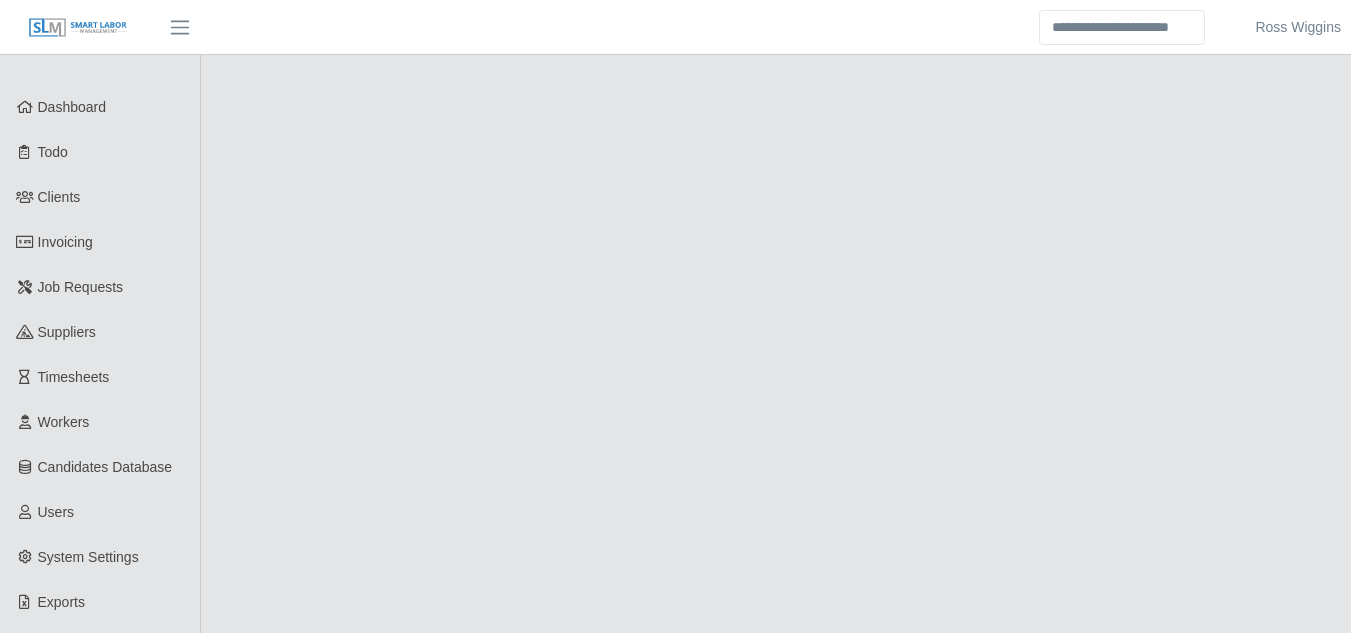 scroll, scrollTop: 0, scrollLeft: 0, axis: both 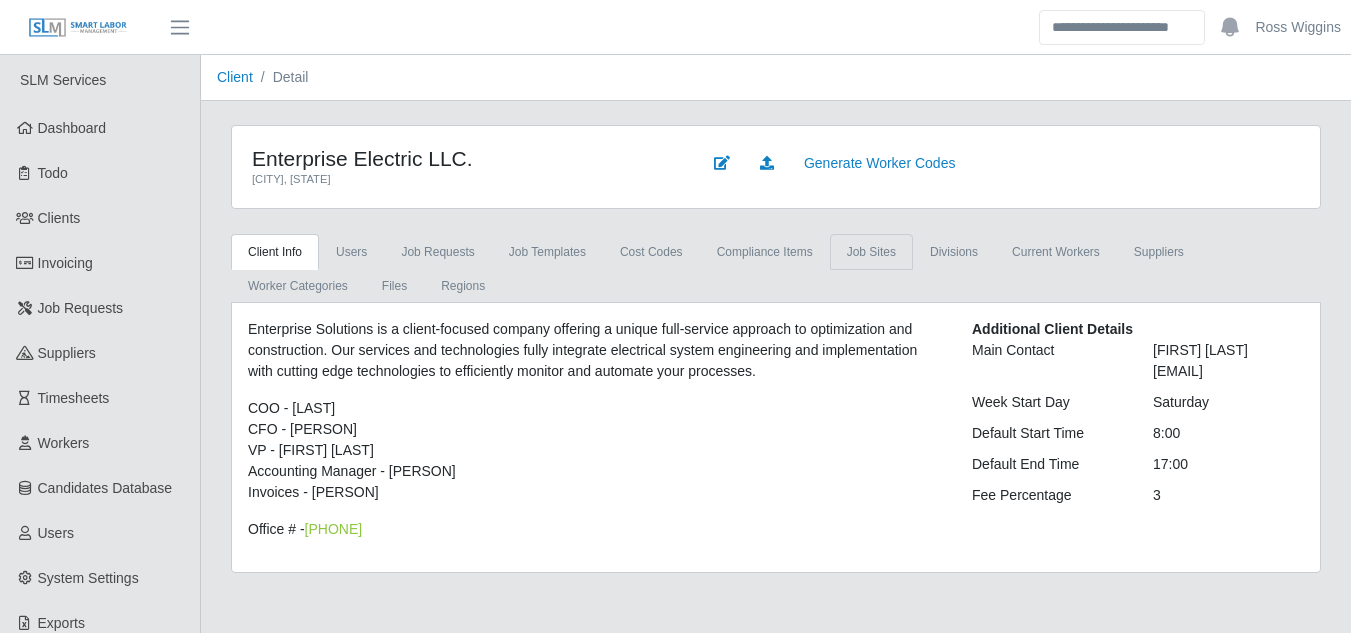 click on "job sites" at bounding box center (871, 252) 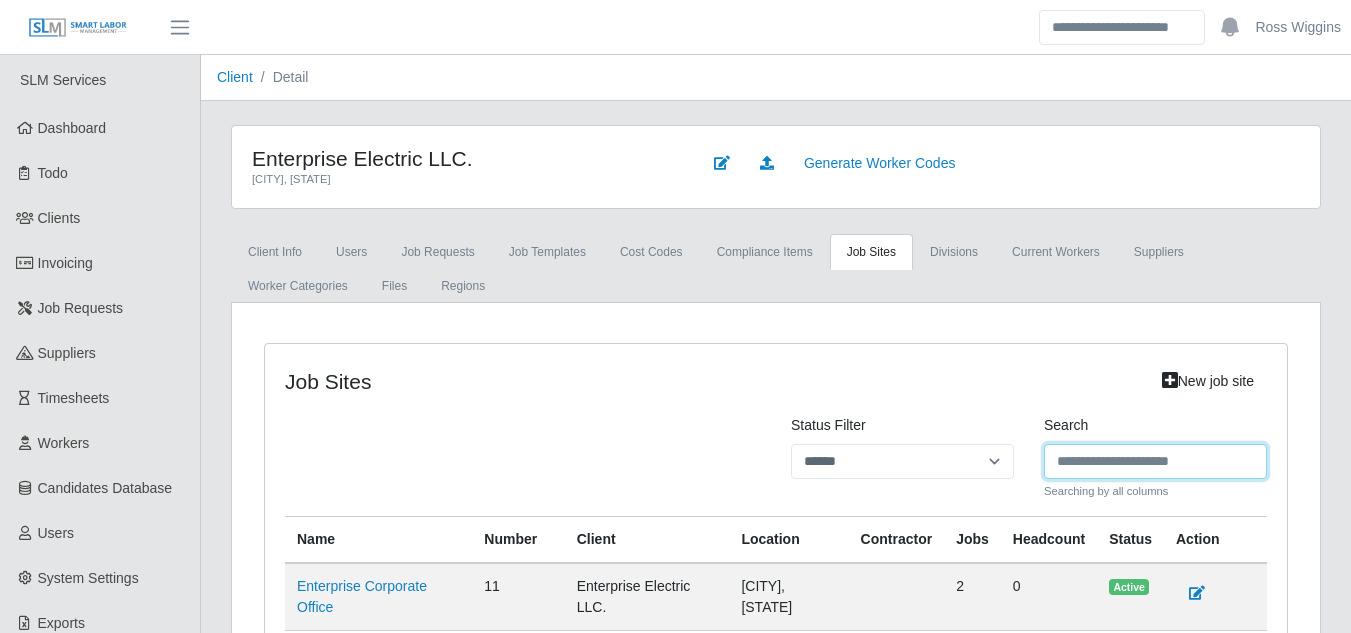 click on "Search" at bounding box center [1155, 461] 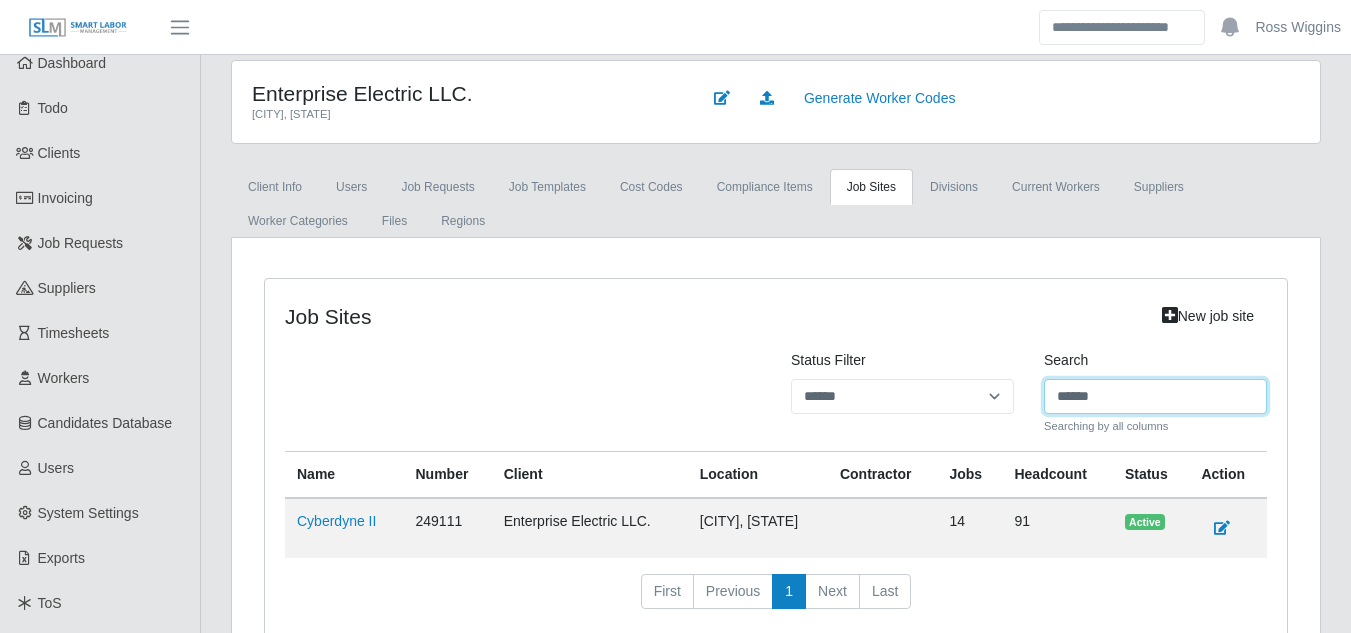 scroll, scrollTop: 100, scrollLeft: 0, axis: vertical 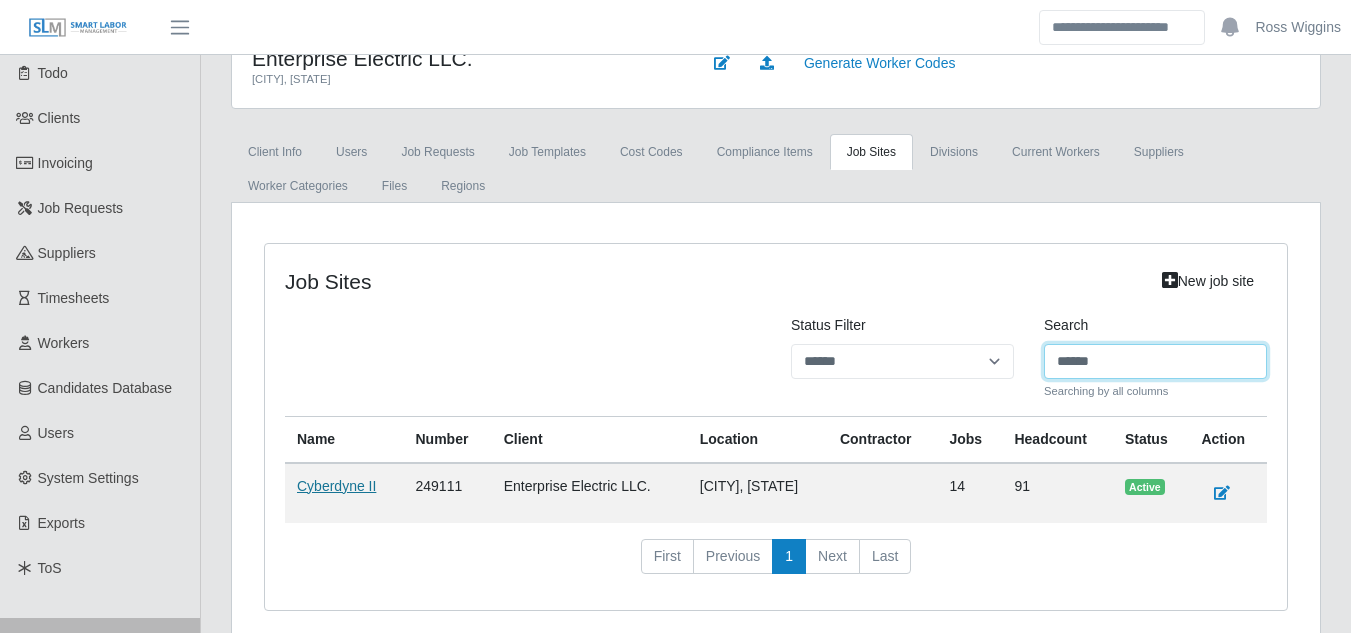 type on "******" 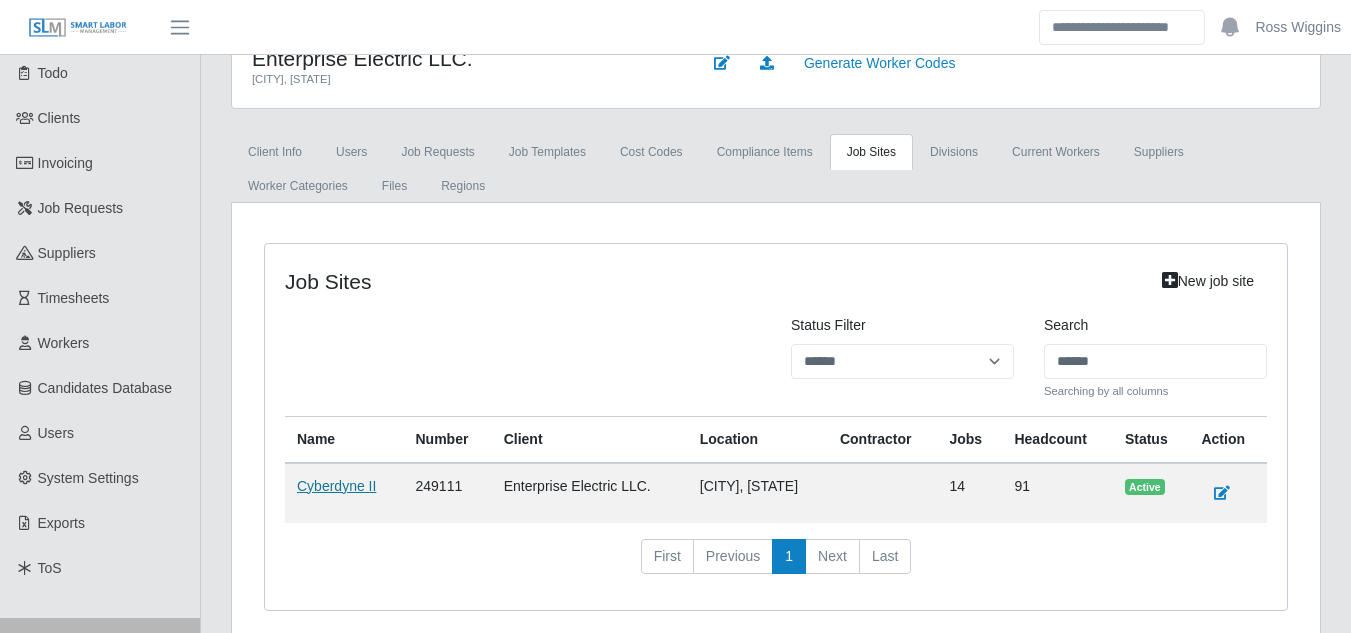 click on "Cyberdyne II" at bounding box center [336, 486] 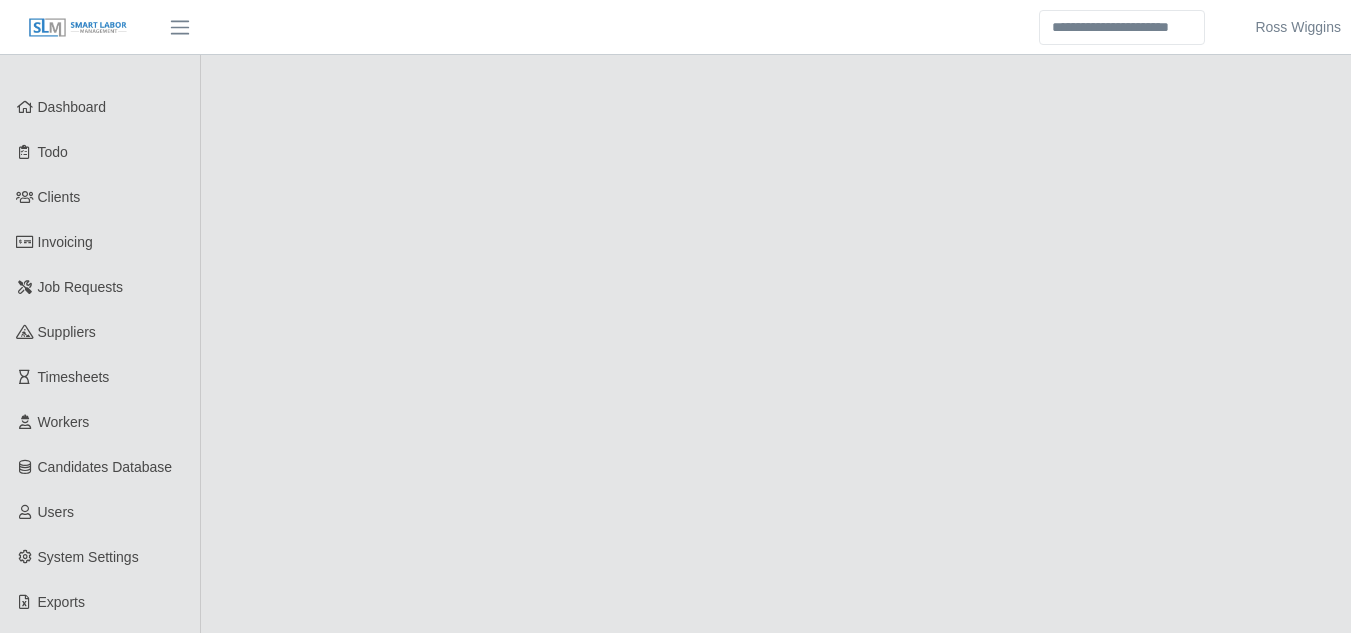 scroll, scrollTop: 0, scrollLeft: 0, axis: both 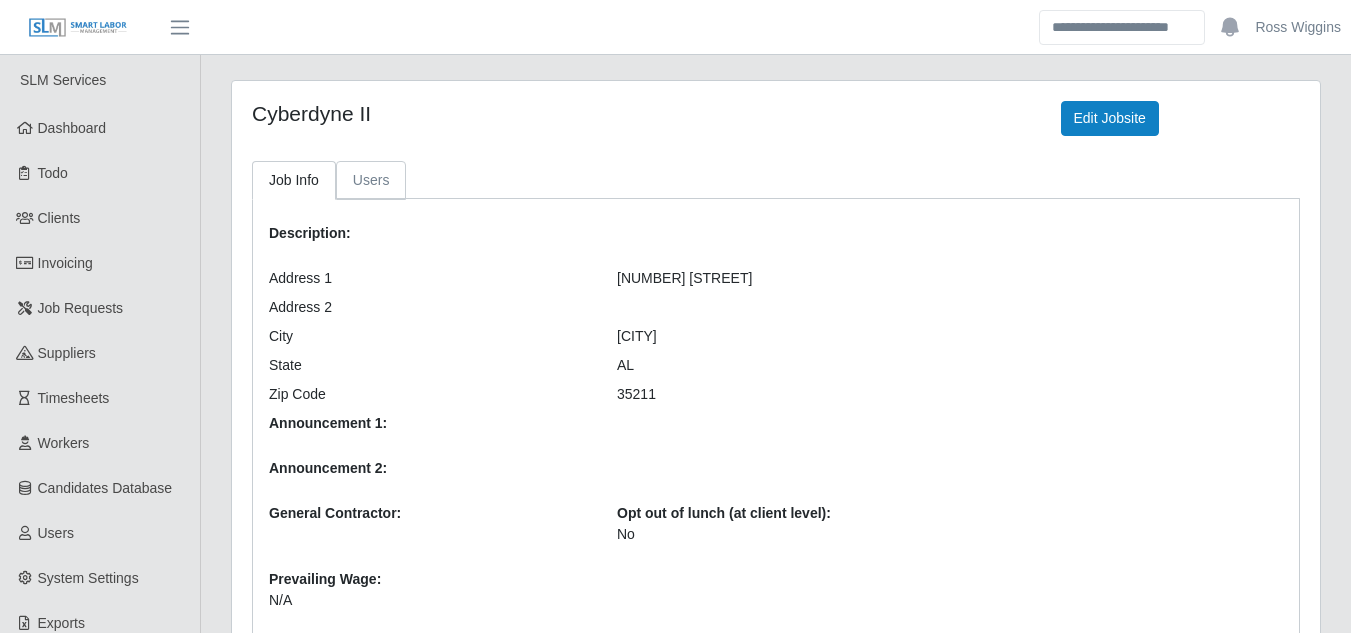 click on "Users" at bounding box center (371, 180) 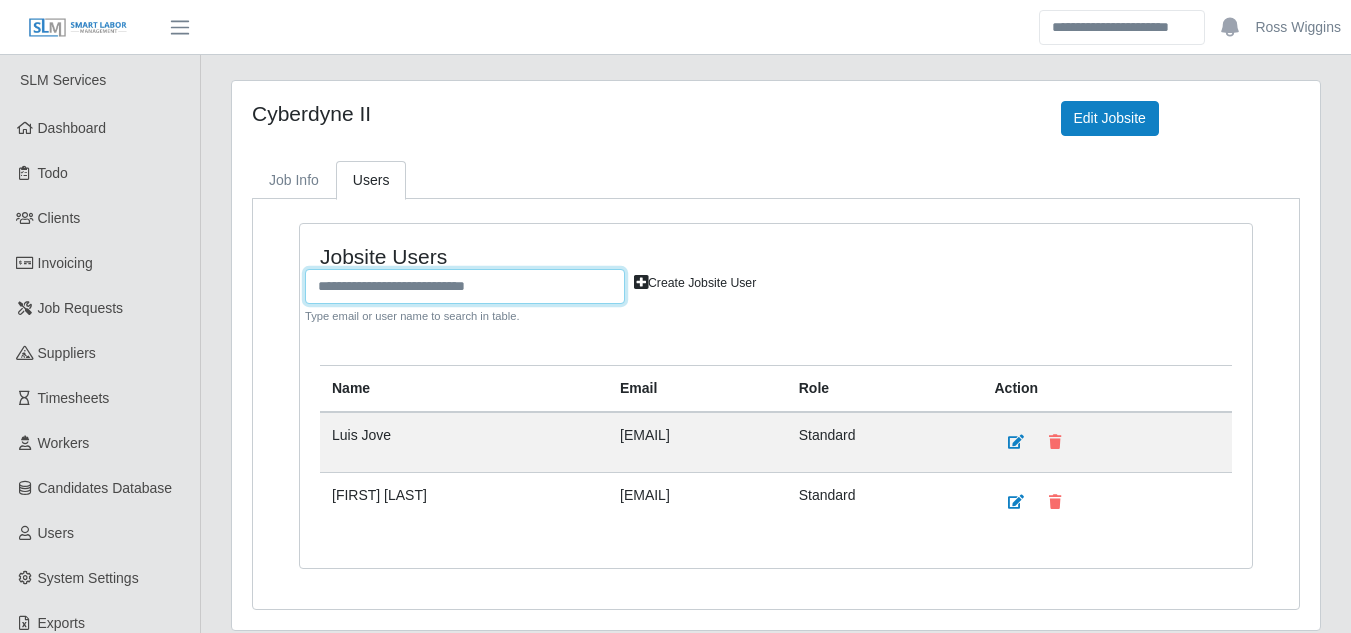 click at bounding box center (465, 286) 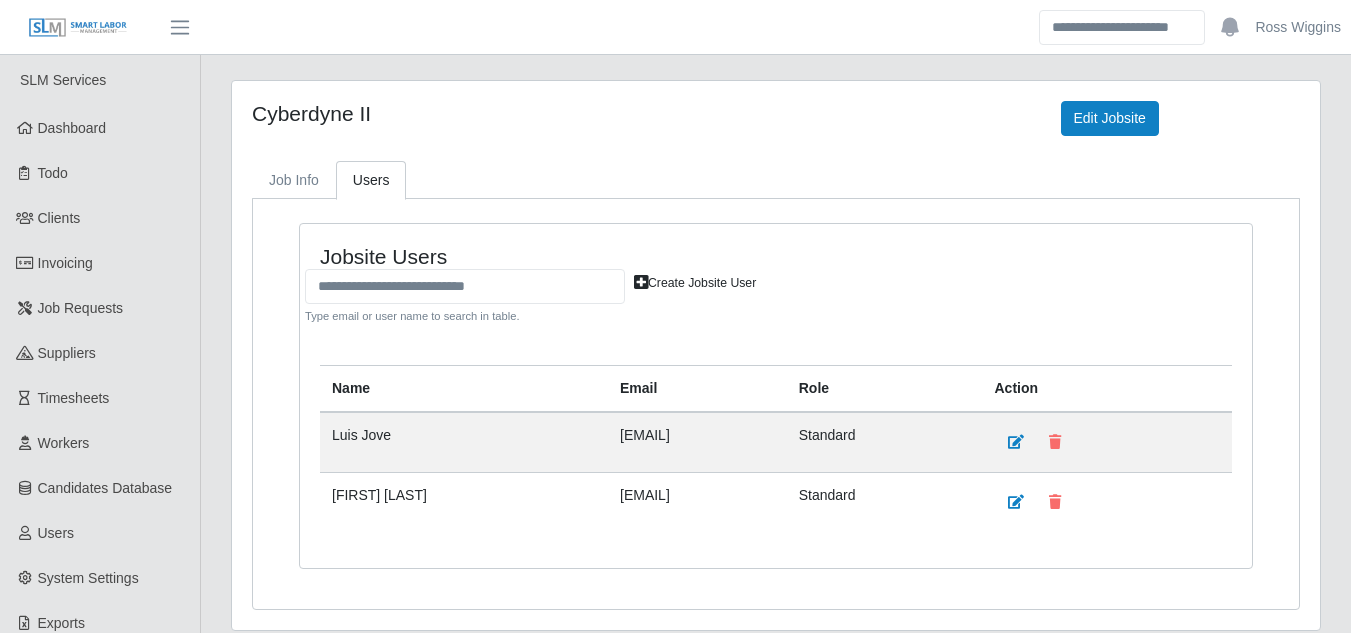 click at bounding box center [641, 282] 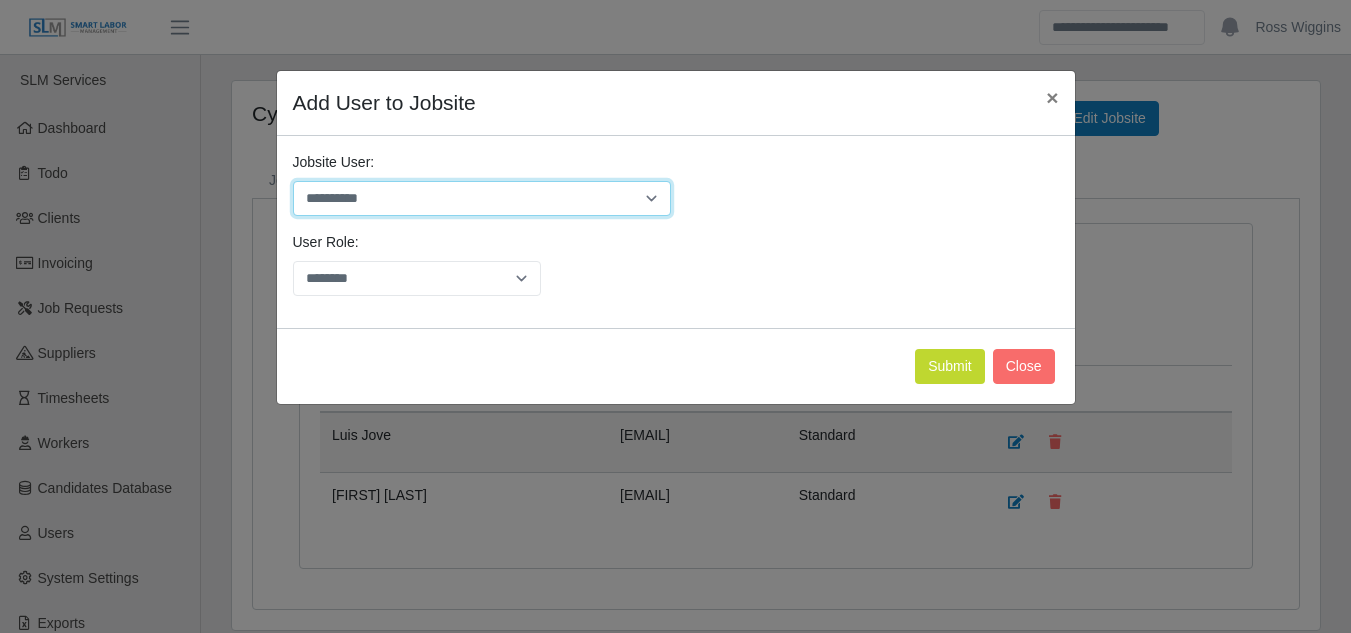 click on "**********" at bounding box center [482, 198] 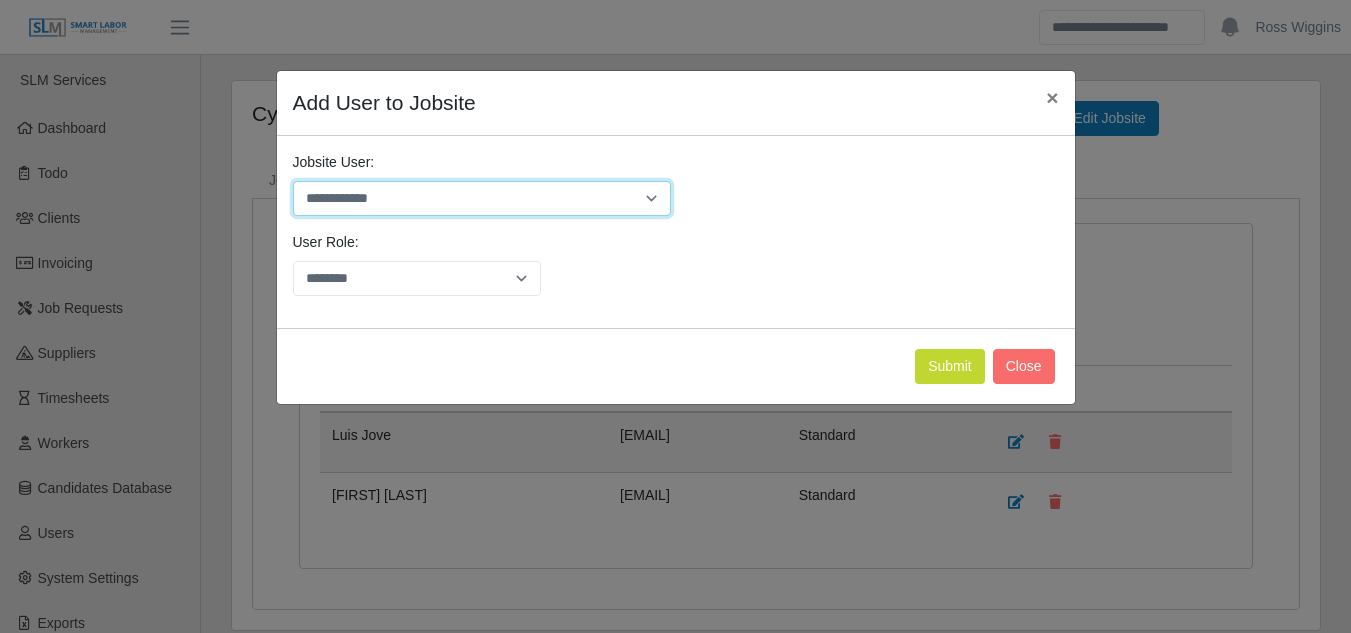 click on "**********" at bounding box center [482, 198] 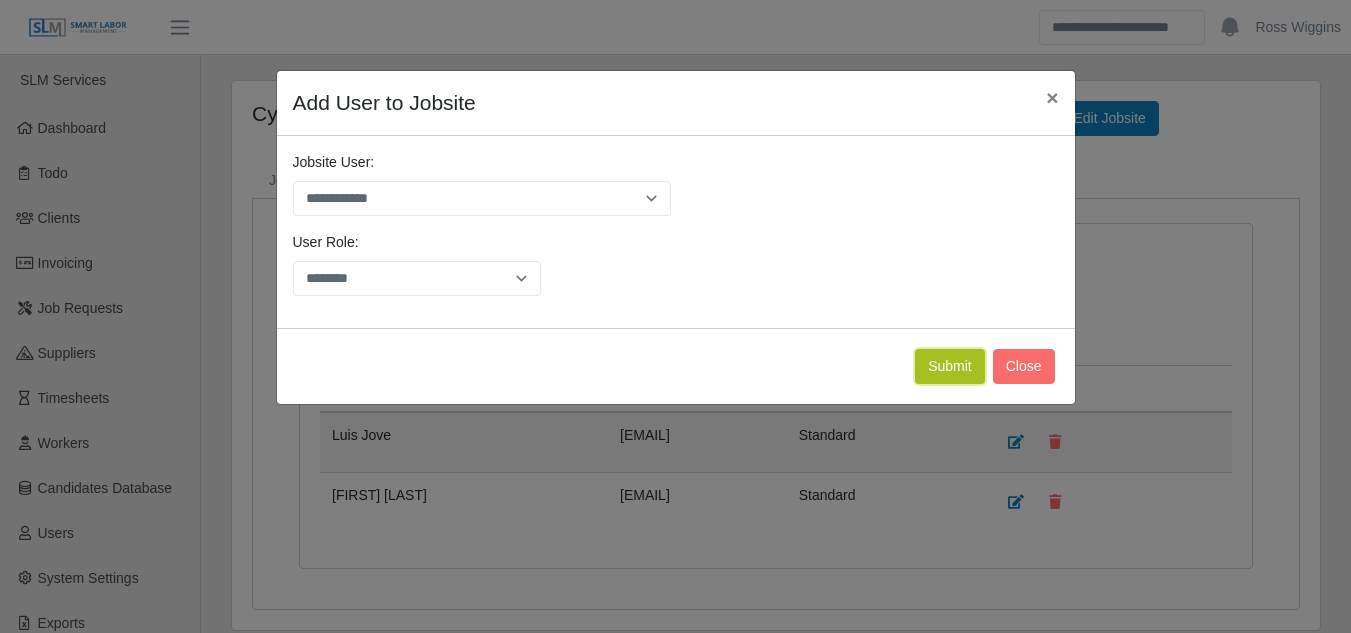click on "Submit" 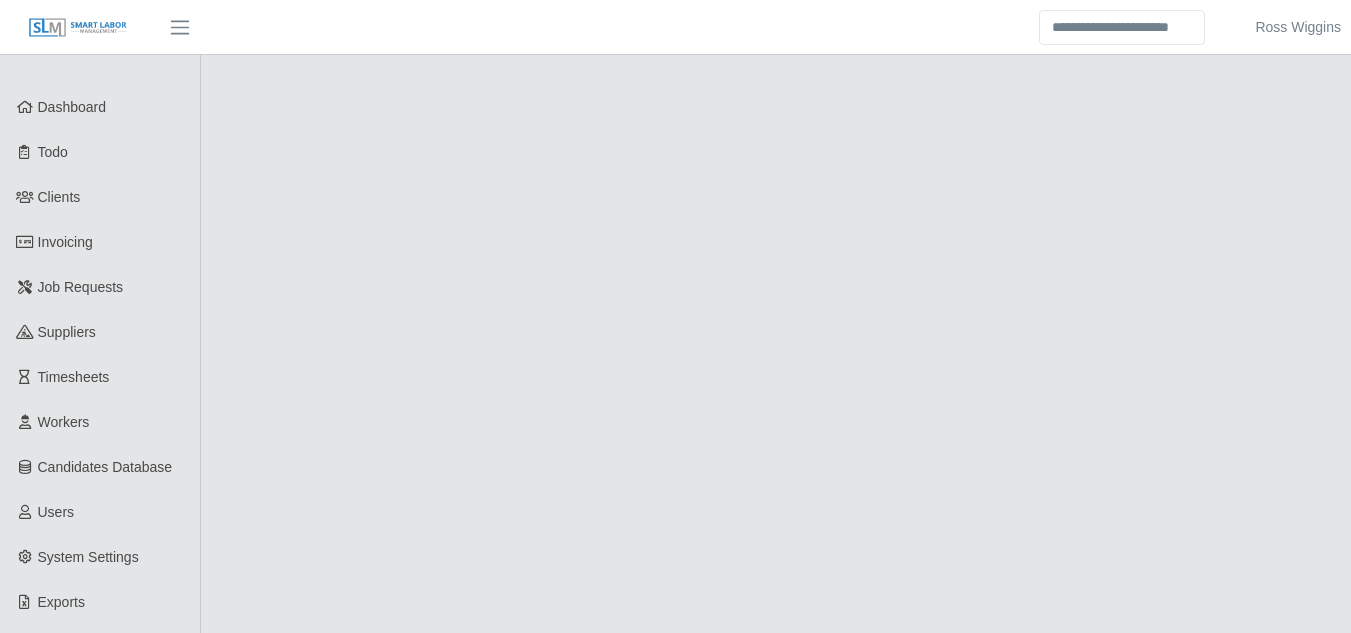 scroll, scrollTop: 0, scrollLeft: 0, axis: both 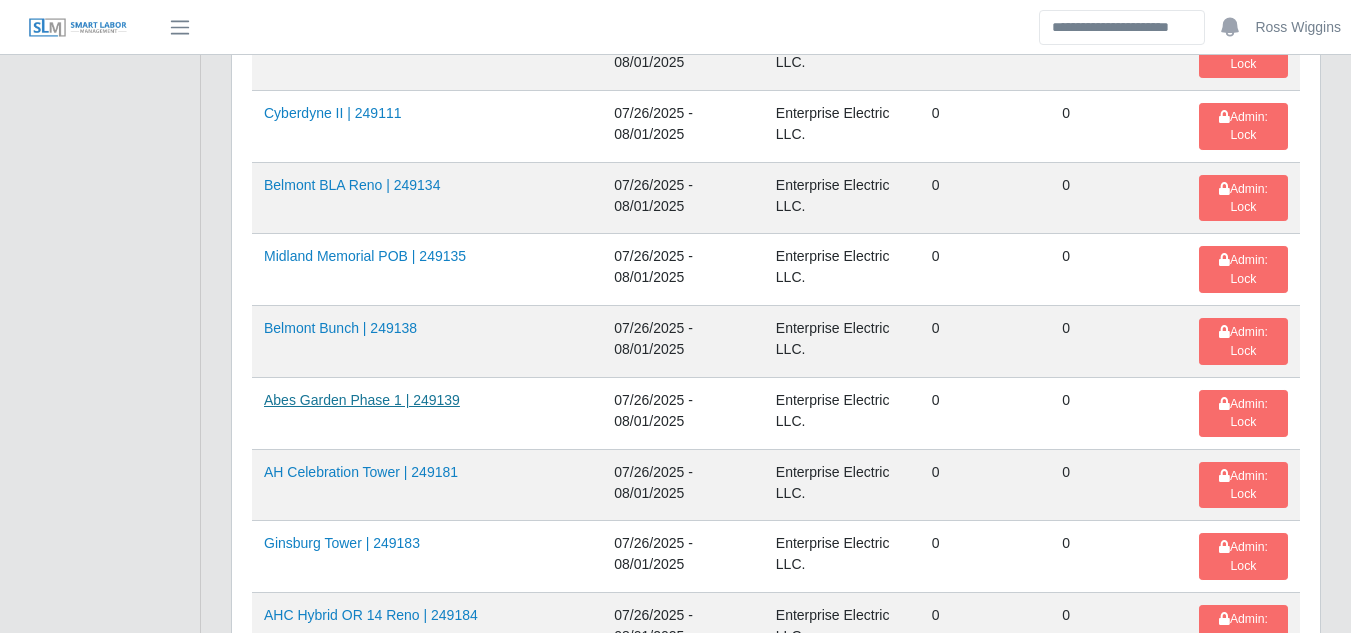 click on "Abes Garden Phase 1 | 249139" at bounding box center [362, 400] 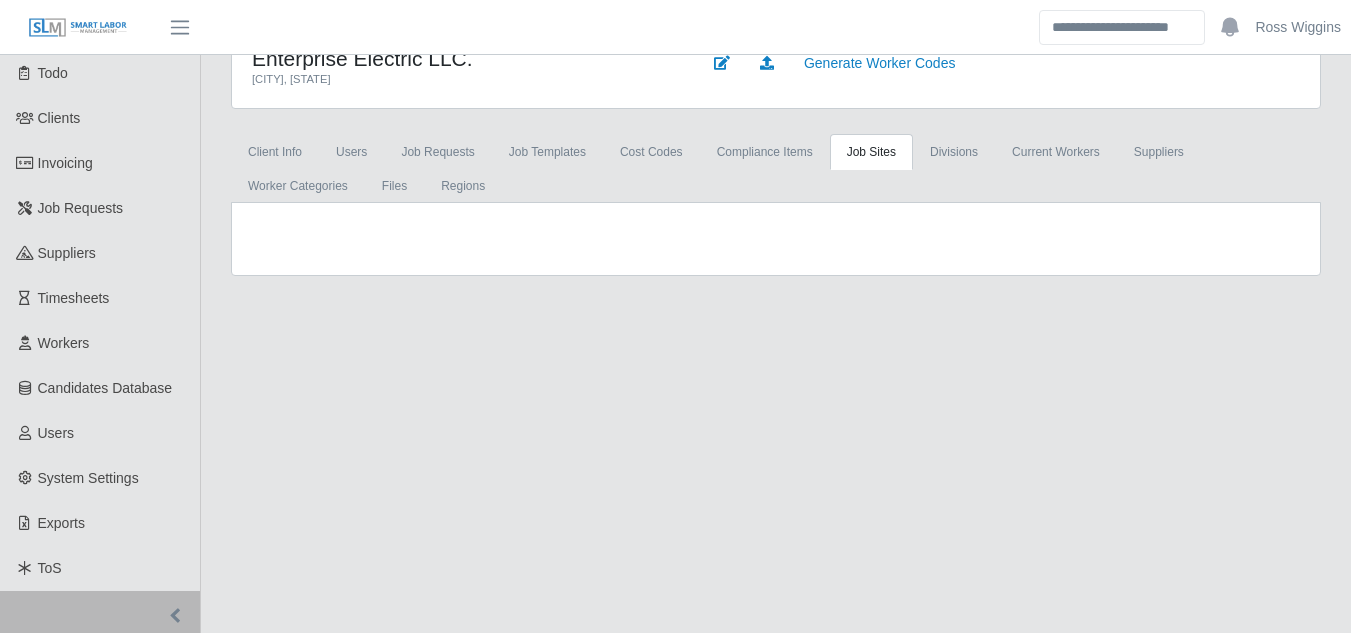 scroll, scrollTop: 0, scrollLeft: 0, axis: both 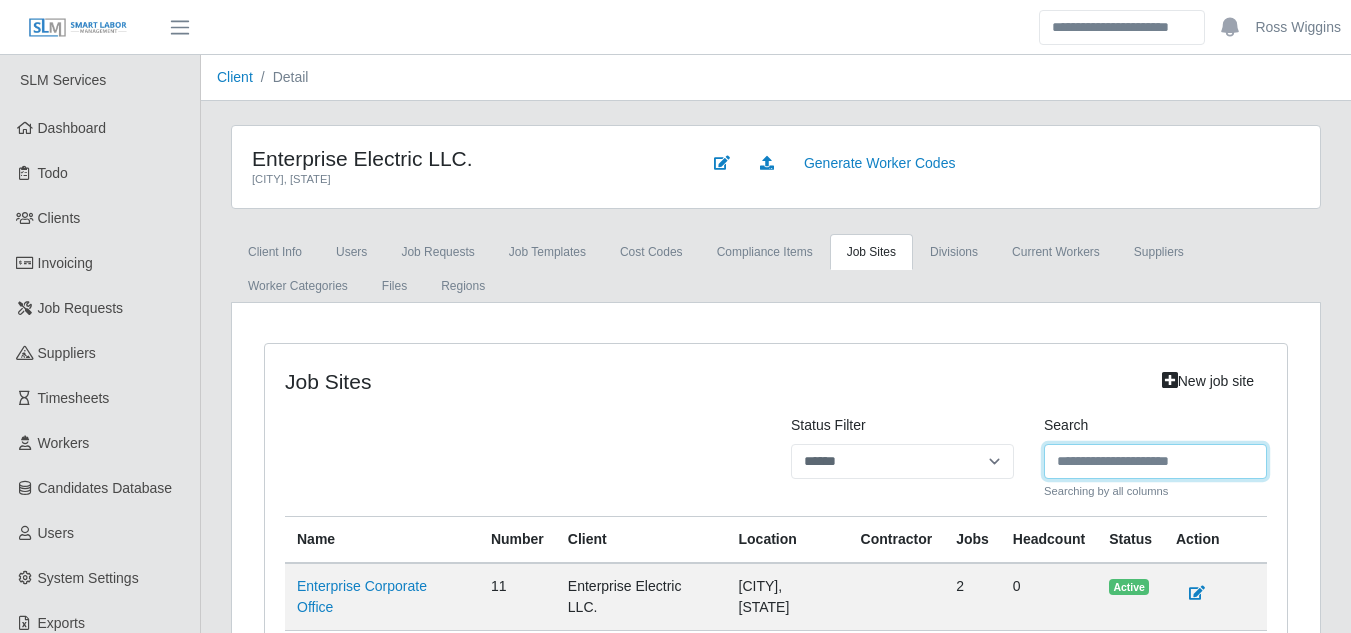 click on "Search" at bounding box center [1155, 461] 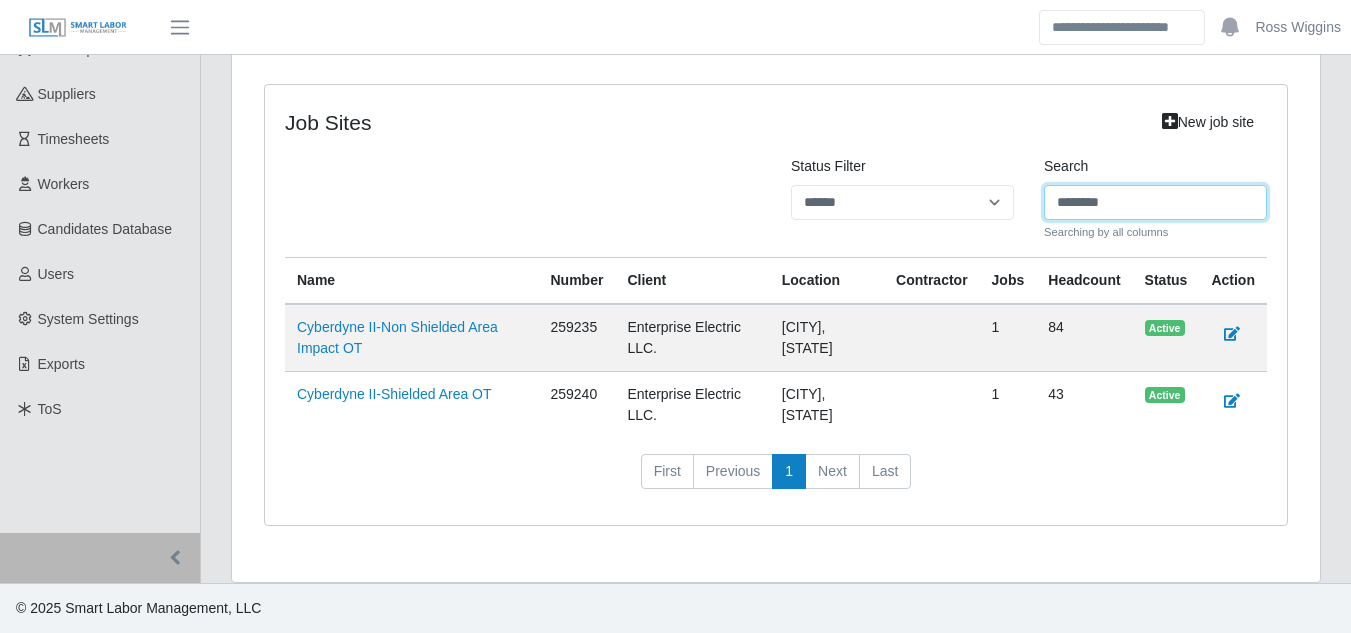 scroll, scrollTop: 259, scrollLeft: 0, axis: vertical 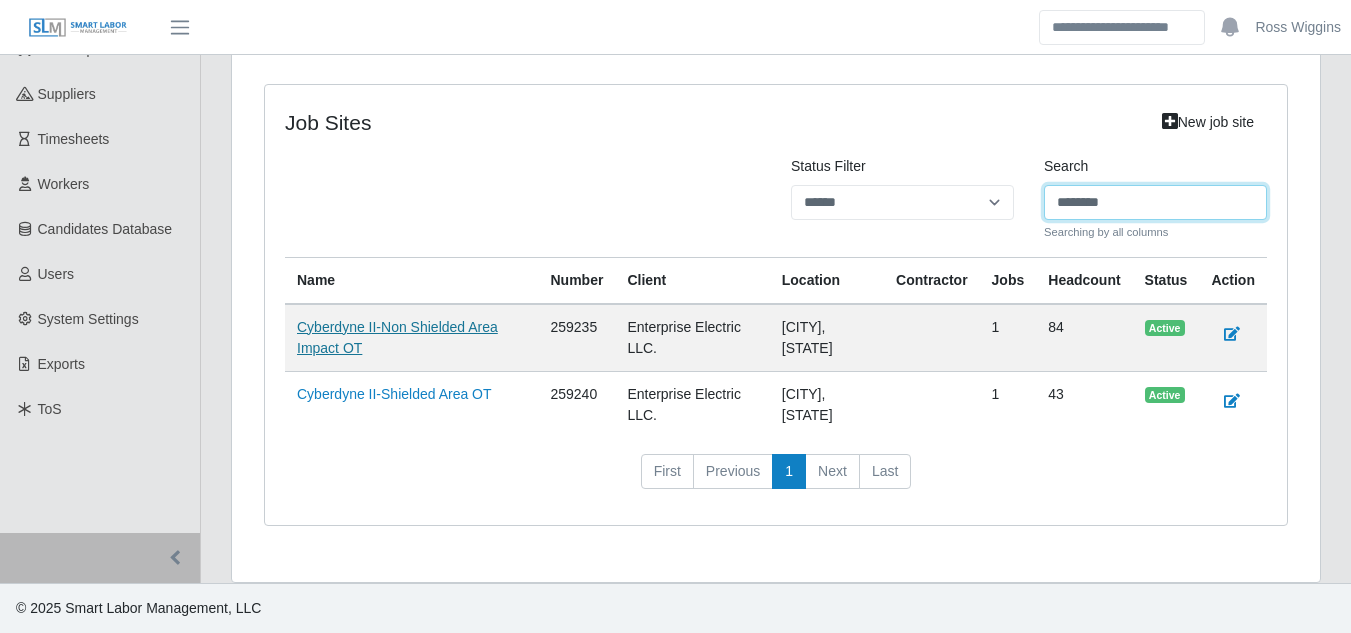 type on "********" 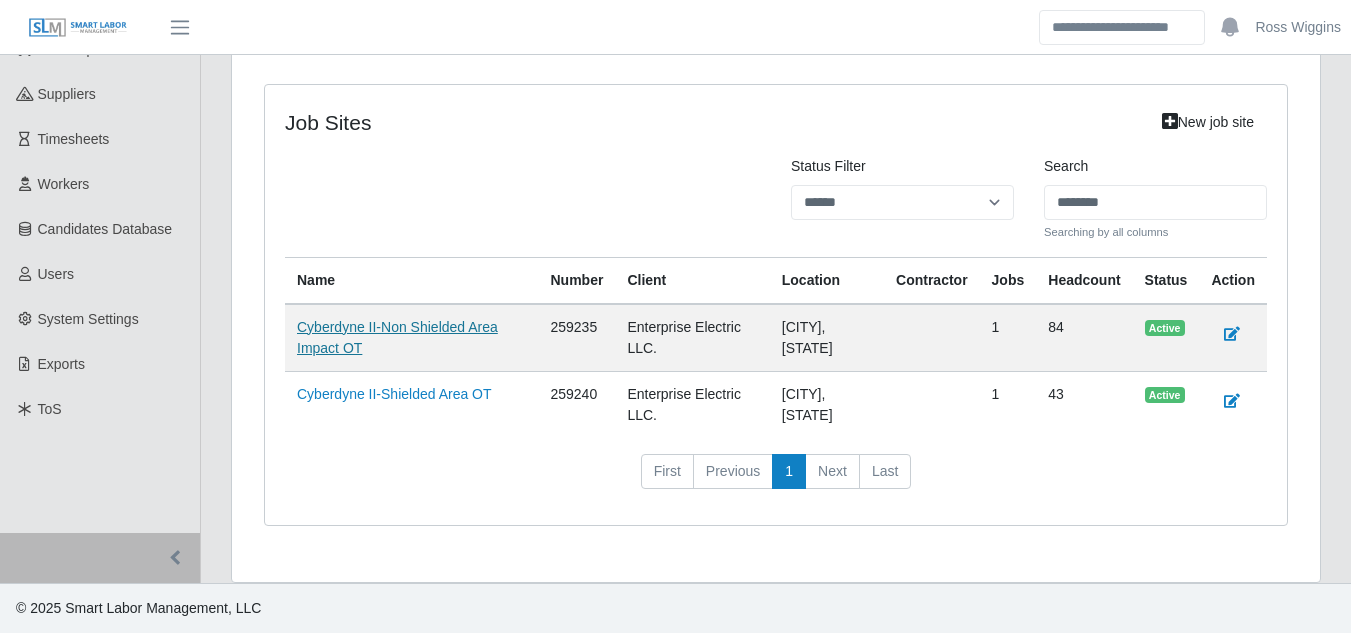 click on "Cyberdyne II-Non Shielded Area Impact OT" at bounding box center [397, 337] 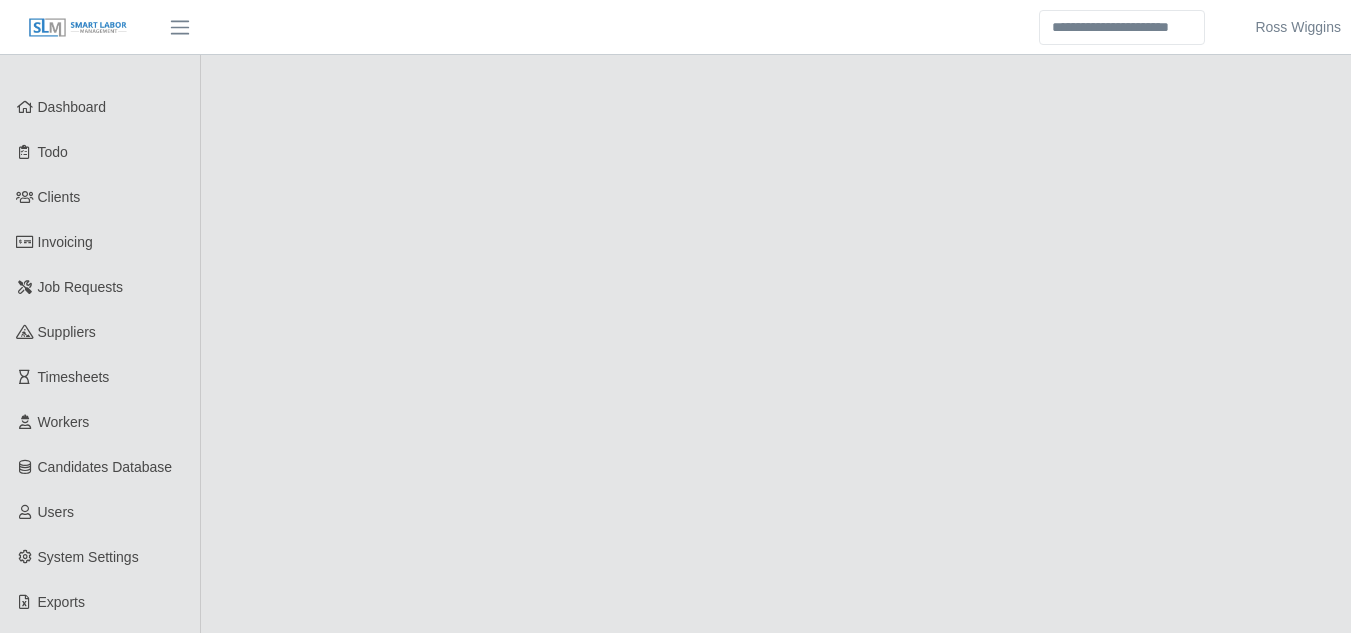 scroll, scrollTop: 0, scrollLeft: 0, axis: both 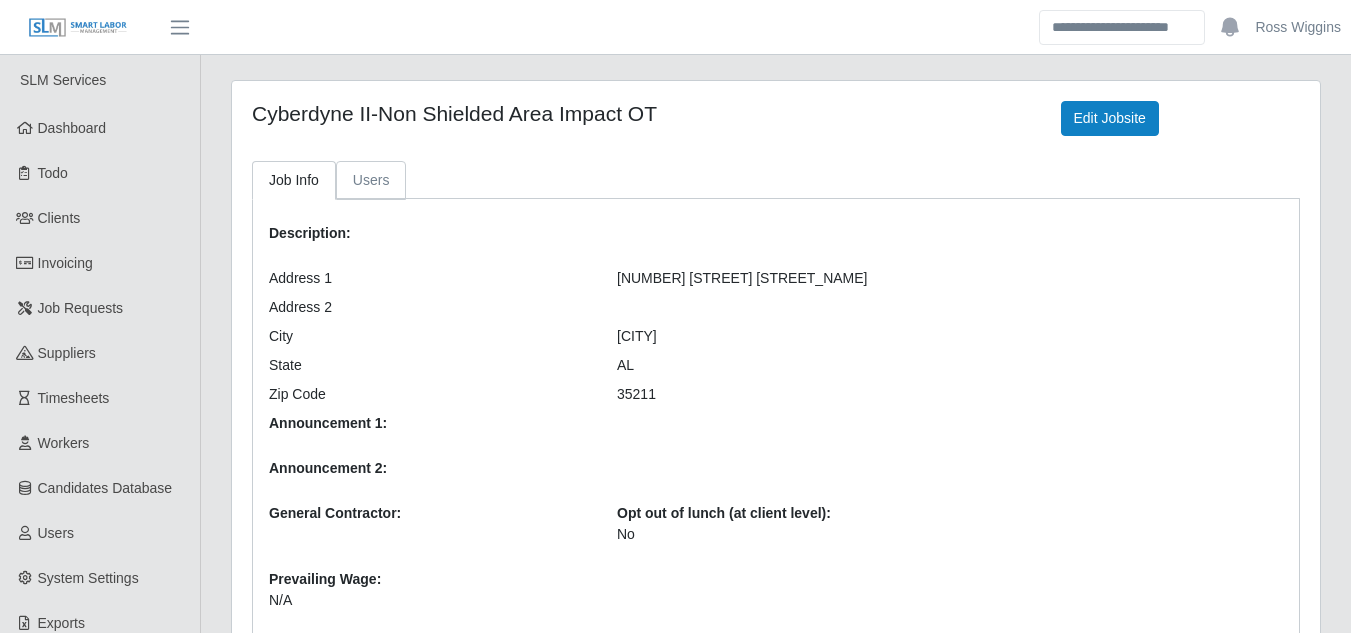 click on "Users" at bounding box center (371, 180) 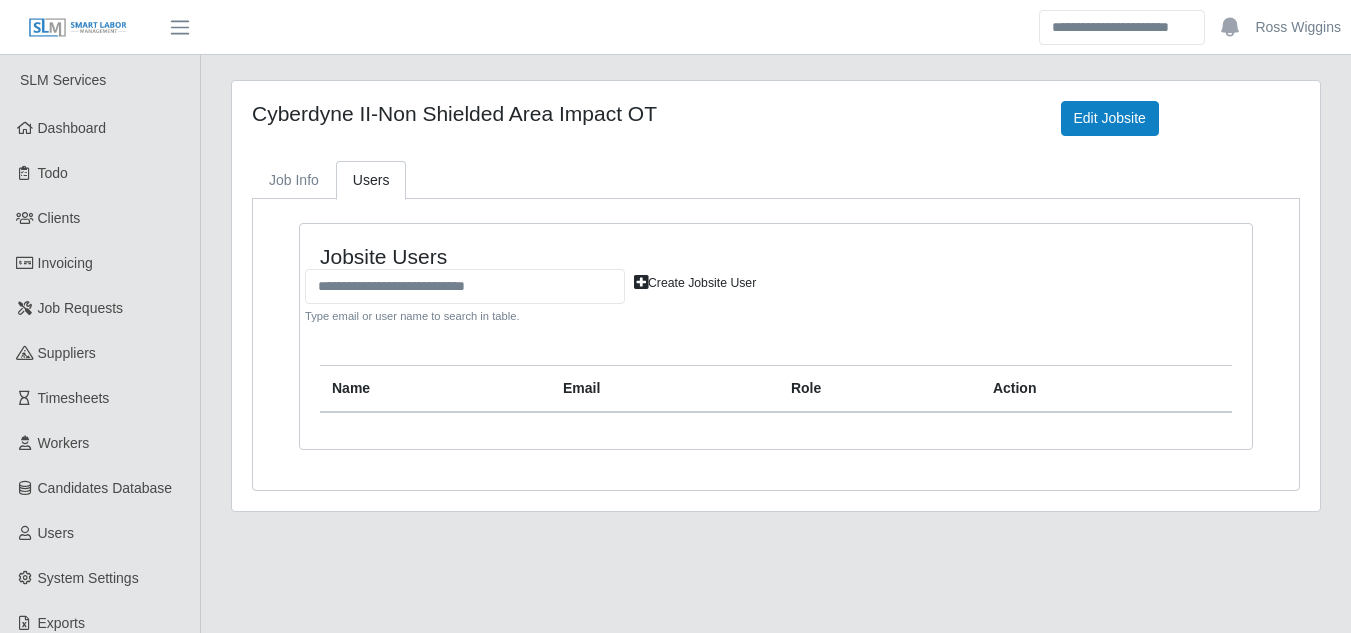 click at bounding box center (641, 282) 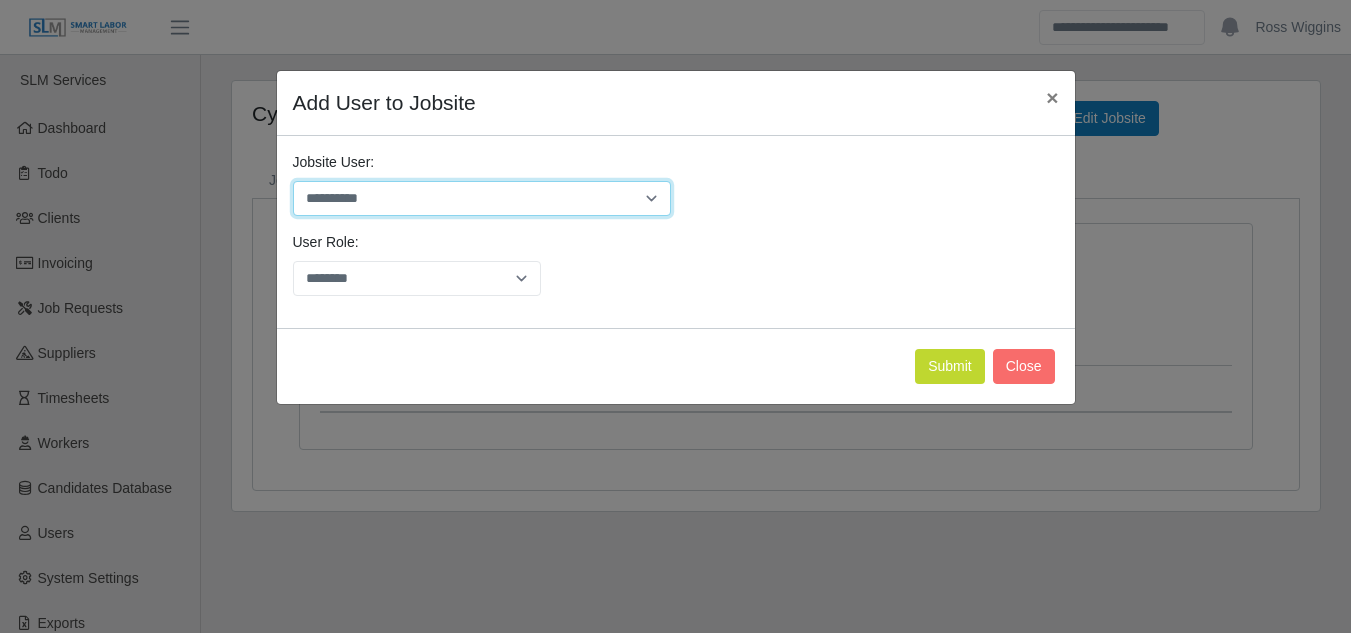 click on "**********" at bounding box center [482, 198] 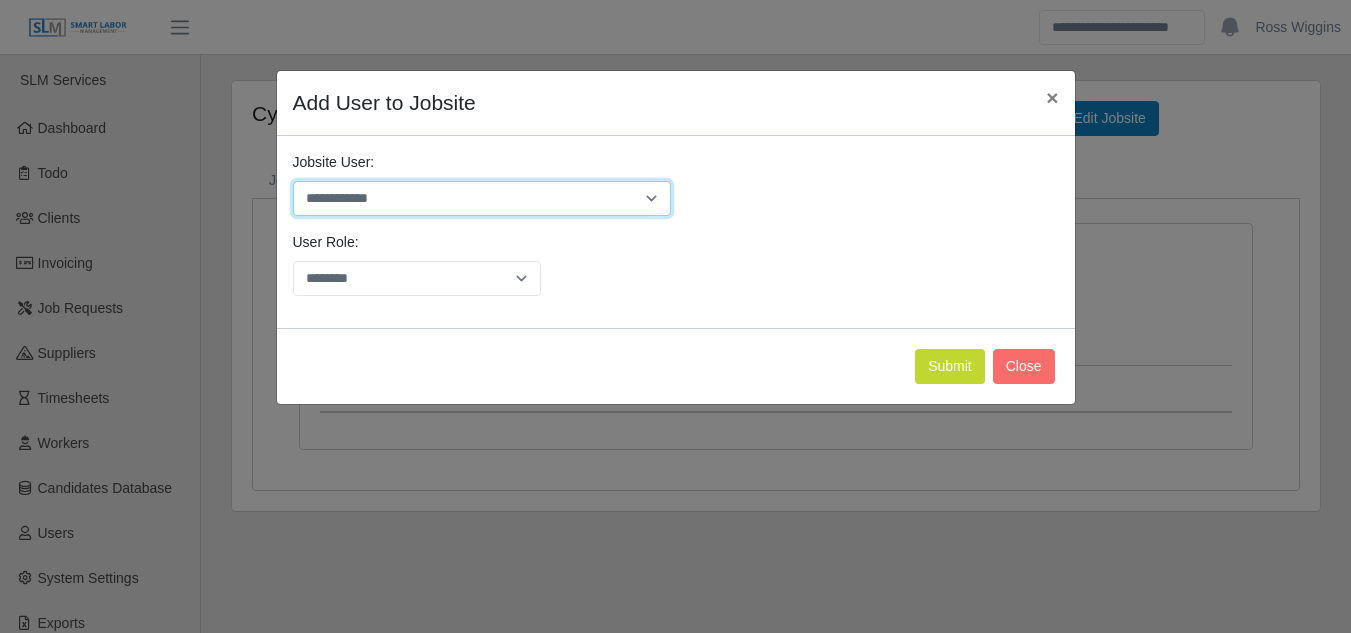 click on "**********" at bounding box center (482, 198) 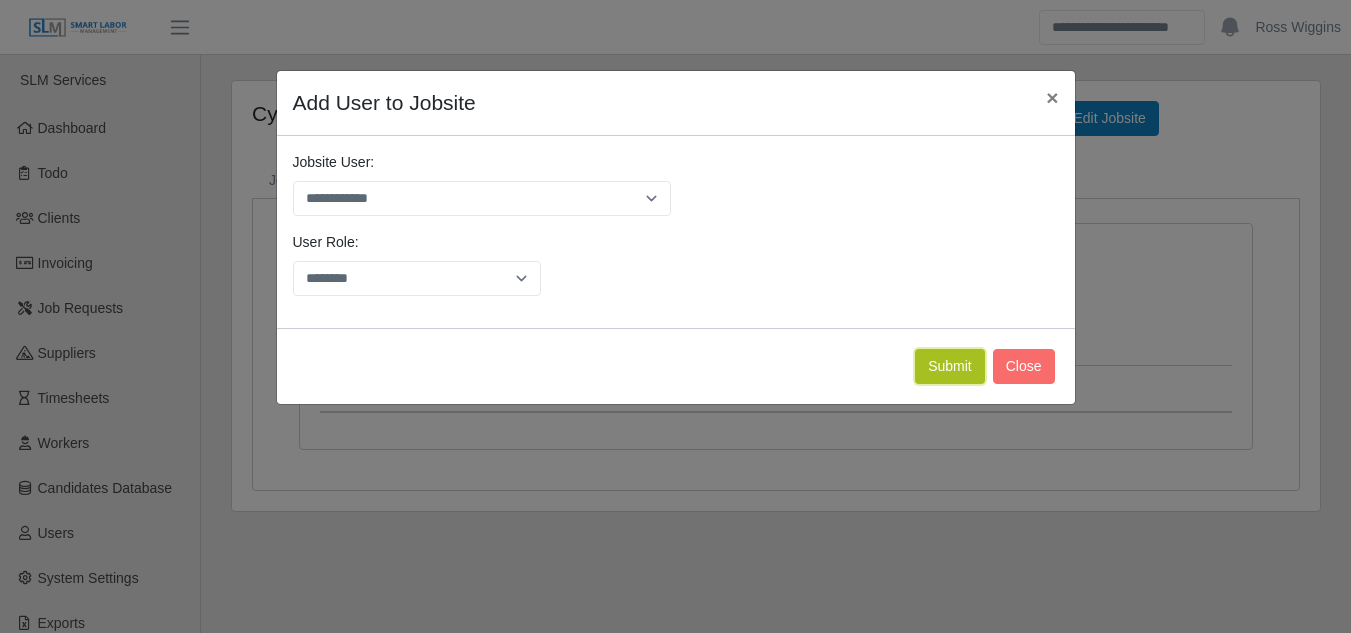 click on "Submit" 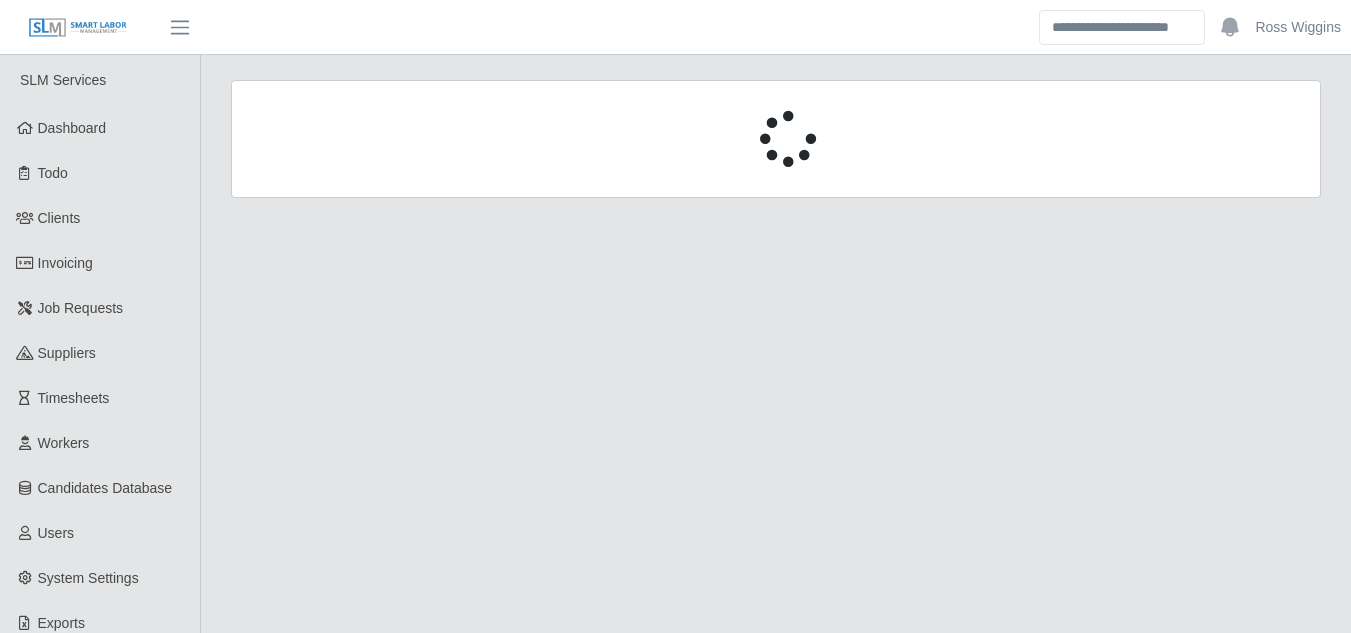 scroll, scrollTop: 0, scrollLeft: 0, axis: both 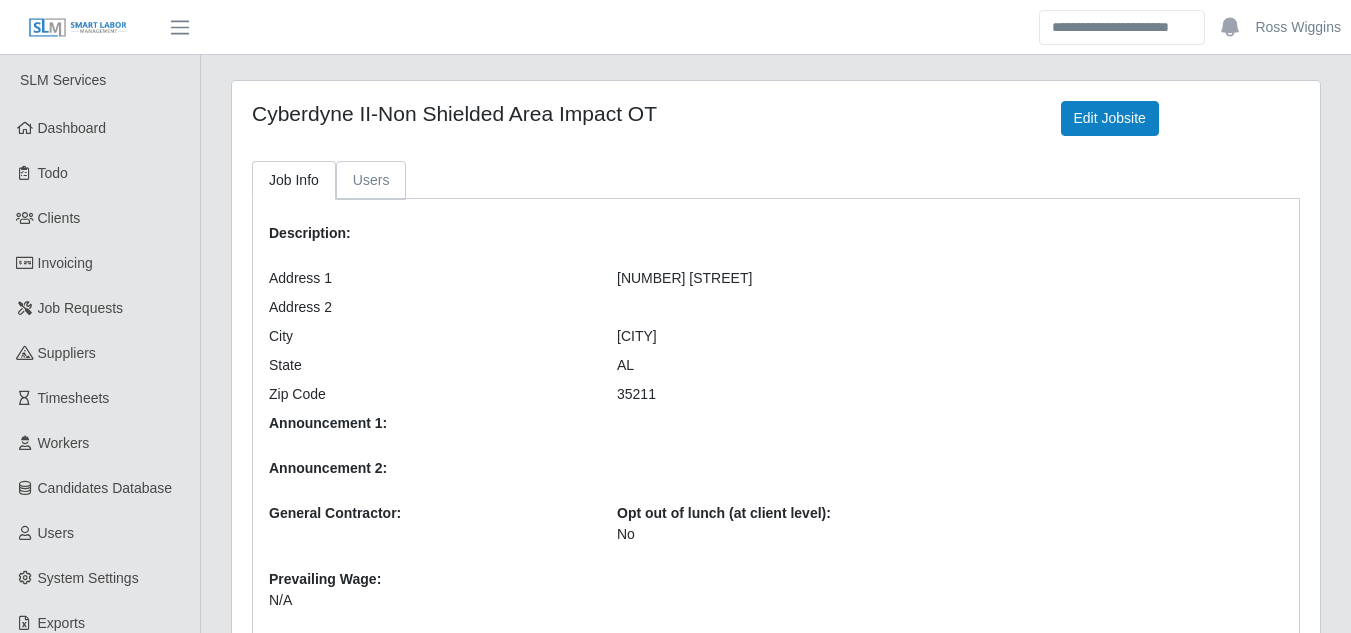 click on "Users" at bounding box center (371, 180) 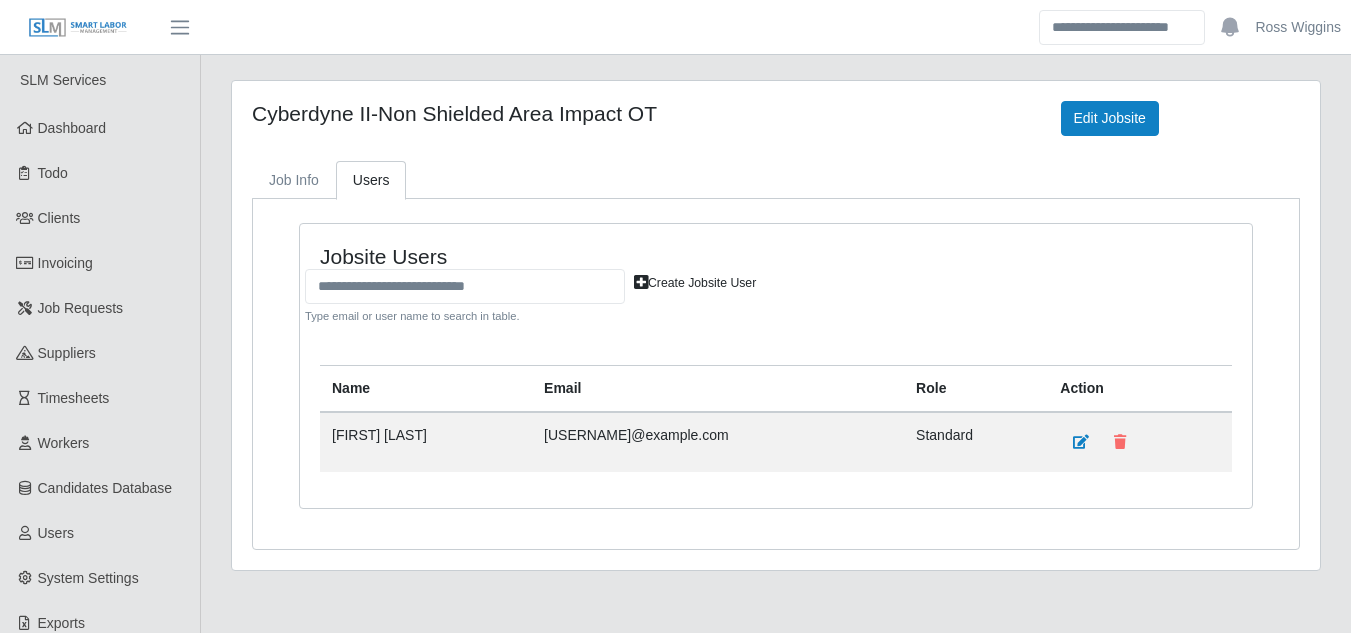 click on "Create Jobsite User" at bounding box center (695, 283) 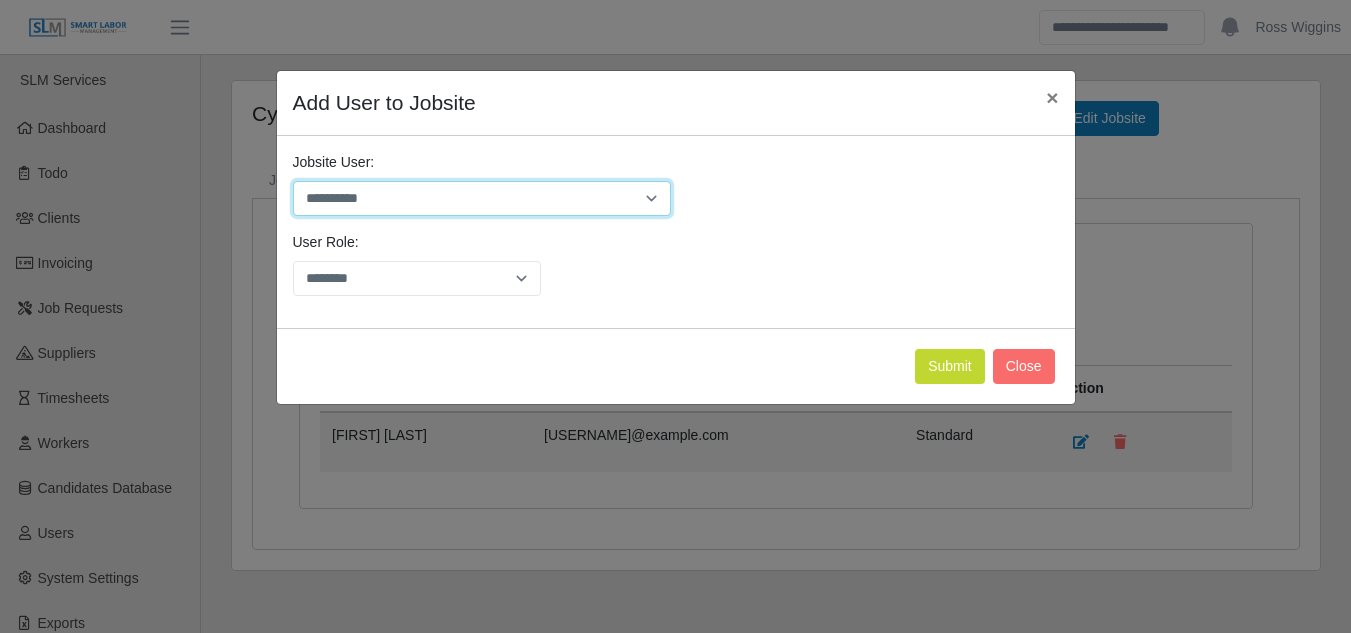 click on "**********" at bounding box center (482, 198) 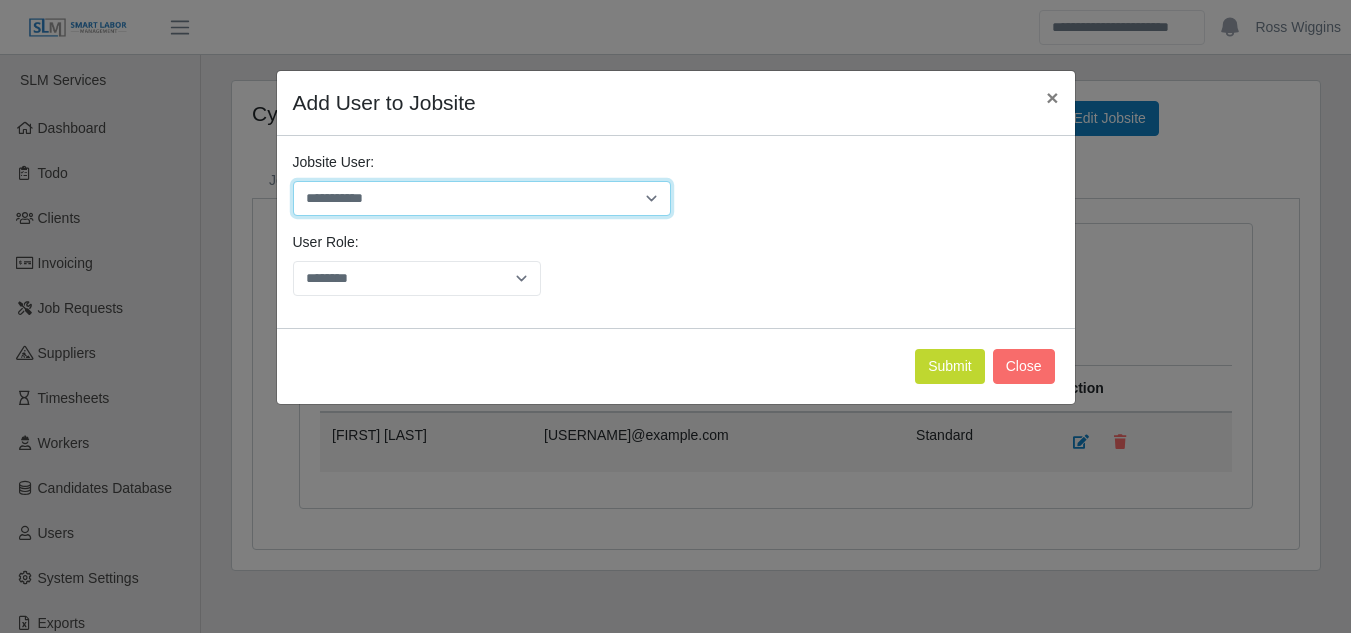 click on "**********" at bounding box center [482, 198] 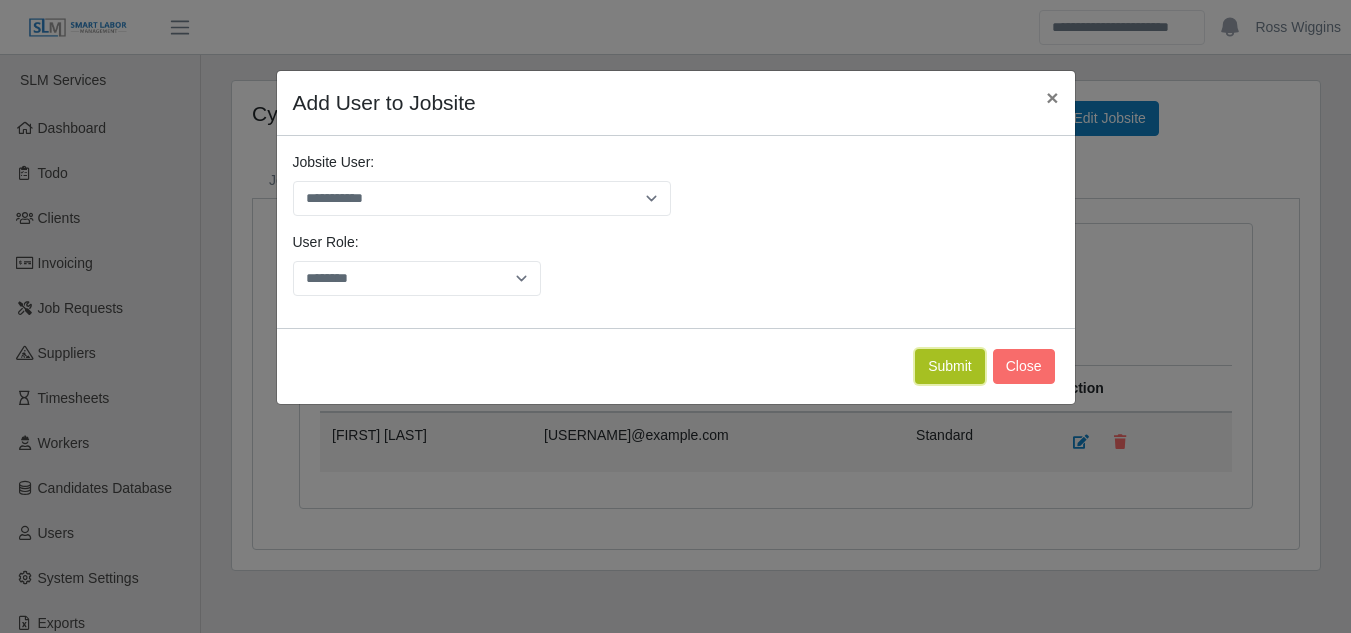 click on "Submit" 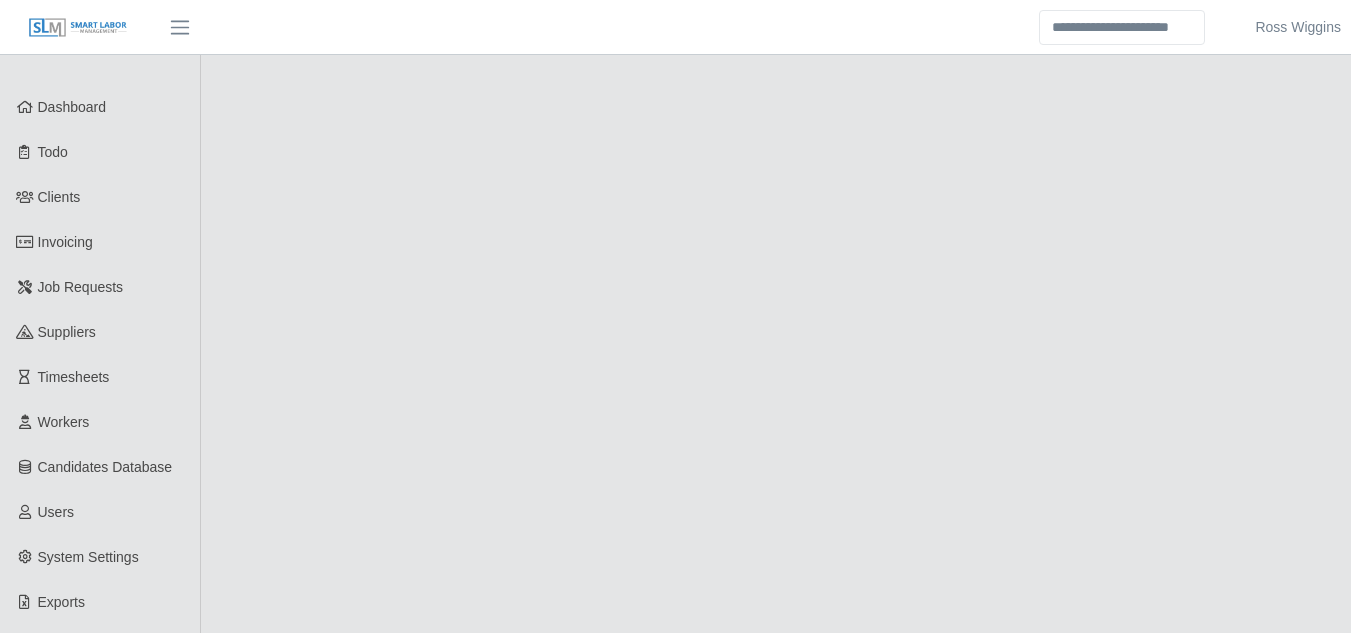 scroll, scrollTop: 0, scrollLeft: 0, axis: both 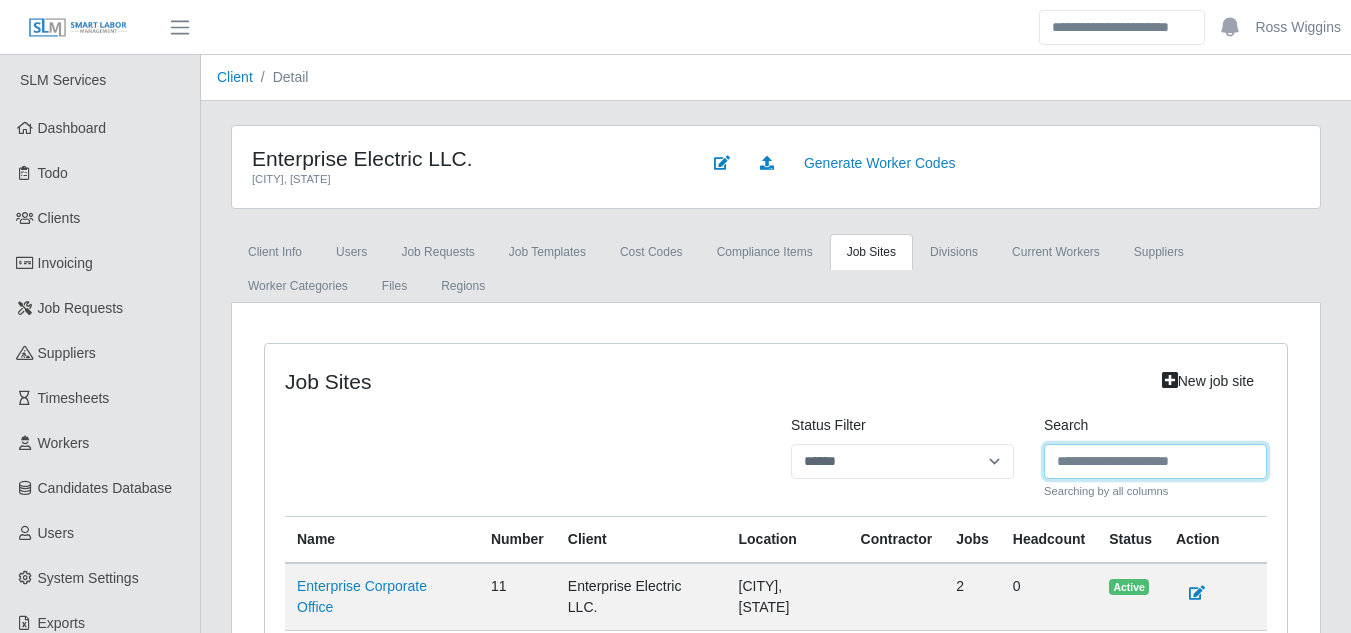 click on "Search" at bounding box center (1155, 461) 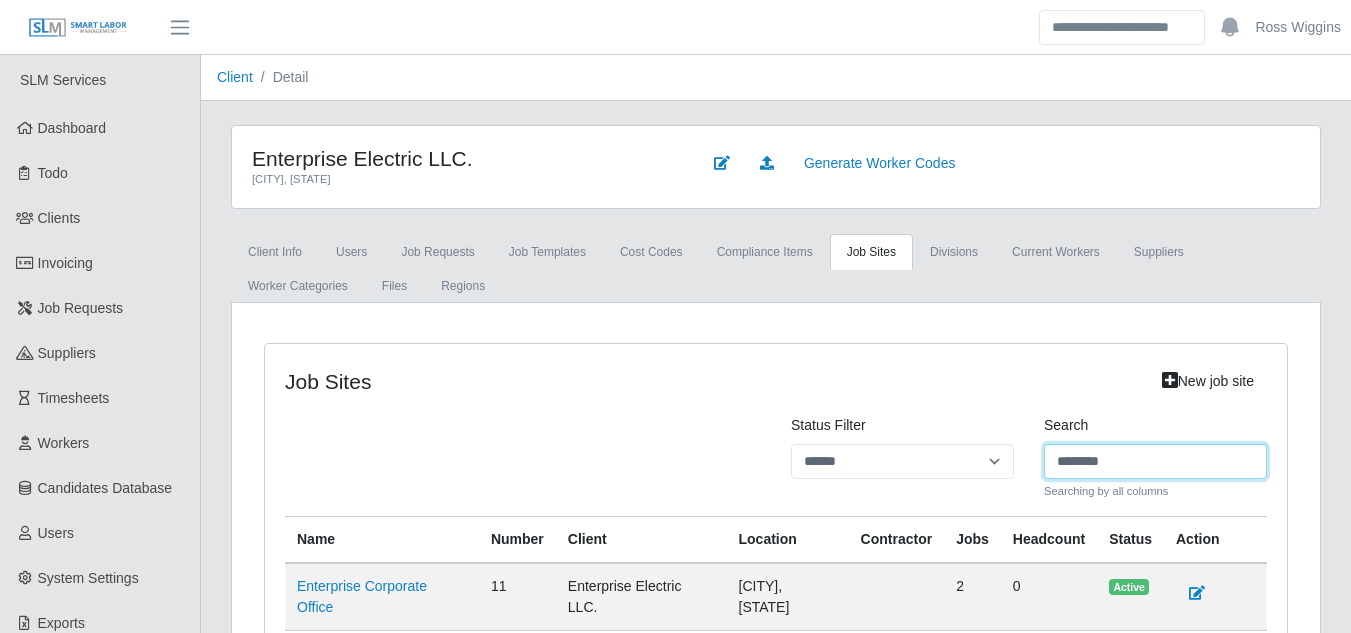 type on "********" 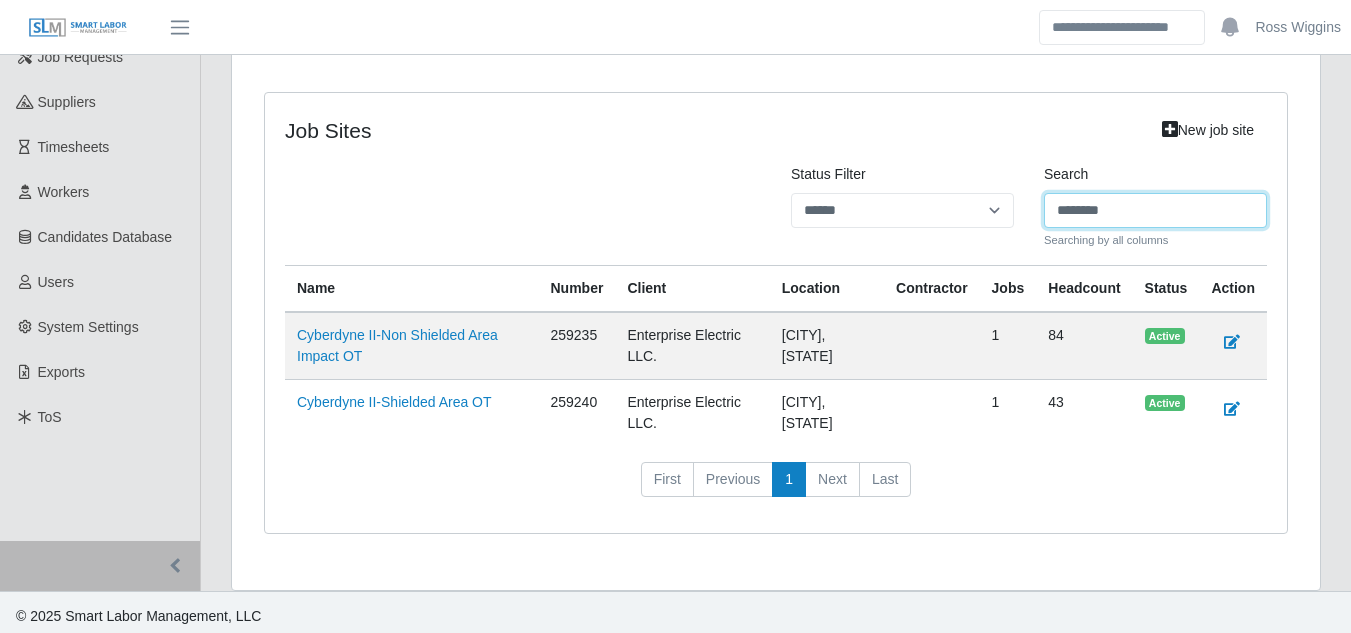 scroll, scrollTop: 259, scrollLeft: 0, axis: vertical 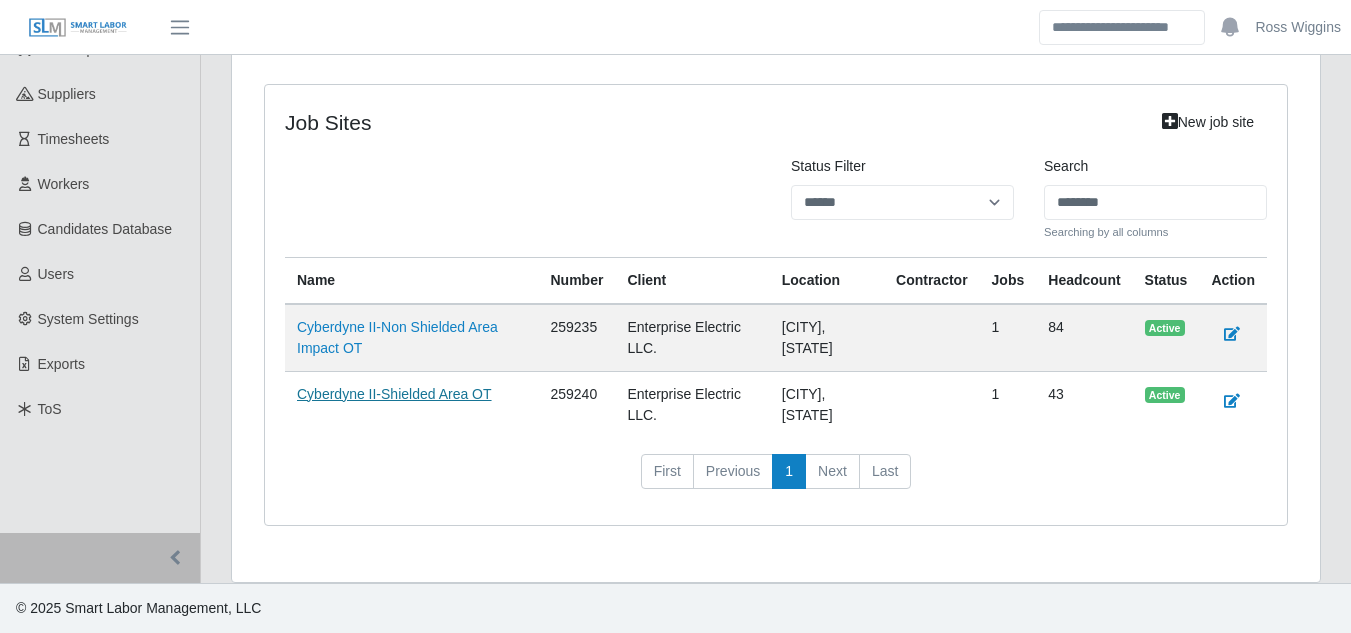 click on "Cyberdyne II-Shielded Area OT" at bounding box center (394, 394) 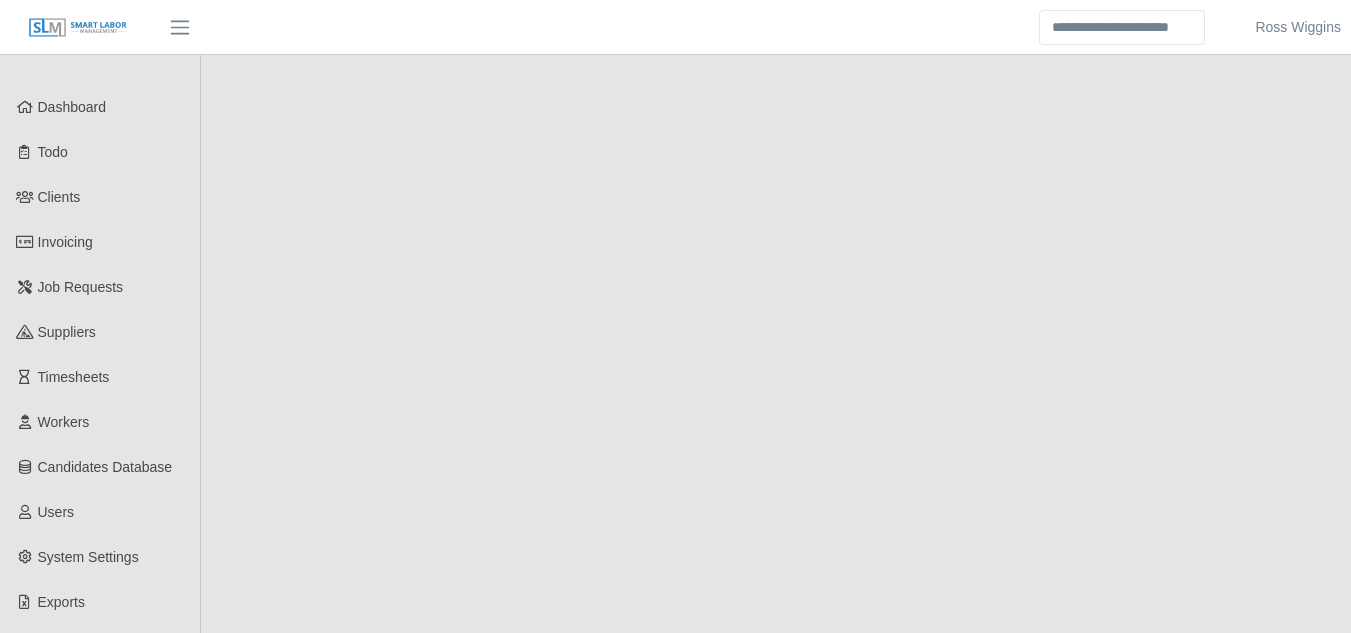 scroll, scrollTop: 0, scrollLeft: 0, axis: both 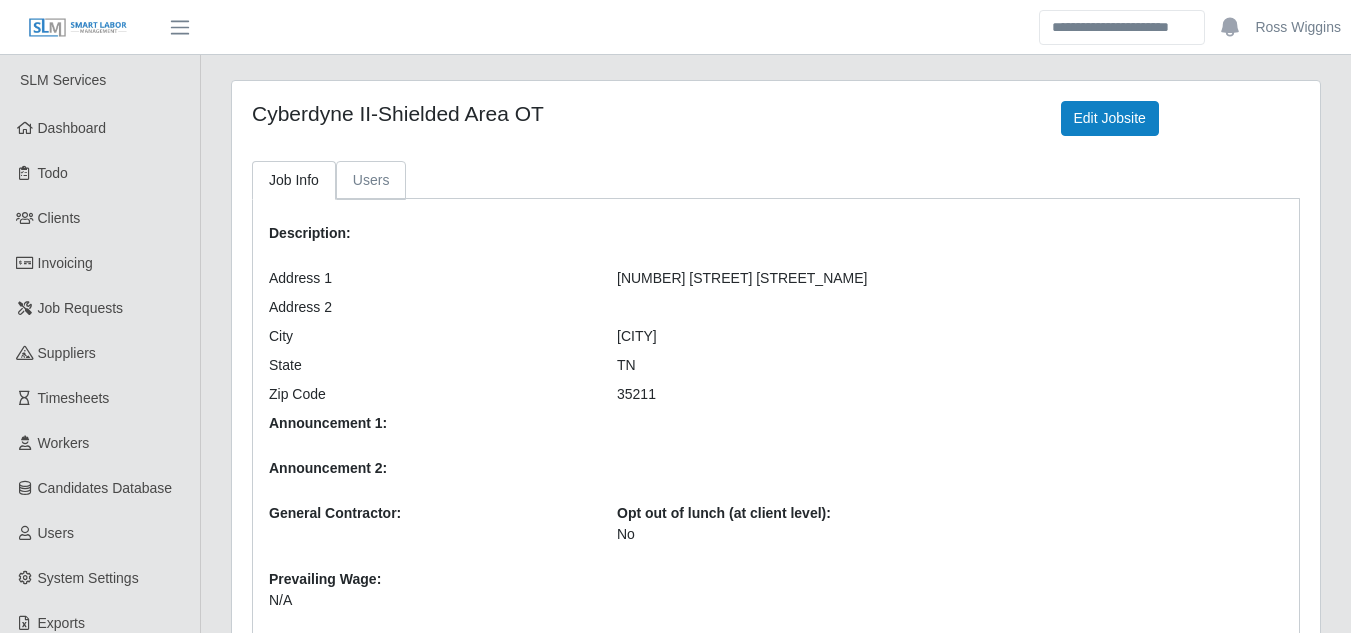 click on "Users" at bounding box center (371, 180) 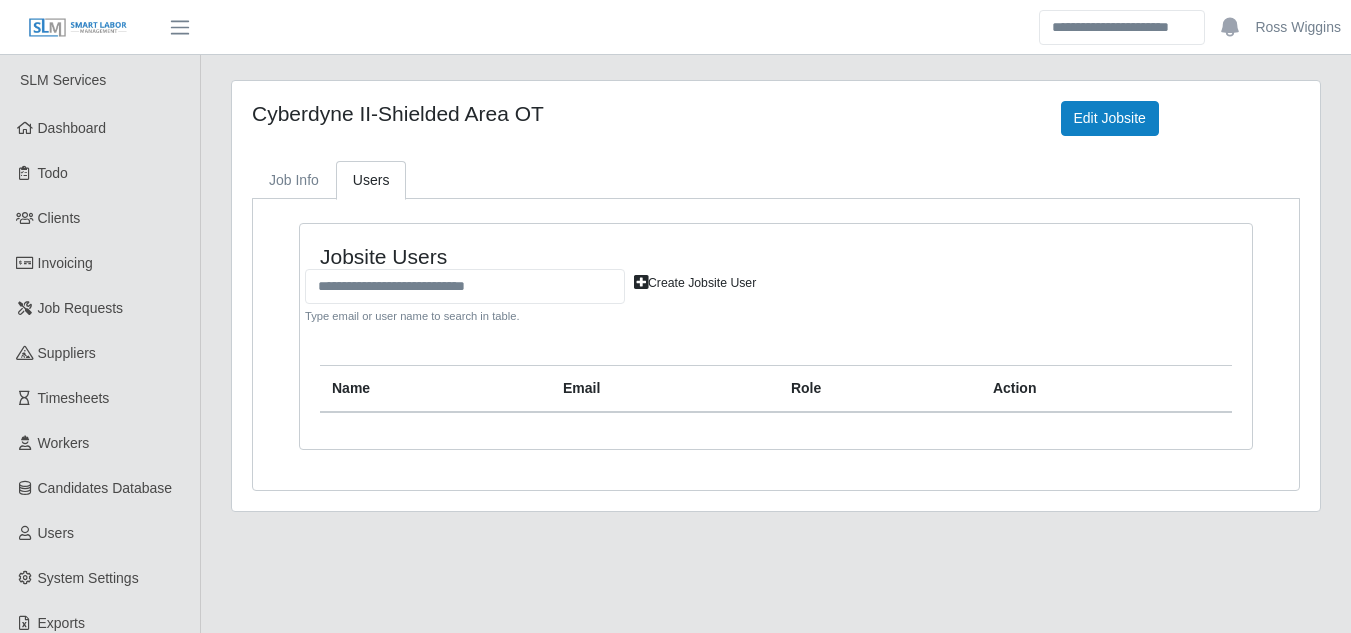 click at bounding box center [641, 282] 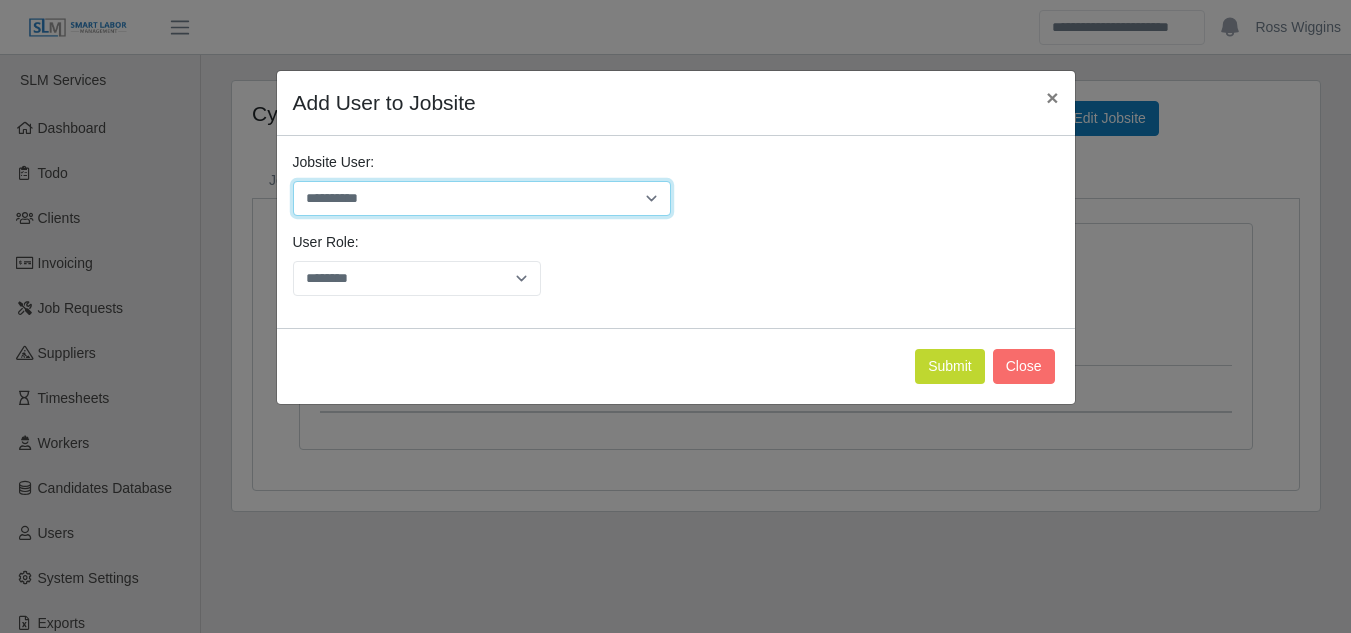 click on "**********" at bounding box center [482, 198] 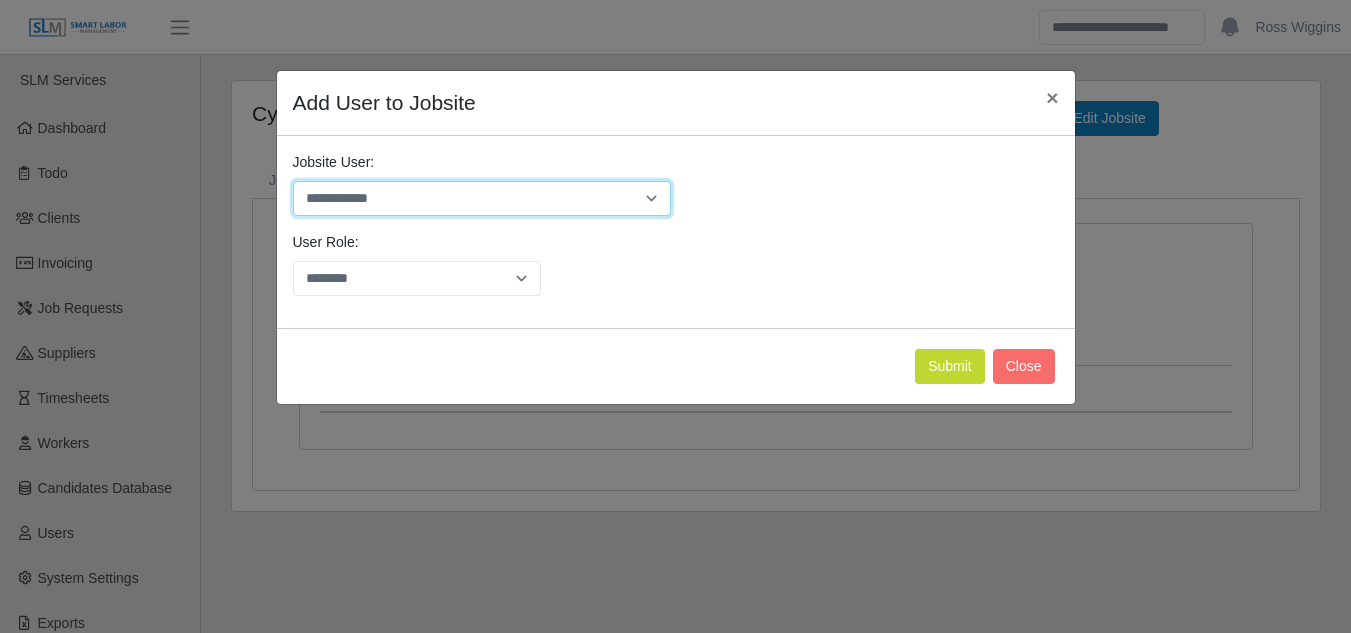 click on "**********" at bounding box center (482, 198) 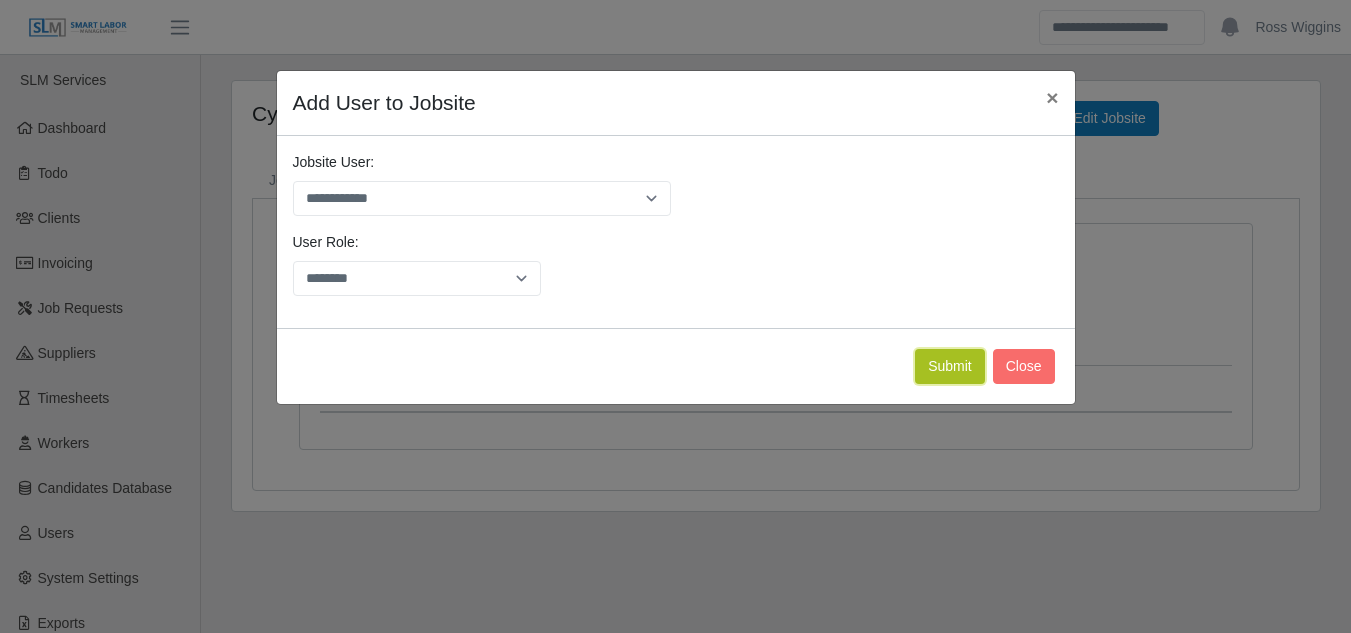 click on "Submit" 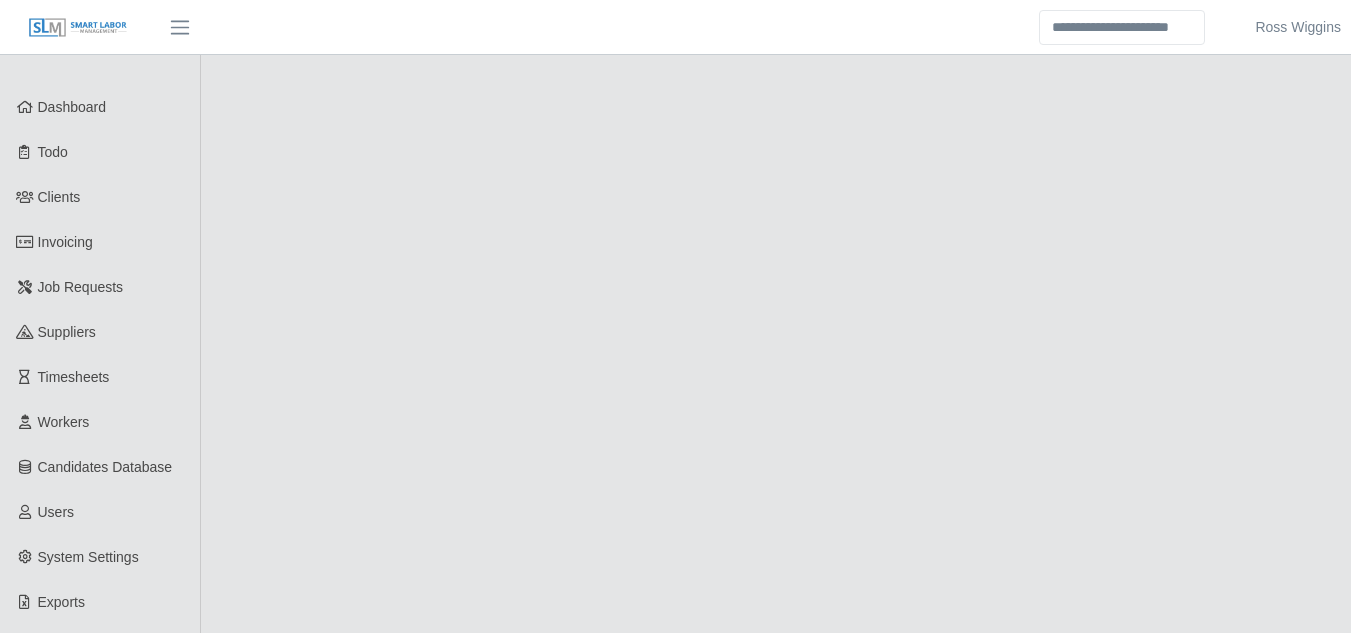 scroll, scrollTop: 0, scrollLeft: 0, axis: both 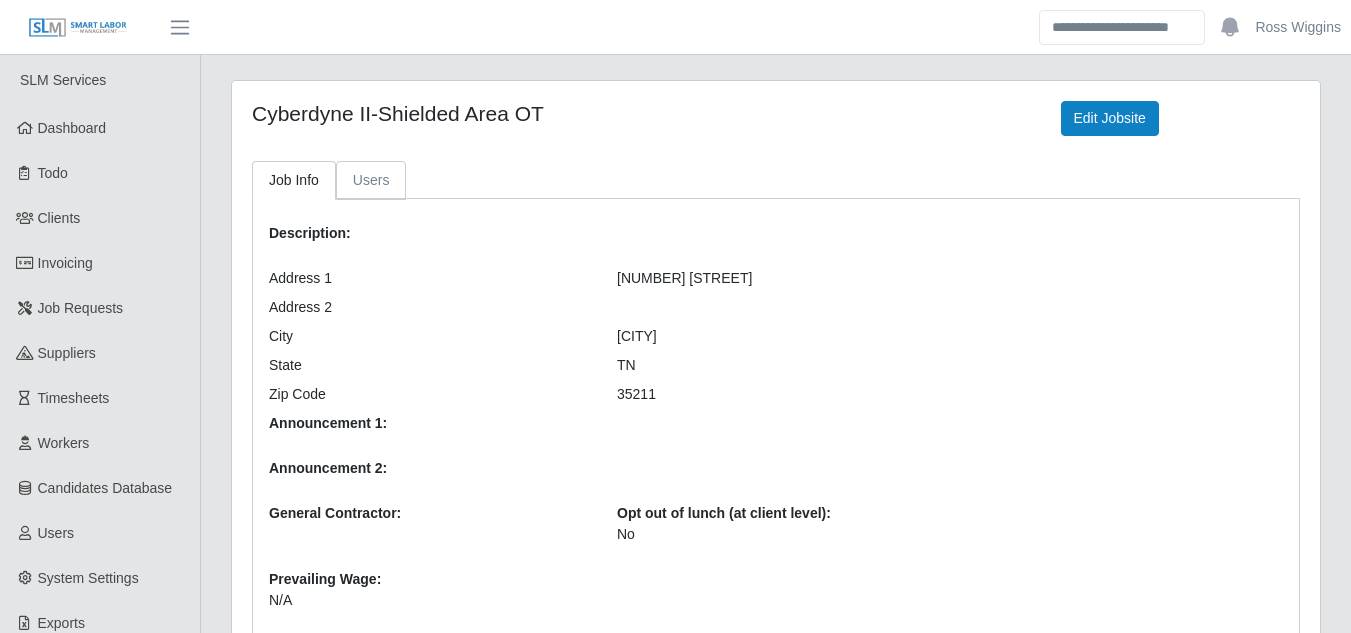 click on "Users" at bounding box center [371, 180] 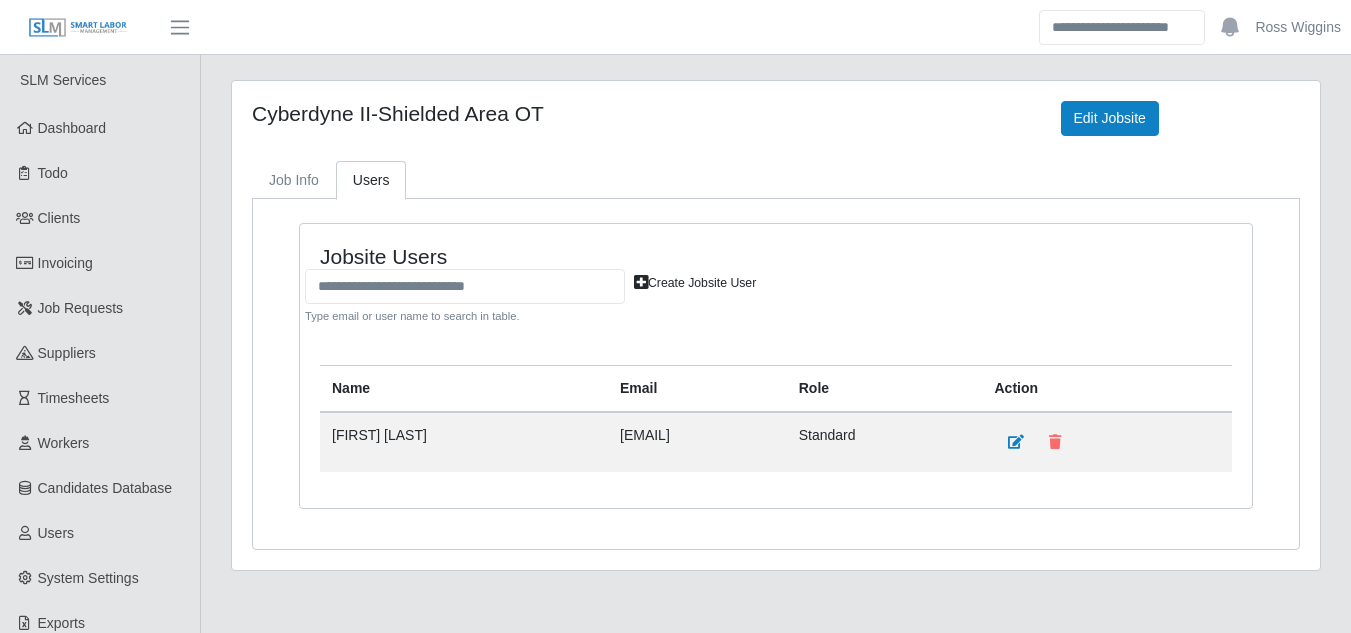 click on "Create Jobsite User" at bounding box center (695, 283) 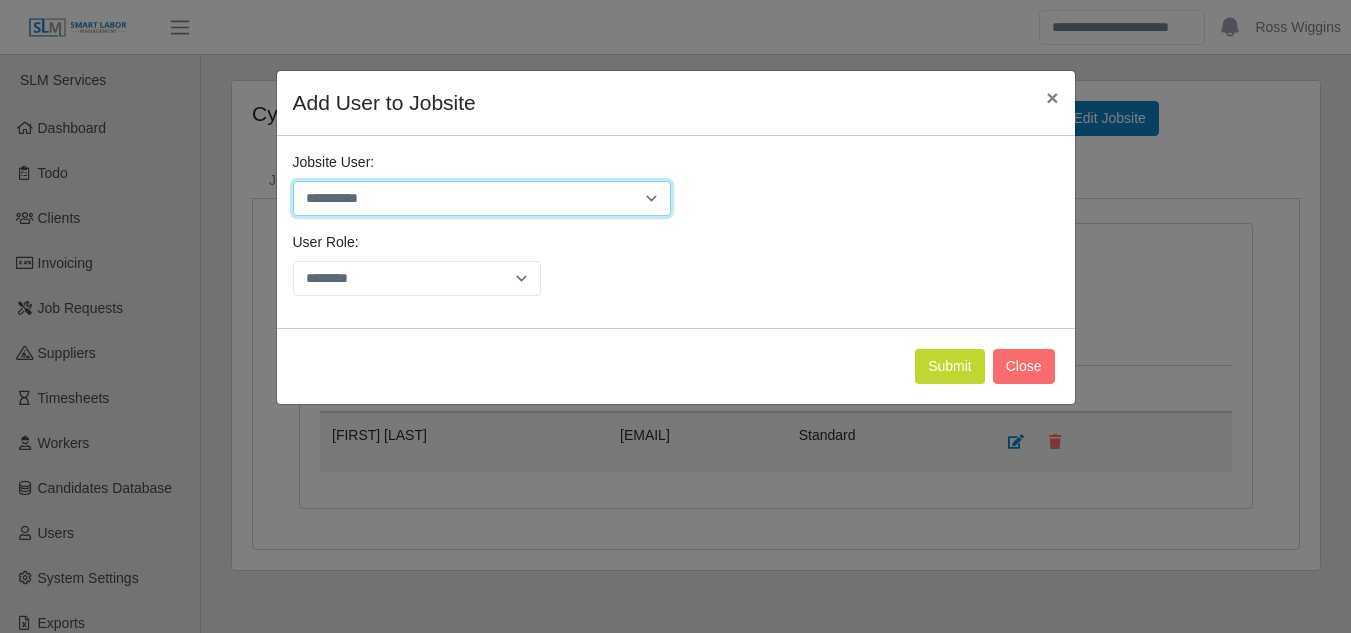 click on "**********" at bounding box center [482, 198] 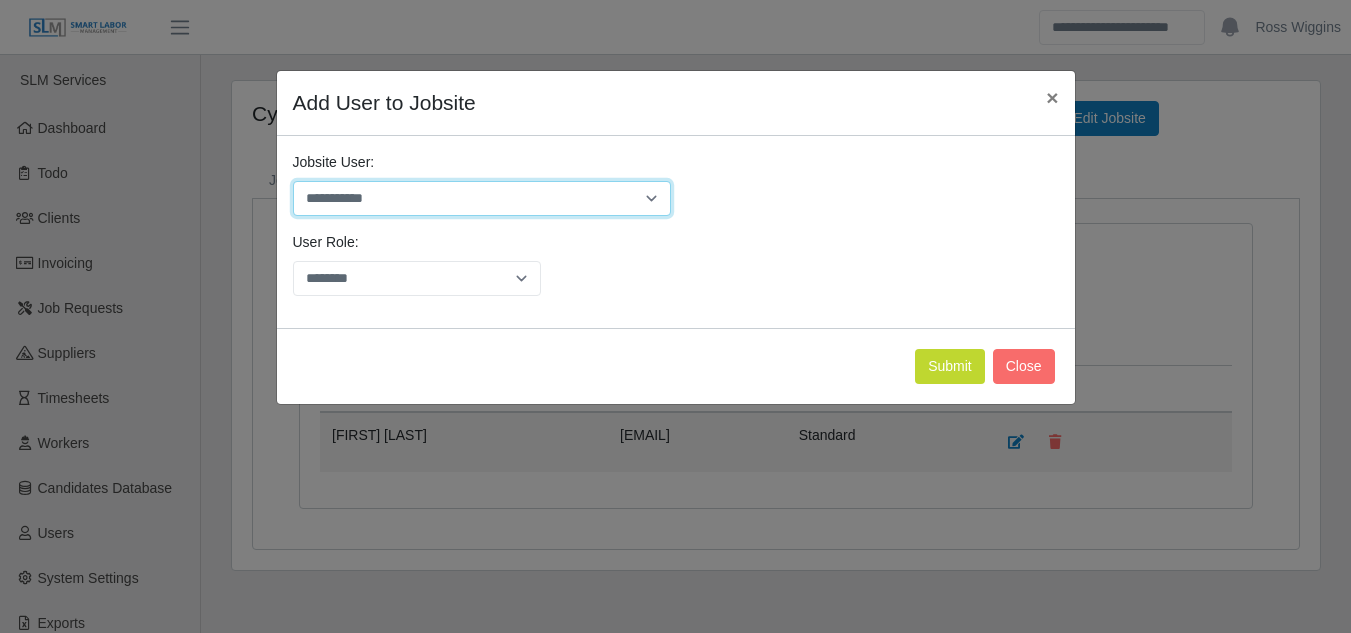 click on "**********" at bounding box center [482, 198] 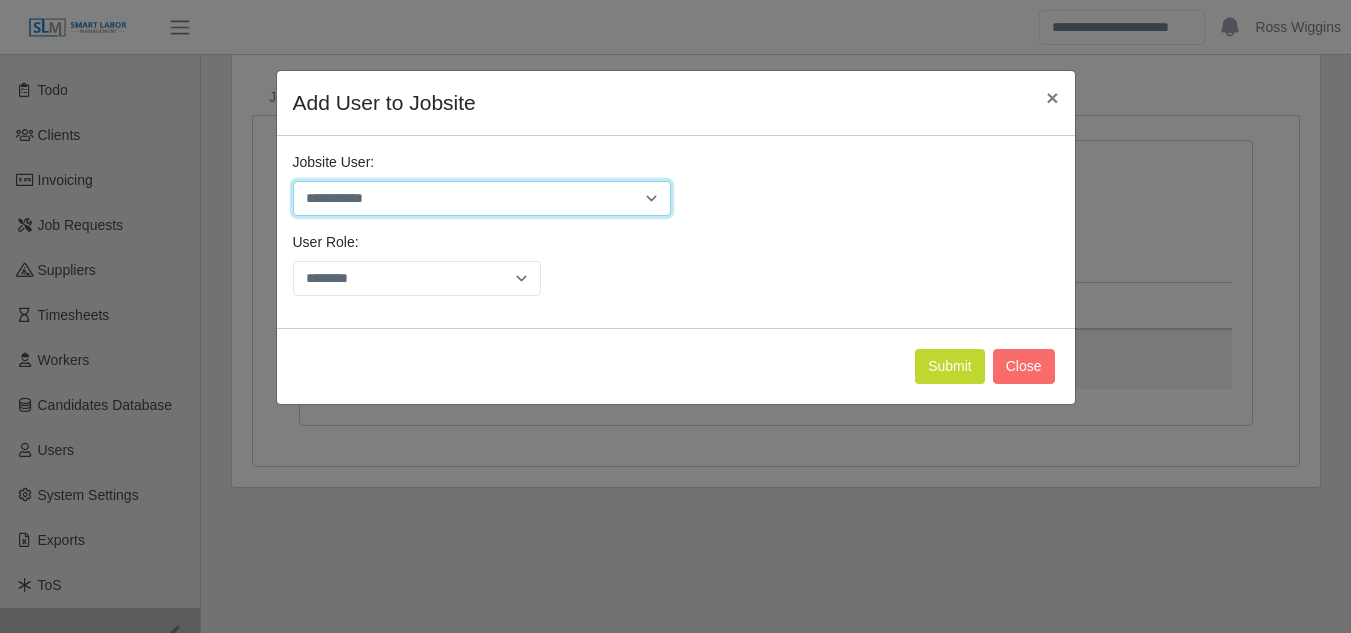 scroll, scrollTop: 158, scrollLeft: 0, axis: vertical 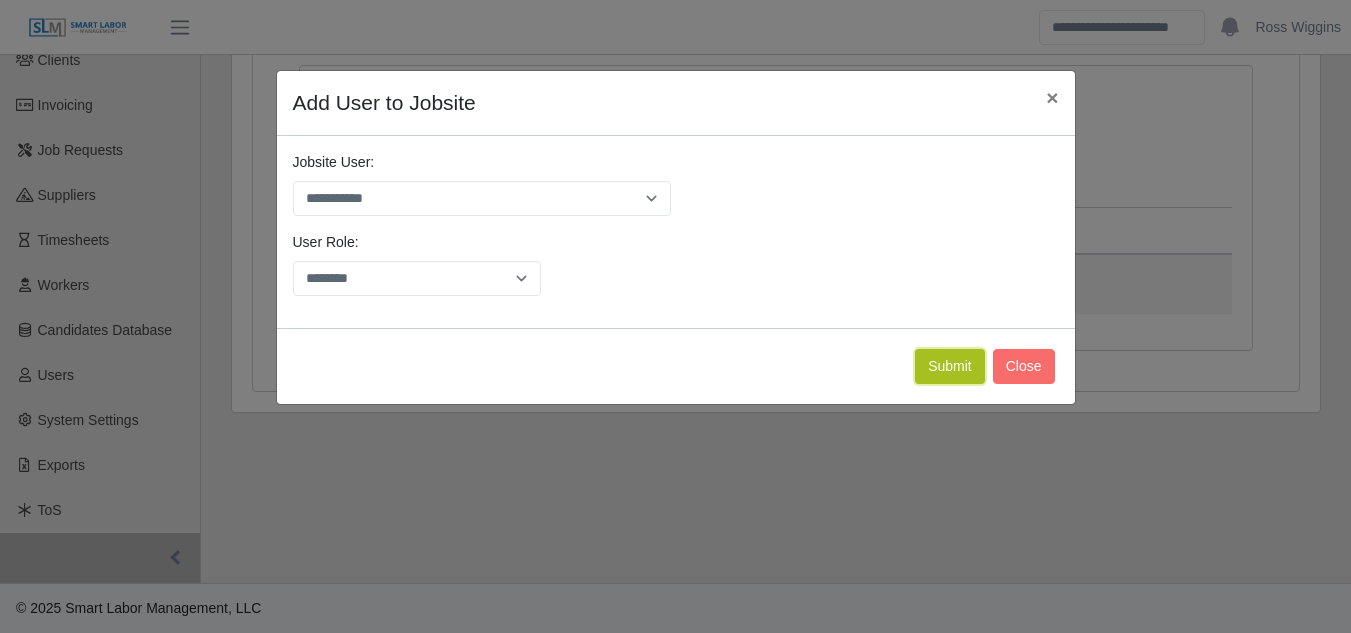 click on "Submit" 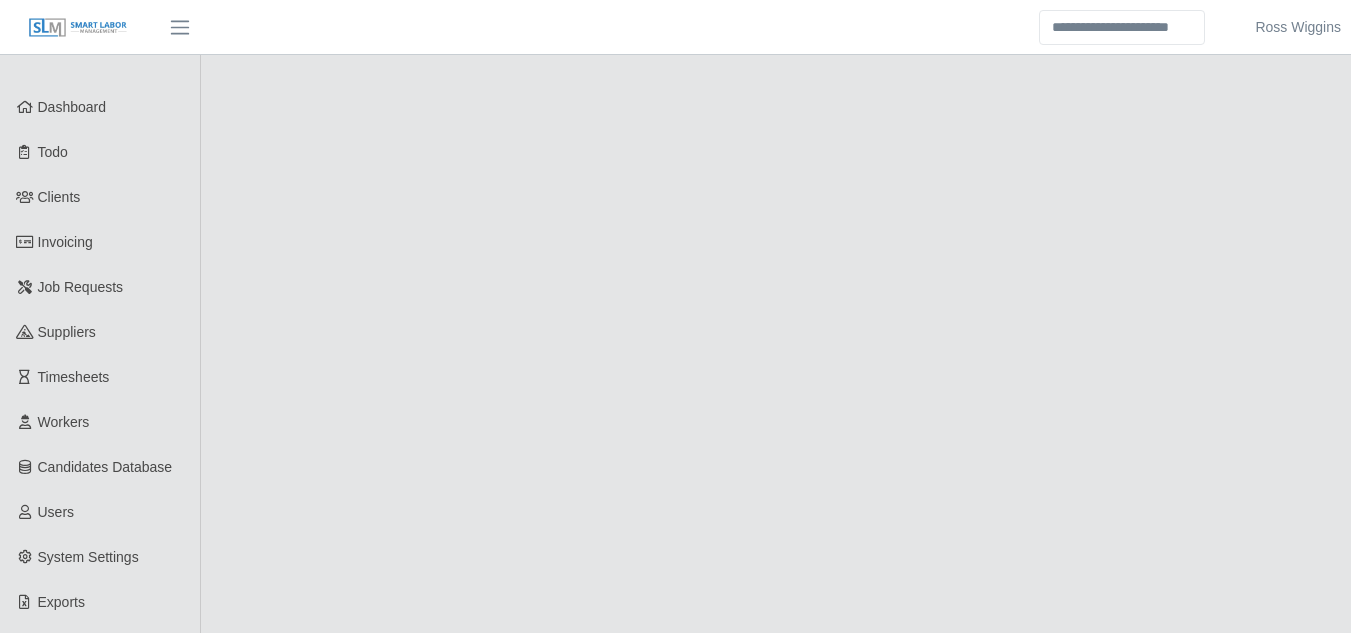 scroll, scrollTop: 0, scrollLeft: 0, axis: both 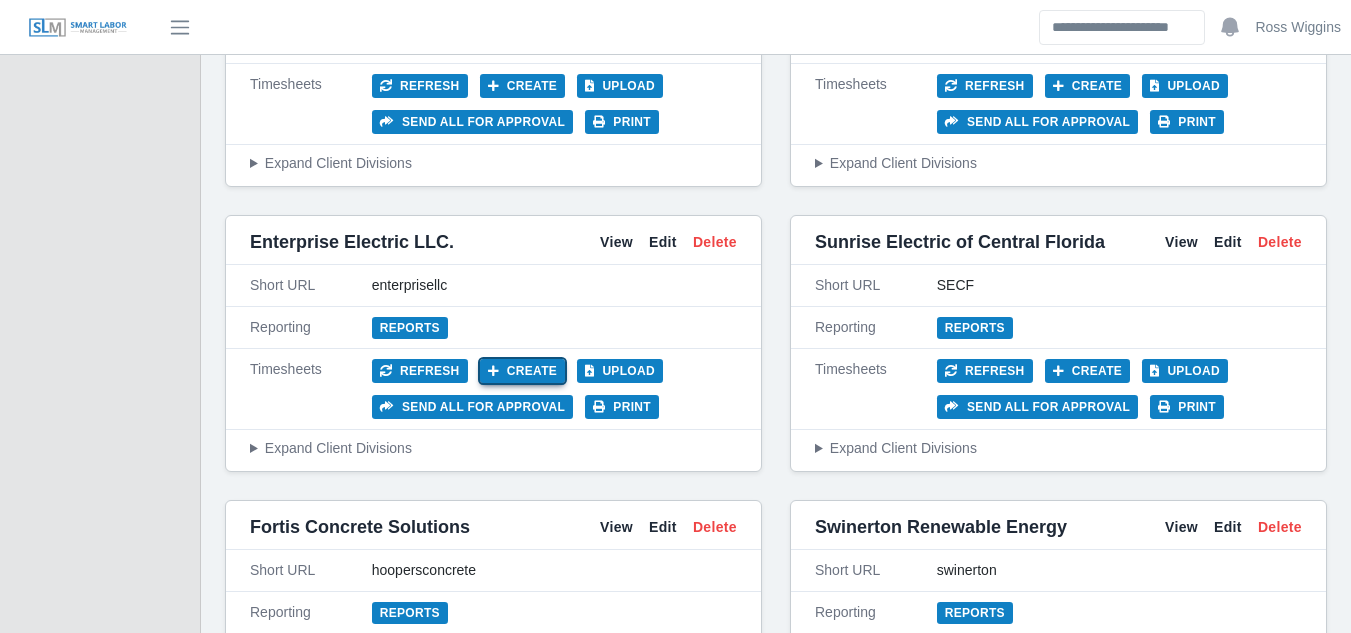 click at bounding box center [493, 371] 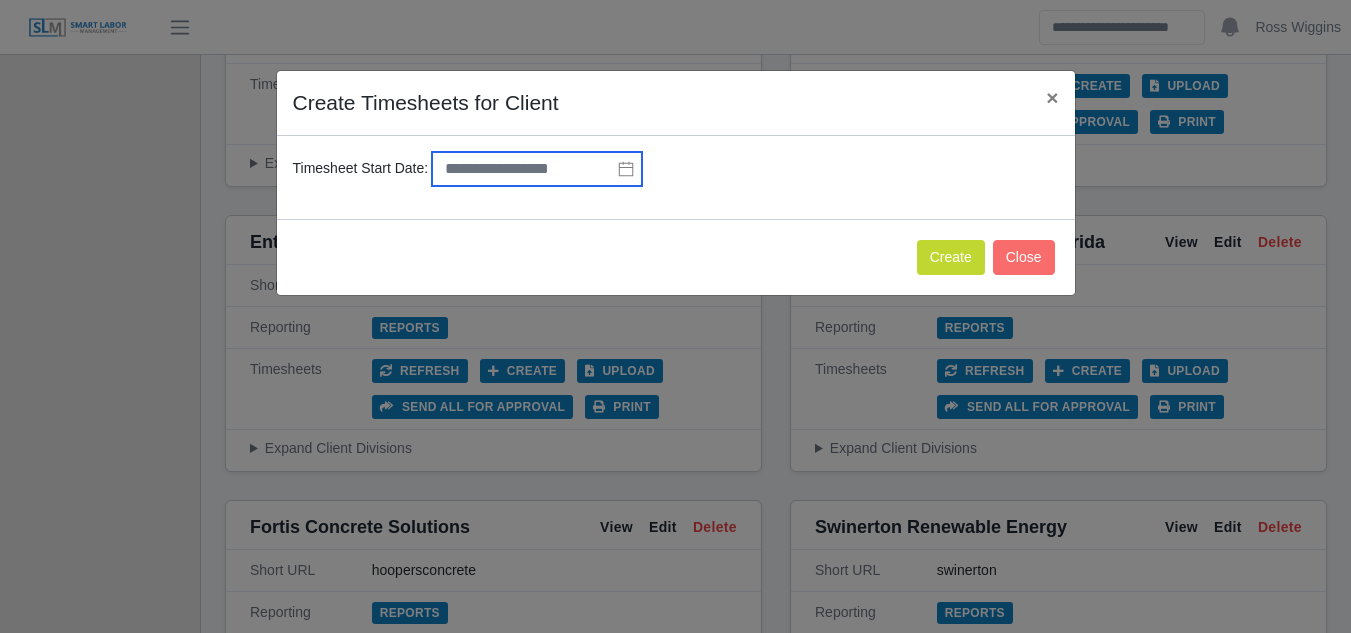 click at bounding box center (537, 169) 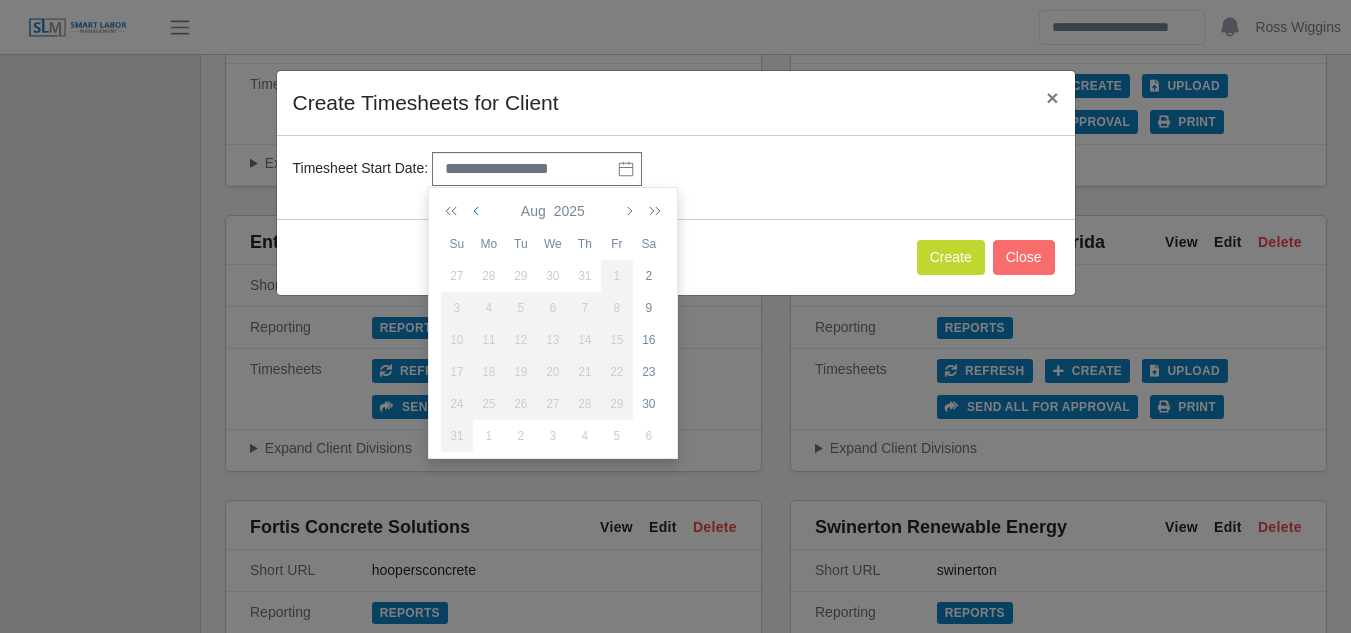 click at bounding box center [478, 211] 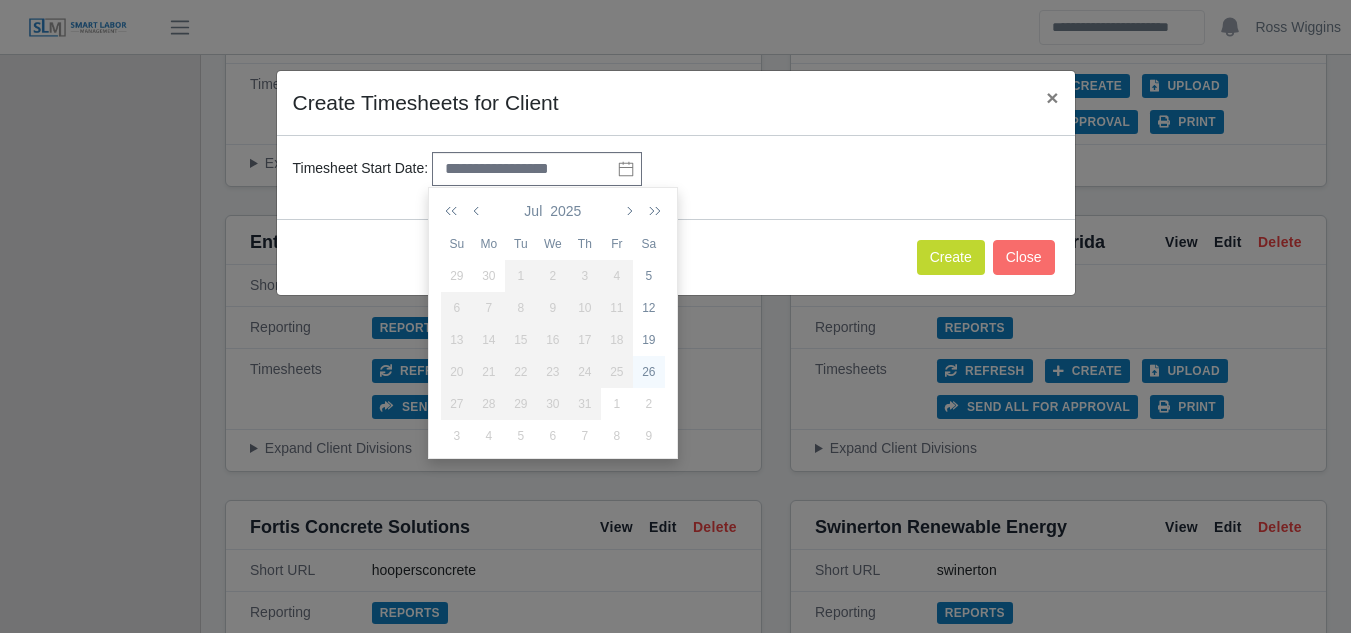 click on "26" at bounding box center (649, 372) 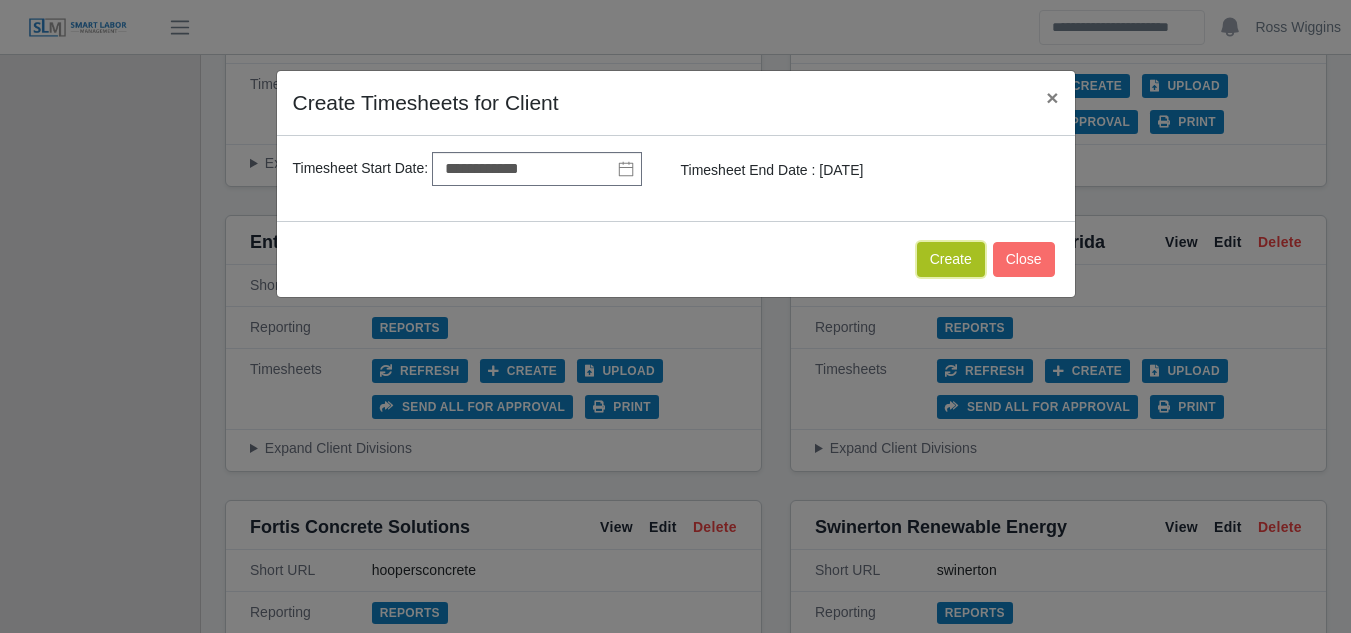 click on "Create" 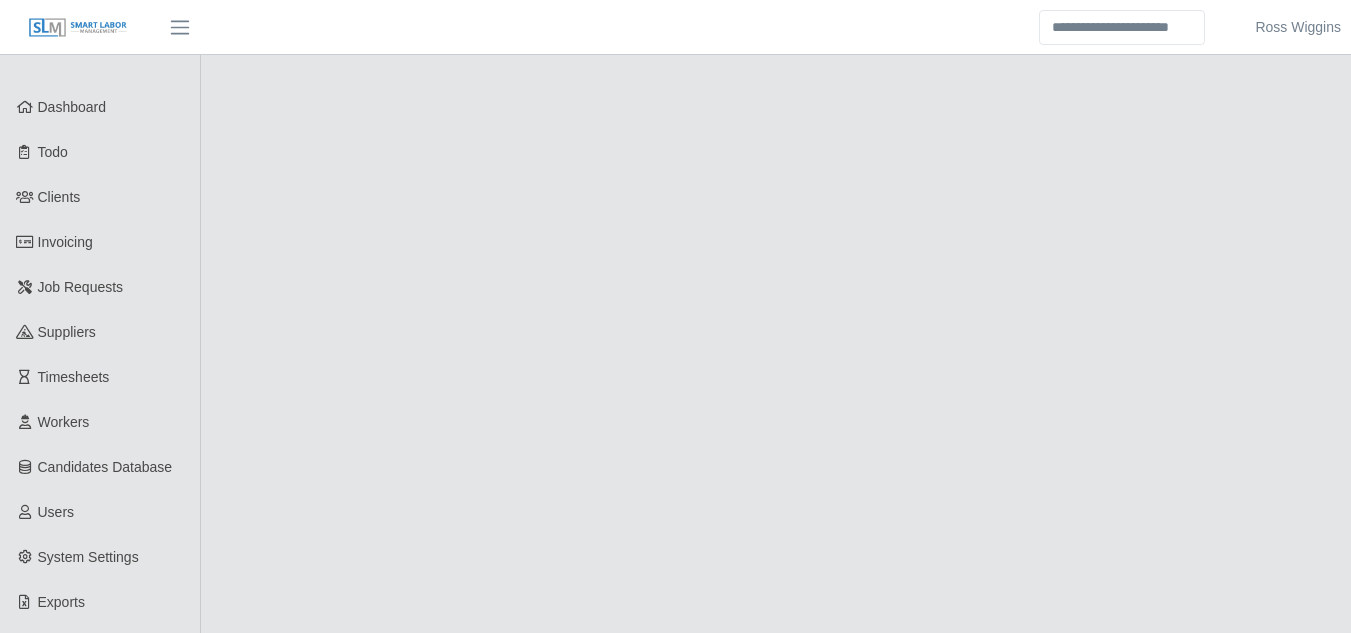 scroll, scrollTop: 0, scrollLeft: 0, axis: both 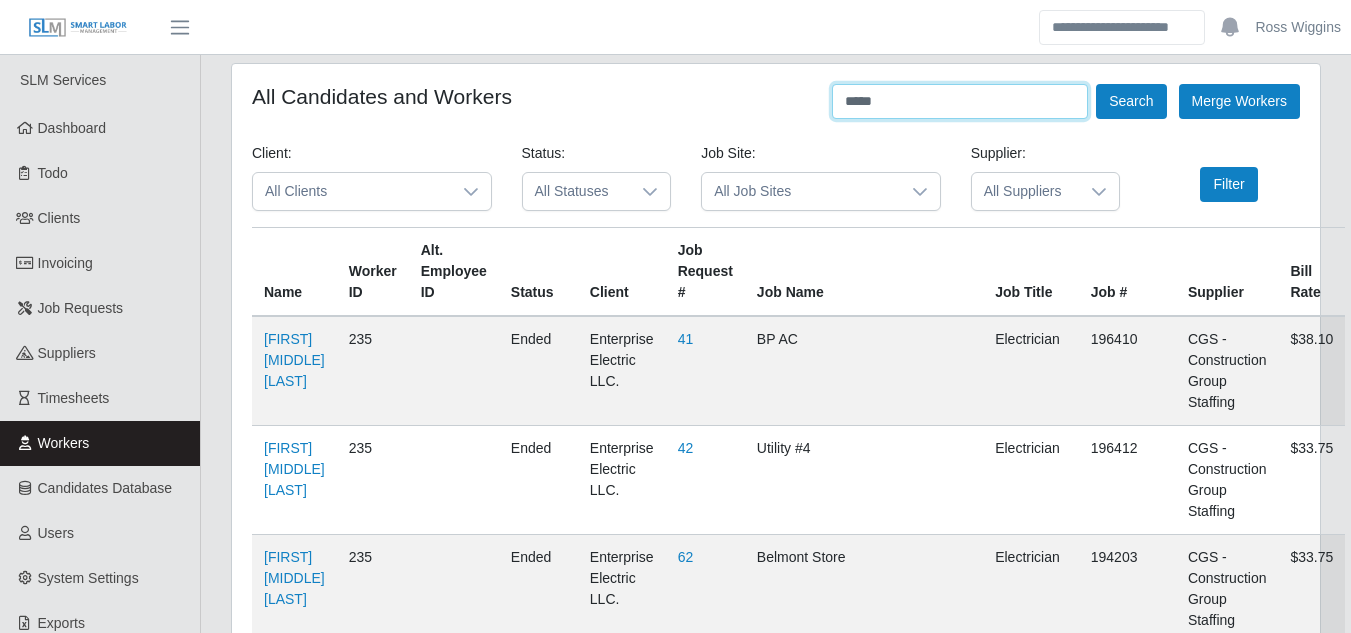 click on "*****" at bounding box center [960, 101] 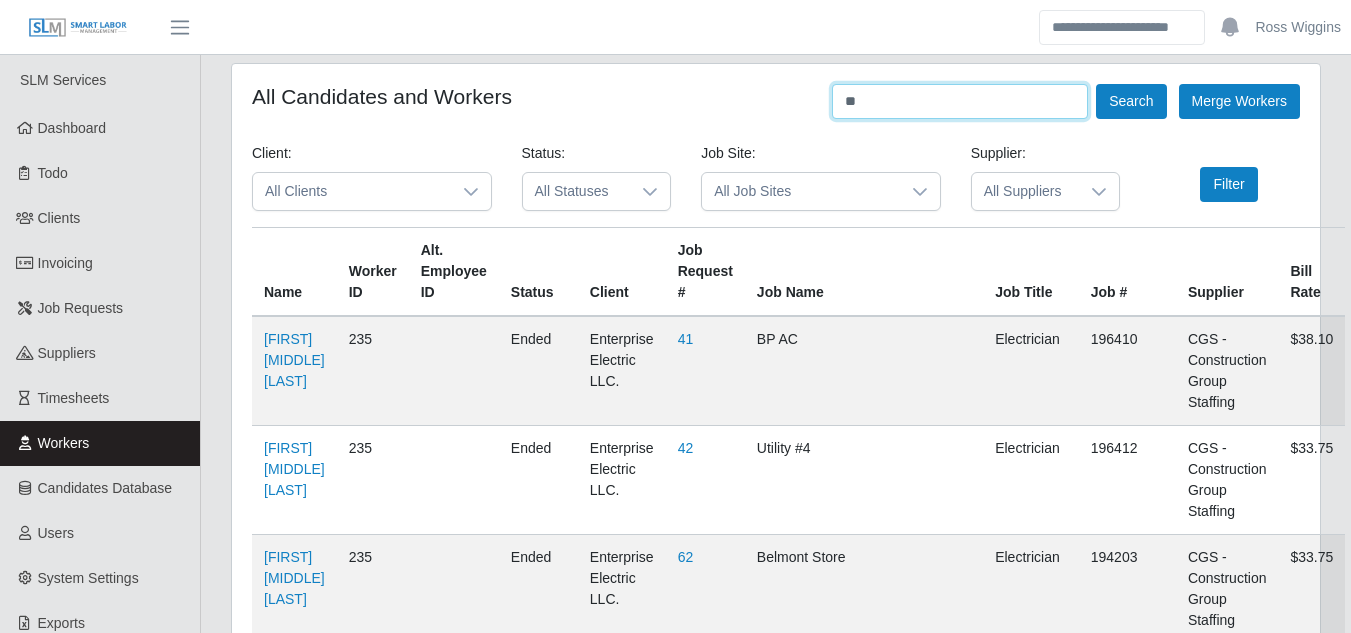 type on "*" 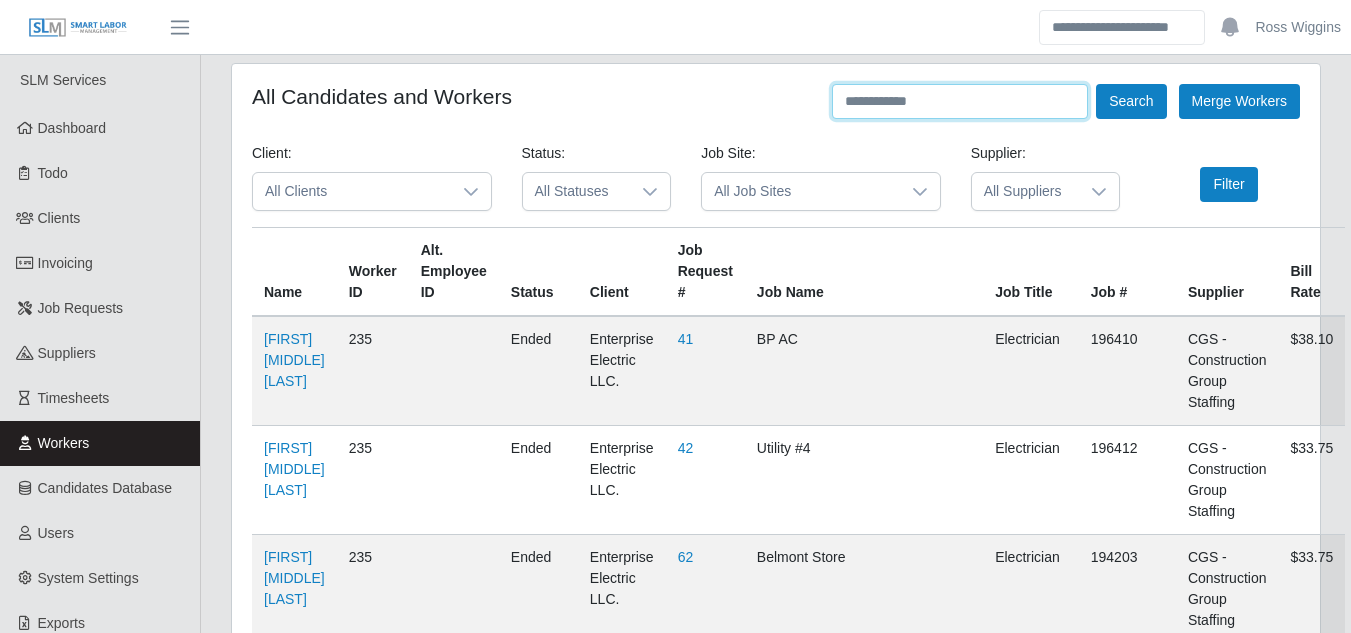 type 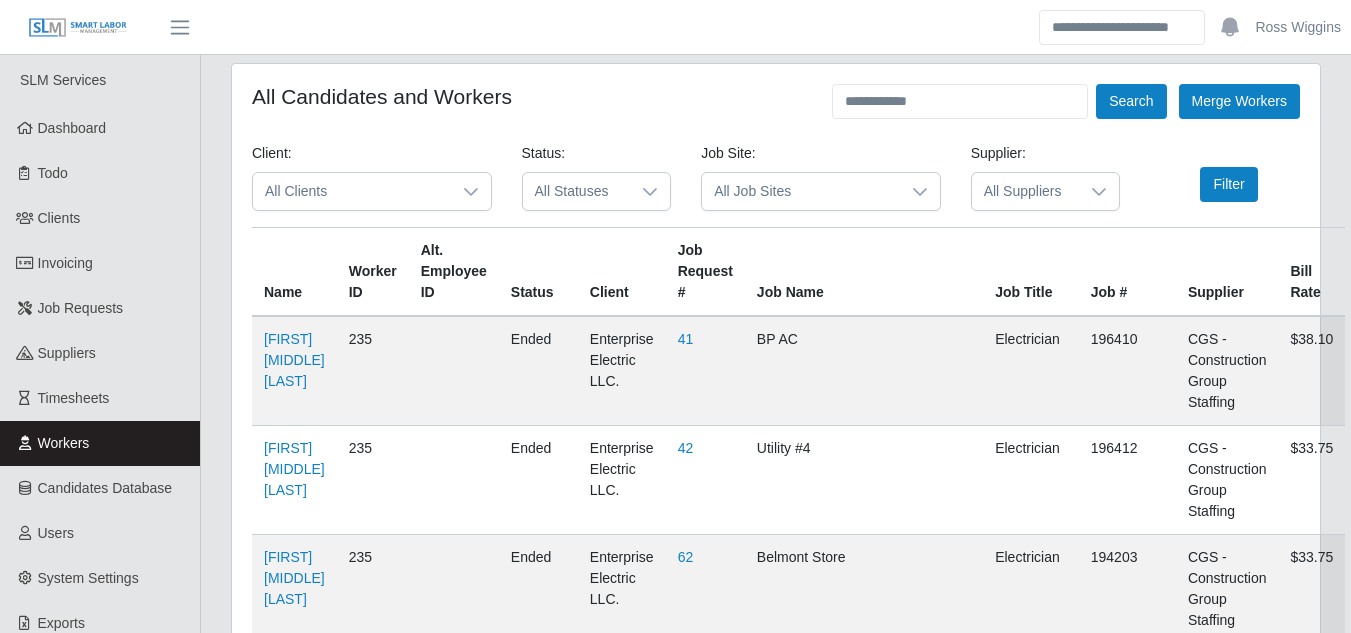 click on "Workers" at bounding box center [64, 443] 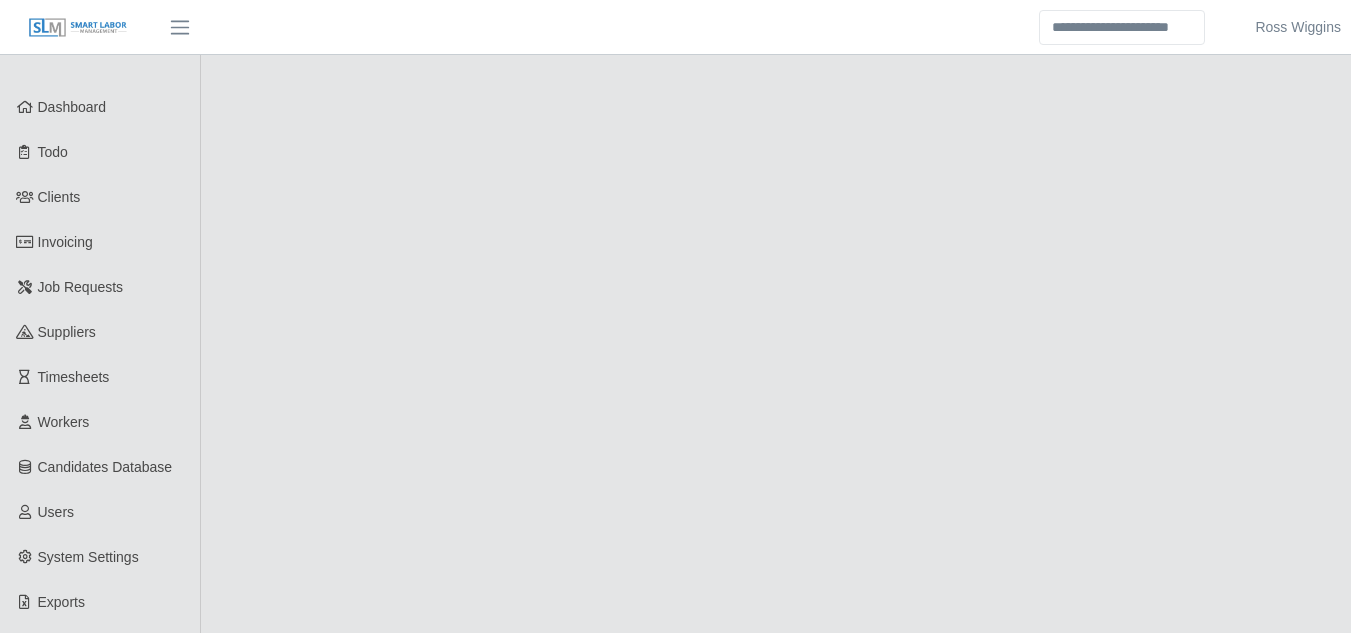 scroll, scrollTop: 0, scrollLeft: 0, axis: both 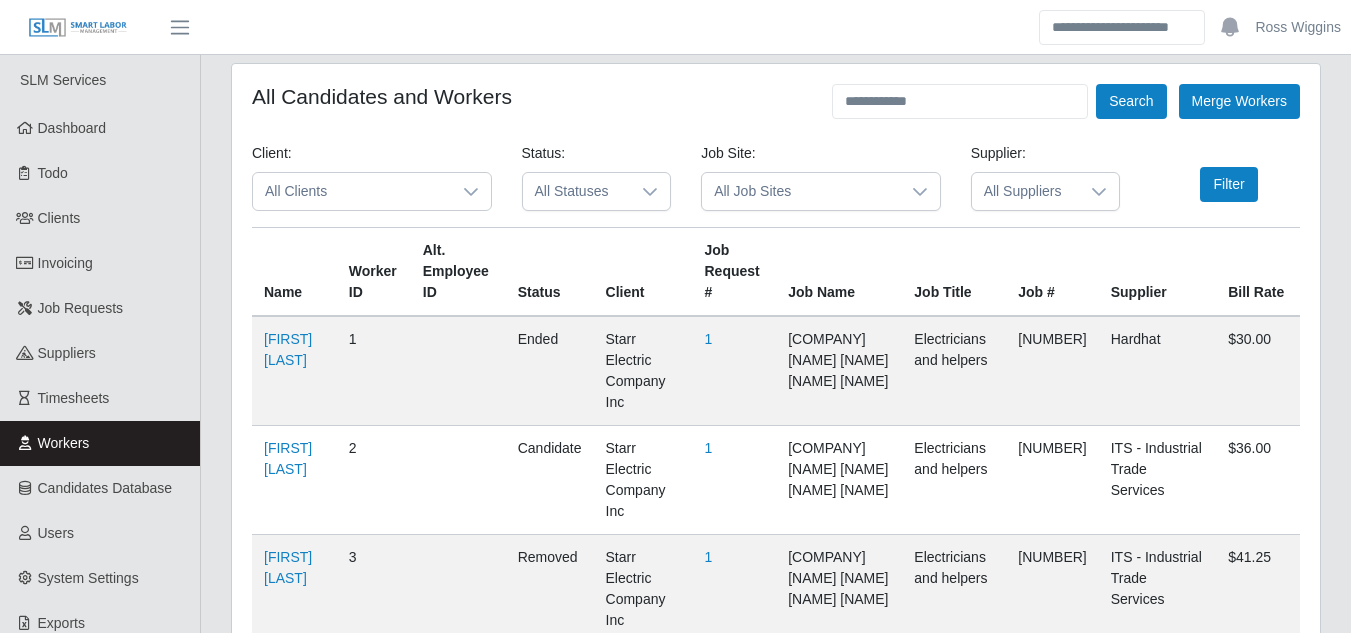 click on "All Clients" at bounding box center [352, 191] 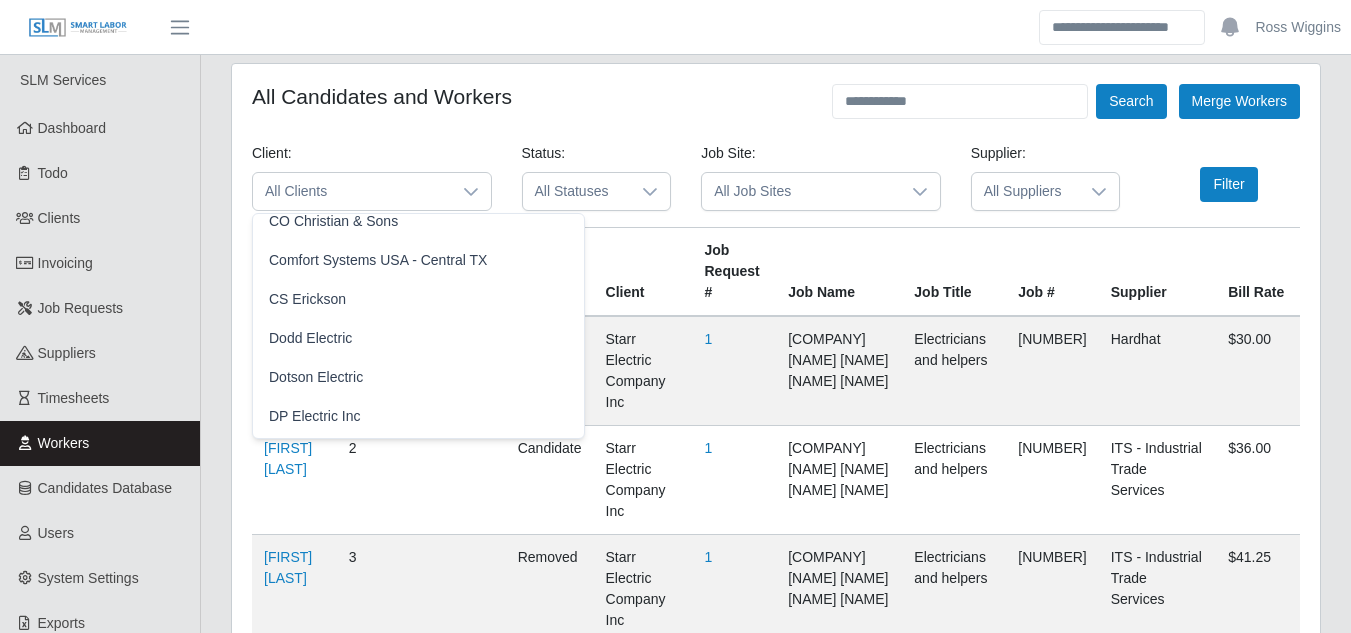 scroll, scrollTop: 700, scrollLeft: 0, axis: vertical 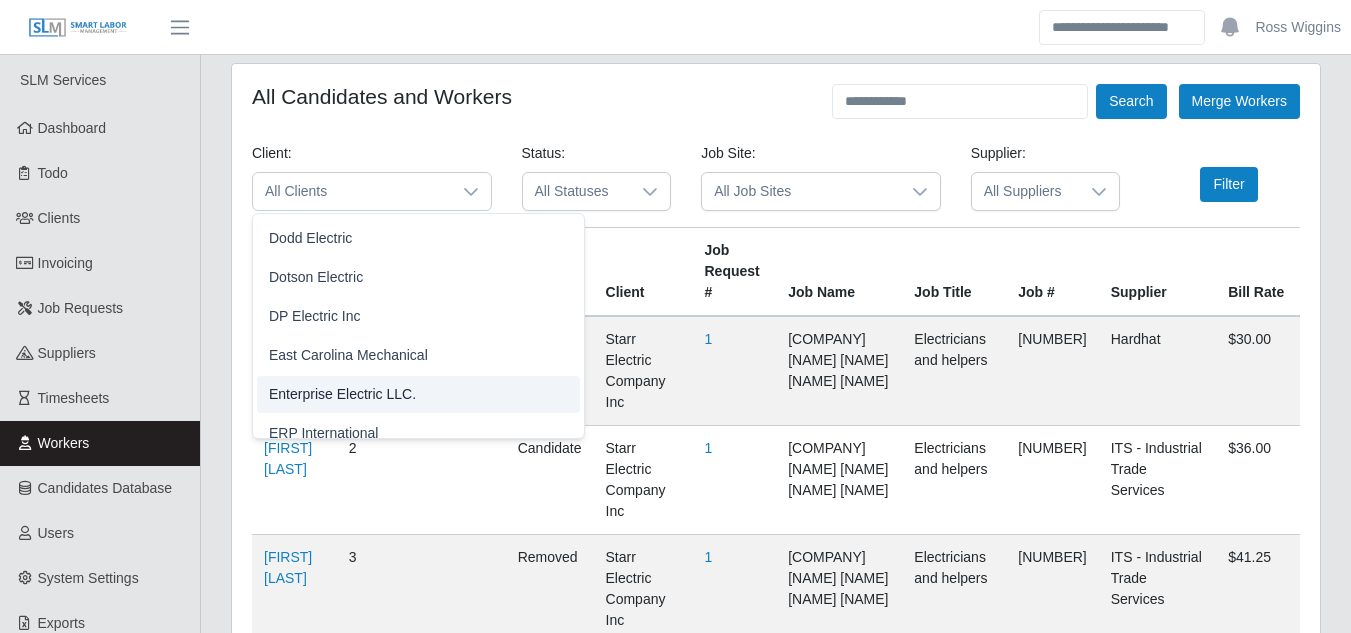 click on "Enterprise Electric LLC." 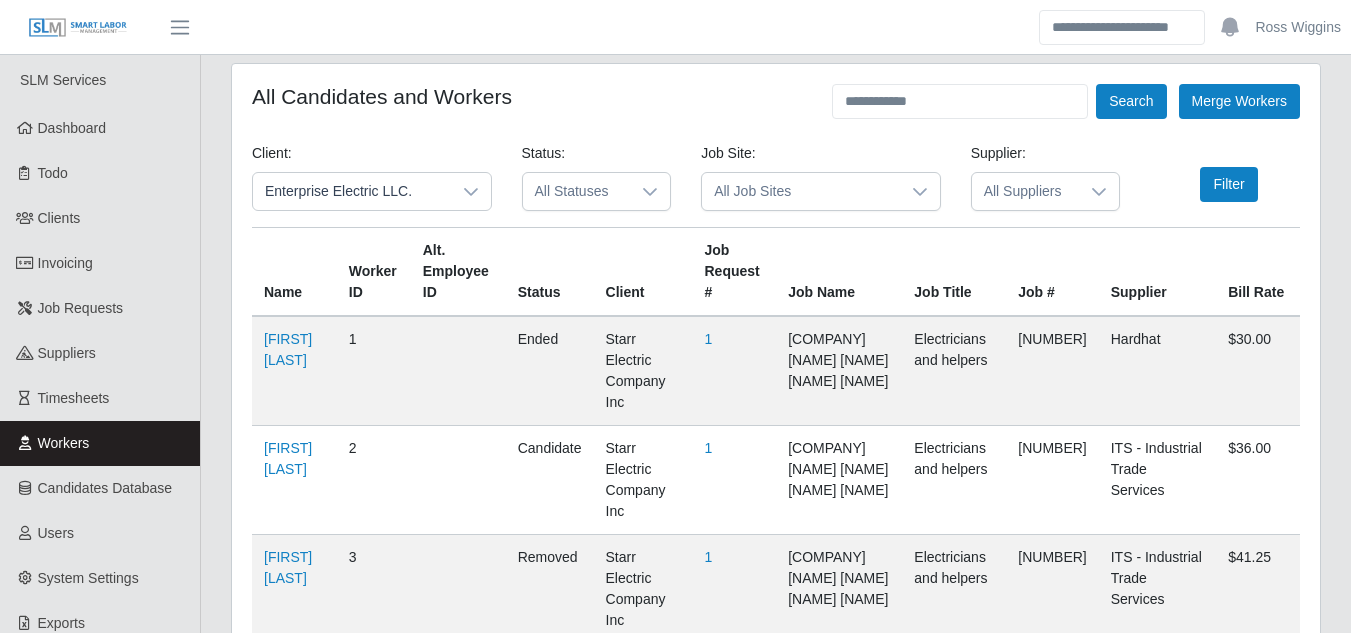 click at bounding box center (920, 191) 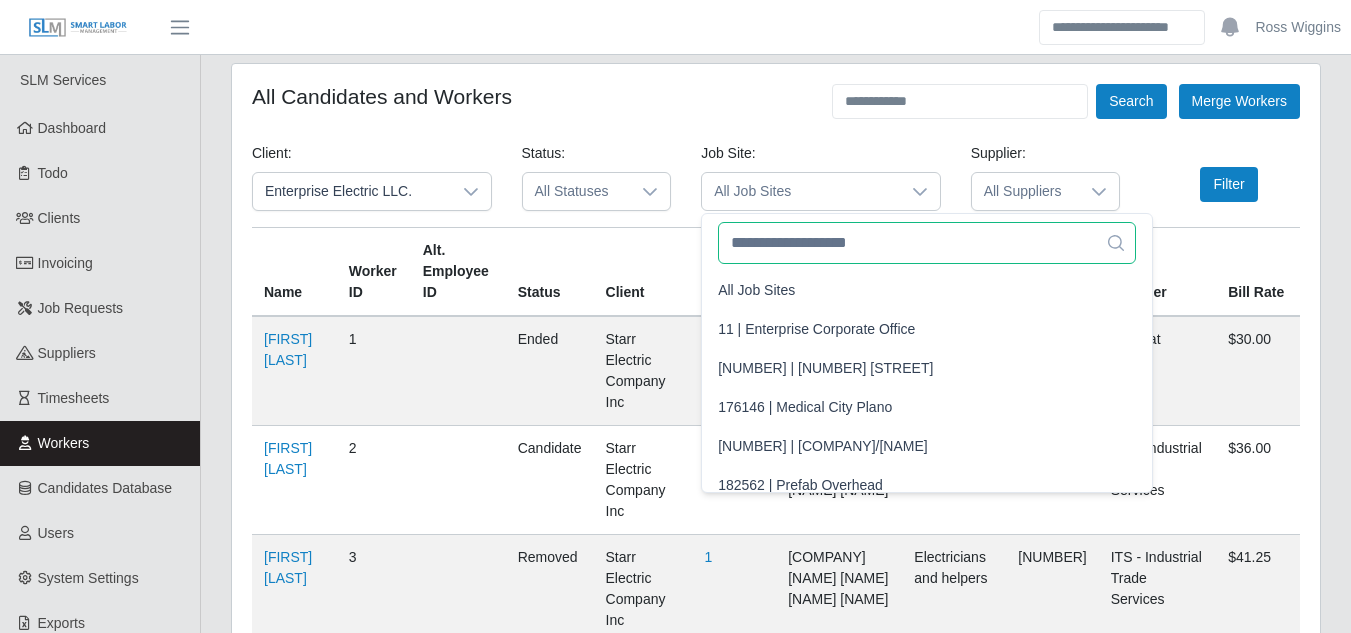 click 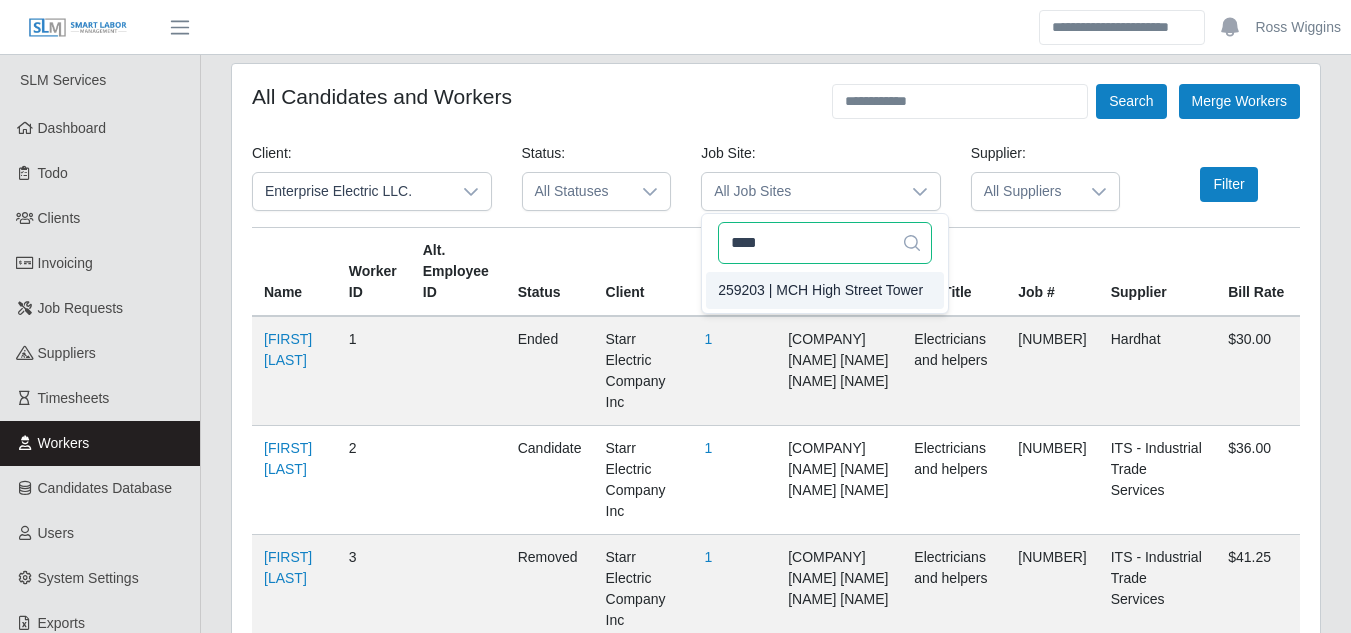 type on "****" 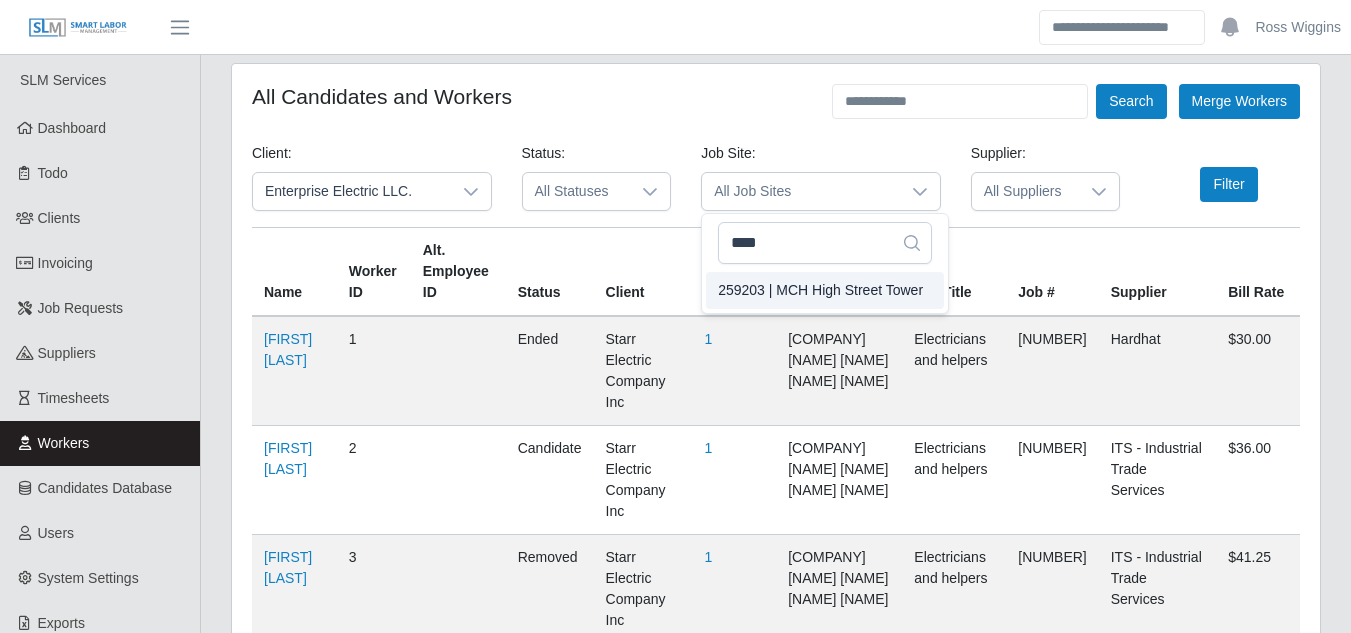 click on "259203 | MCH High Street Tower" 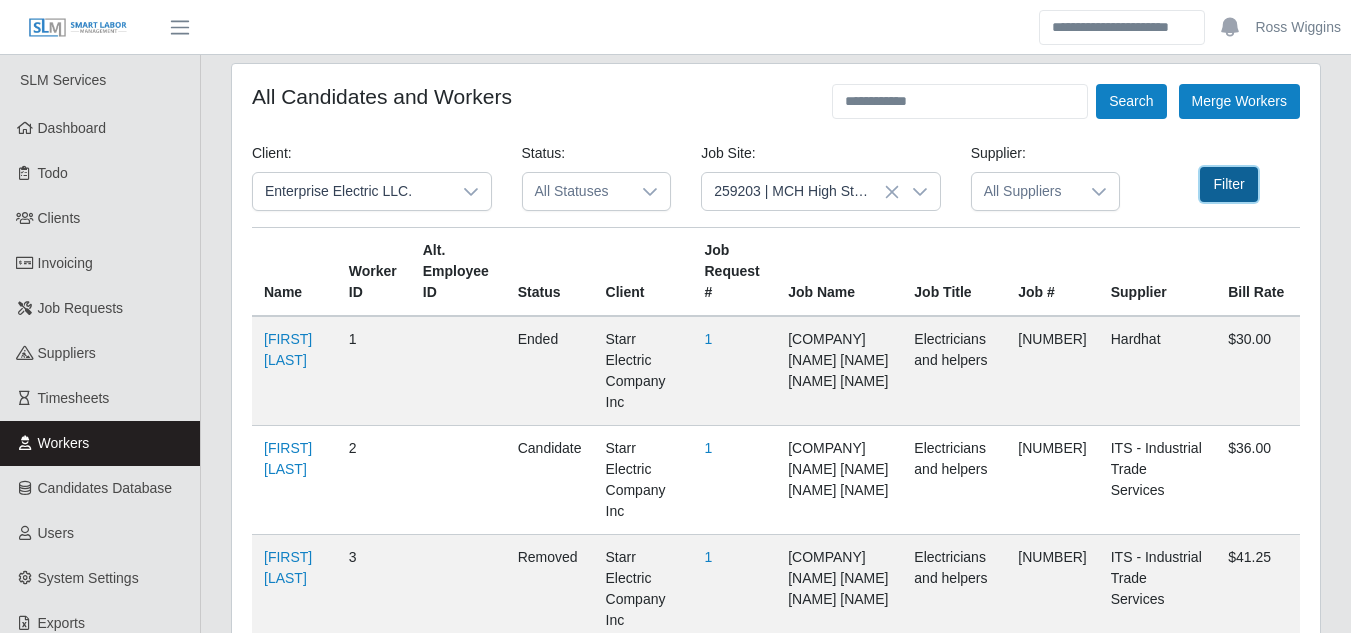 click on "Filter" at bounding box center [1228, 184] 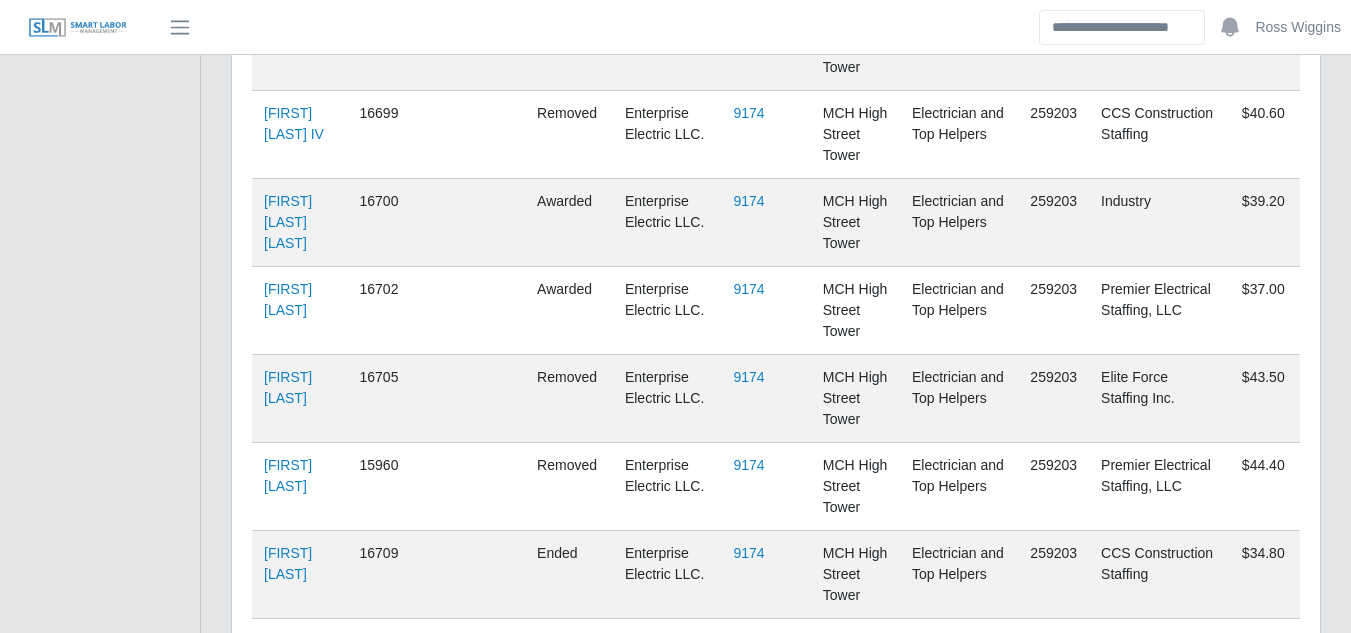 scroll, scrollTop: 1900, scrollLeft: 0, axis: vertical 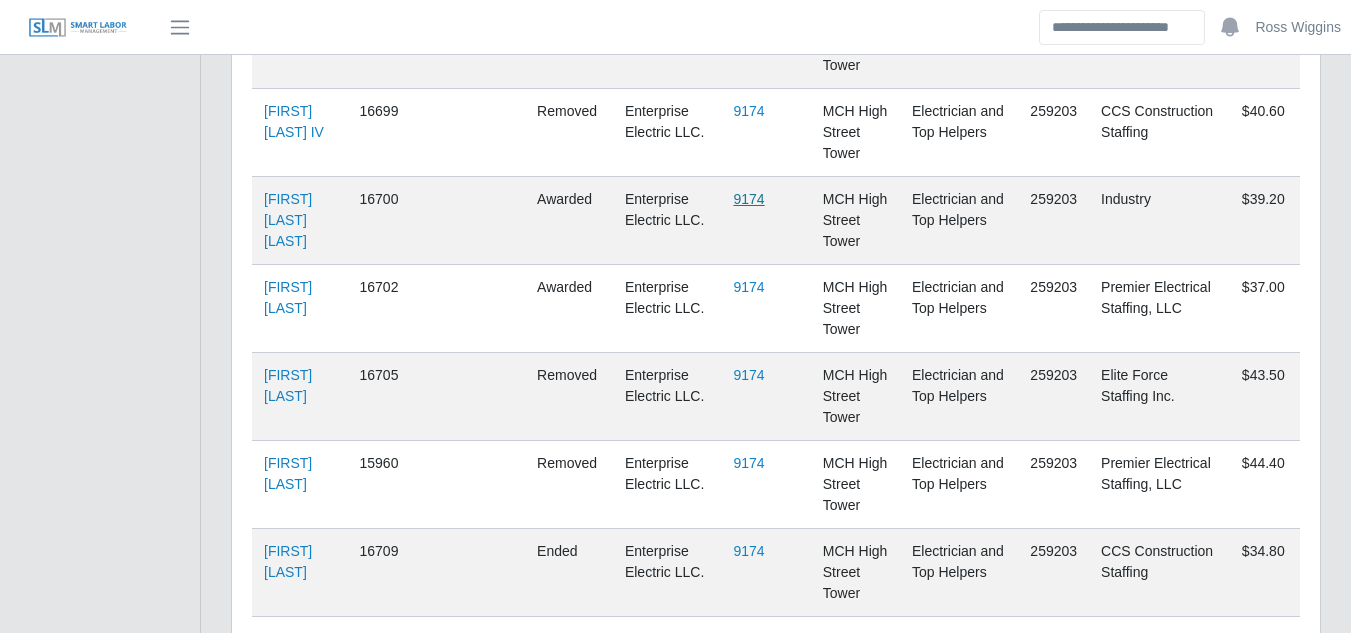 click on "9174" at bounding box center (748, 199) 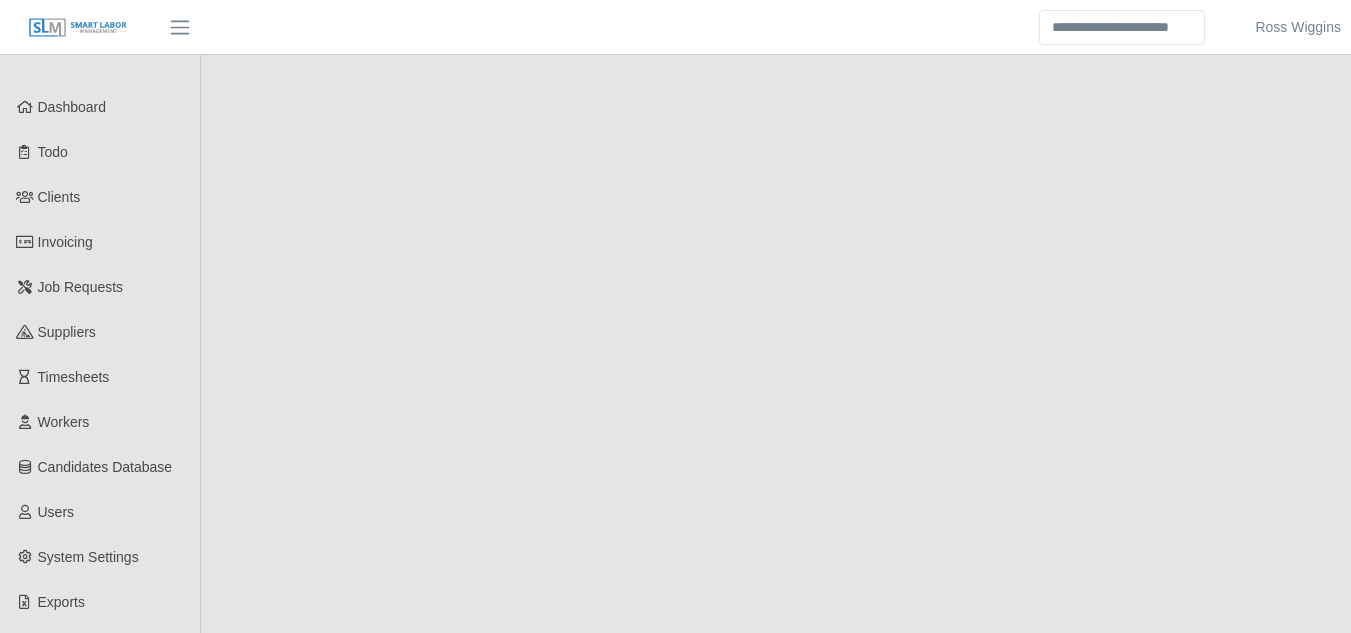 scroll, scrollTop: 0, scrollLeft: 0, axis: both 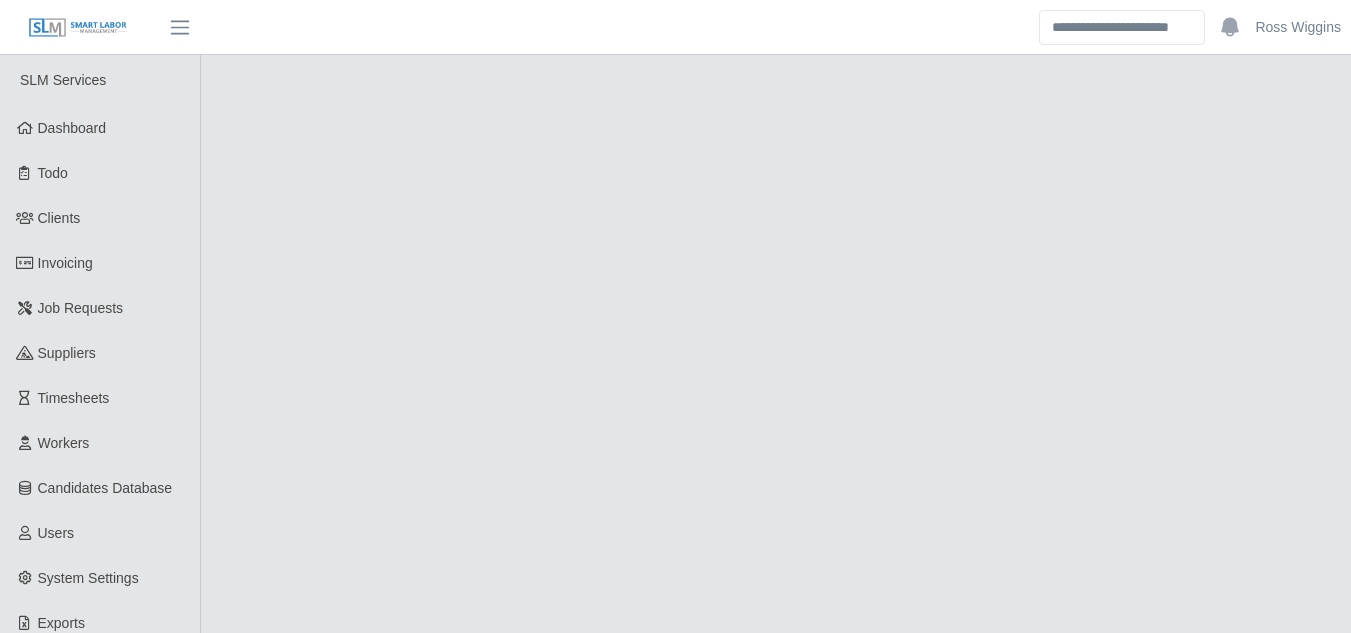 select on "******" 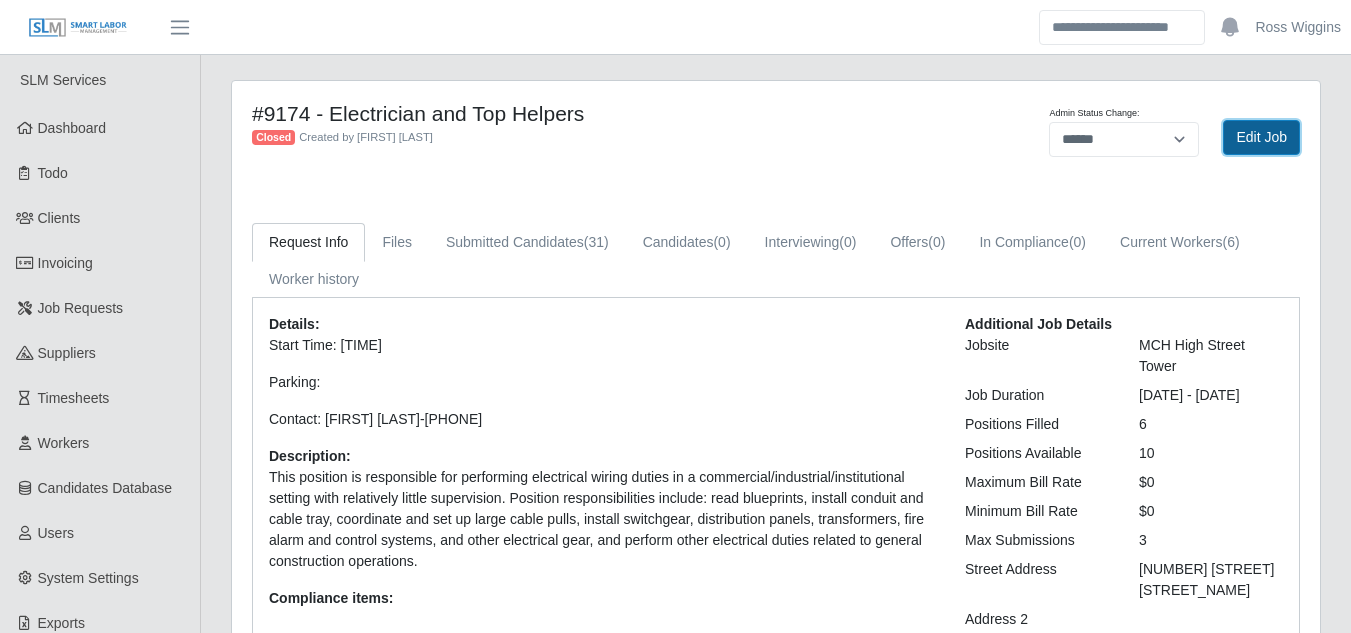 click on "Edit Job" at bounding box center (1261, 137) 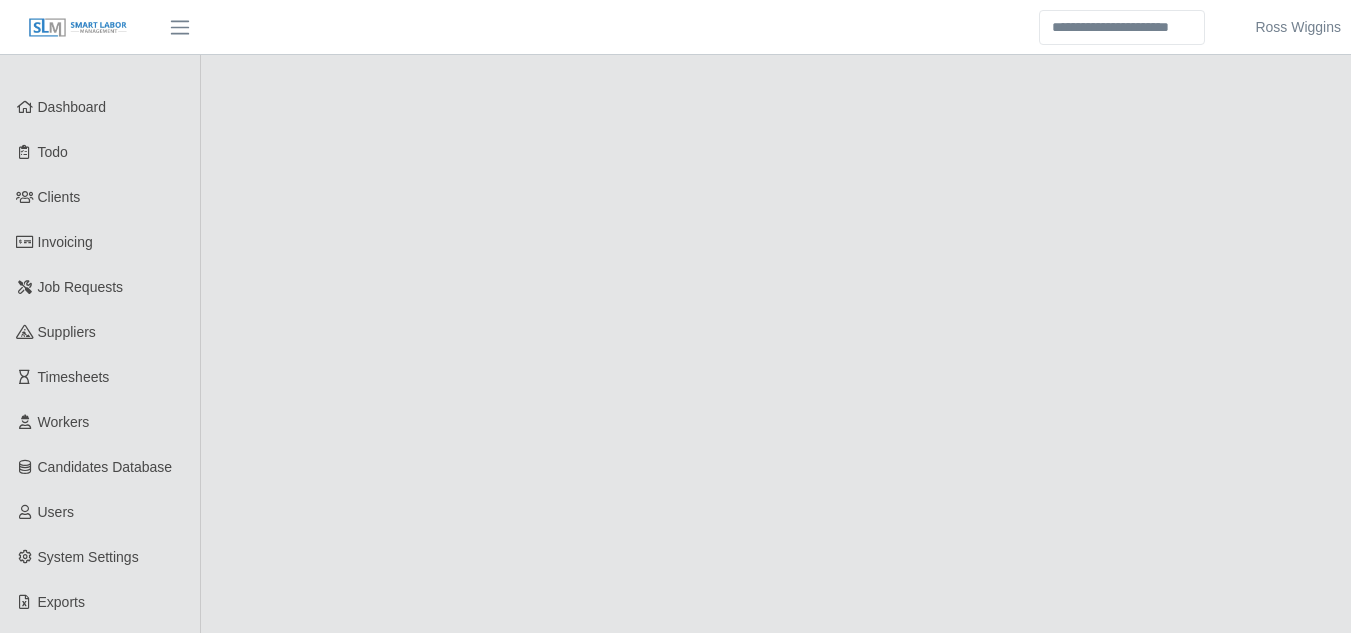 scroll, scrollTop: 0, scrollLeft: 0, axis: both 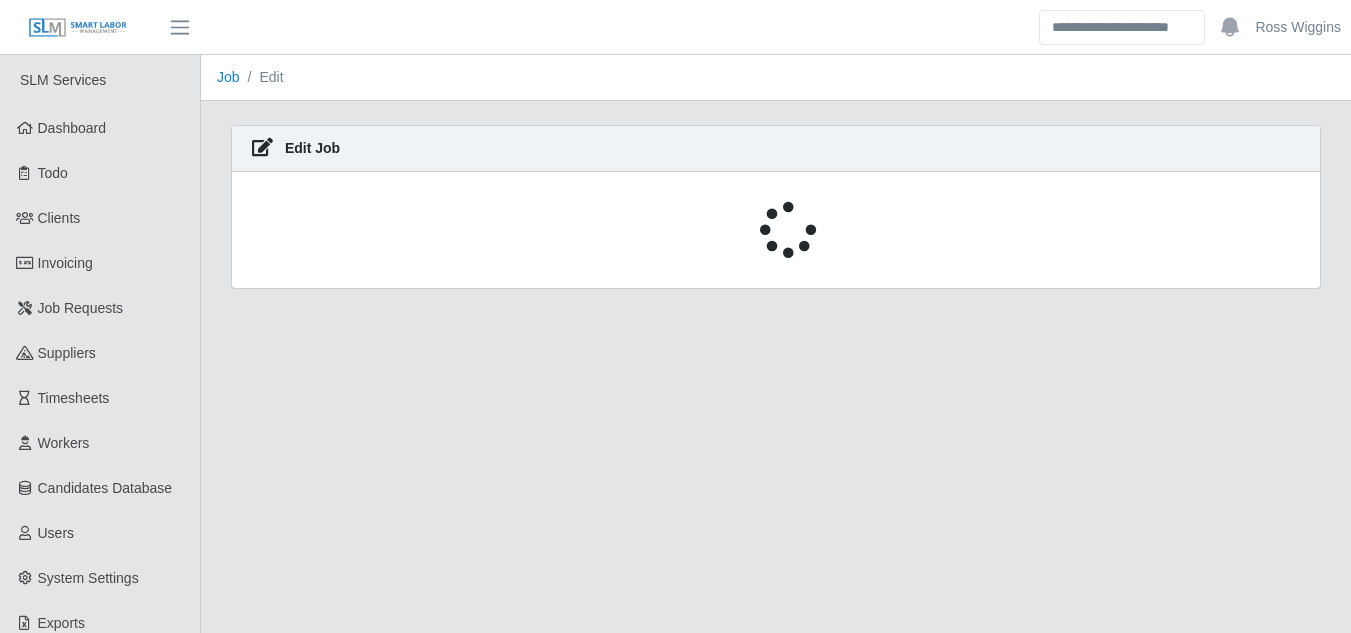 select on "******" 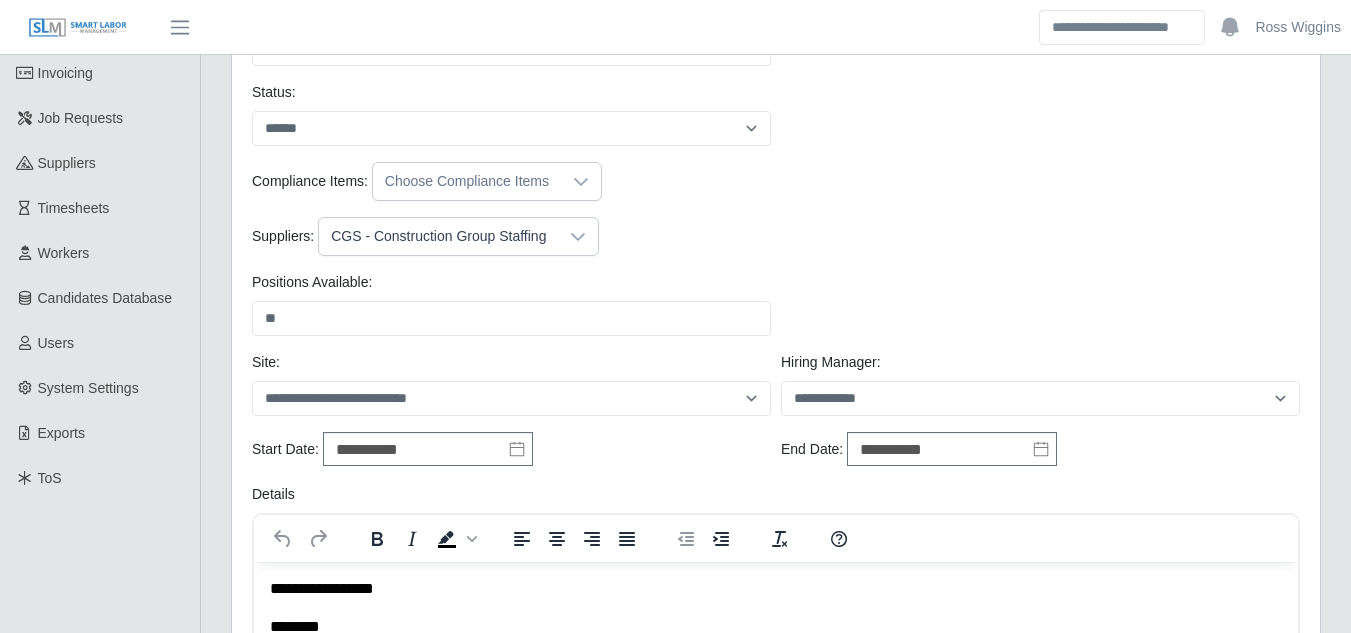 scroll, scrollTop: 200, scrollLeft: 0, axis: vertical 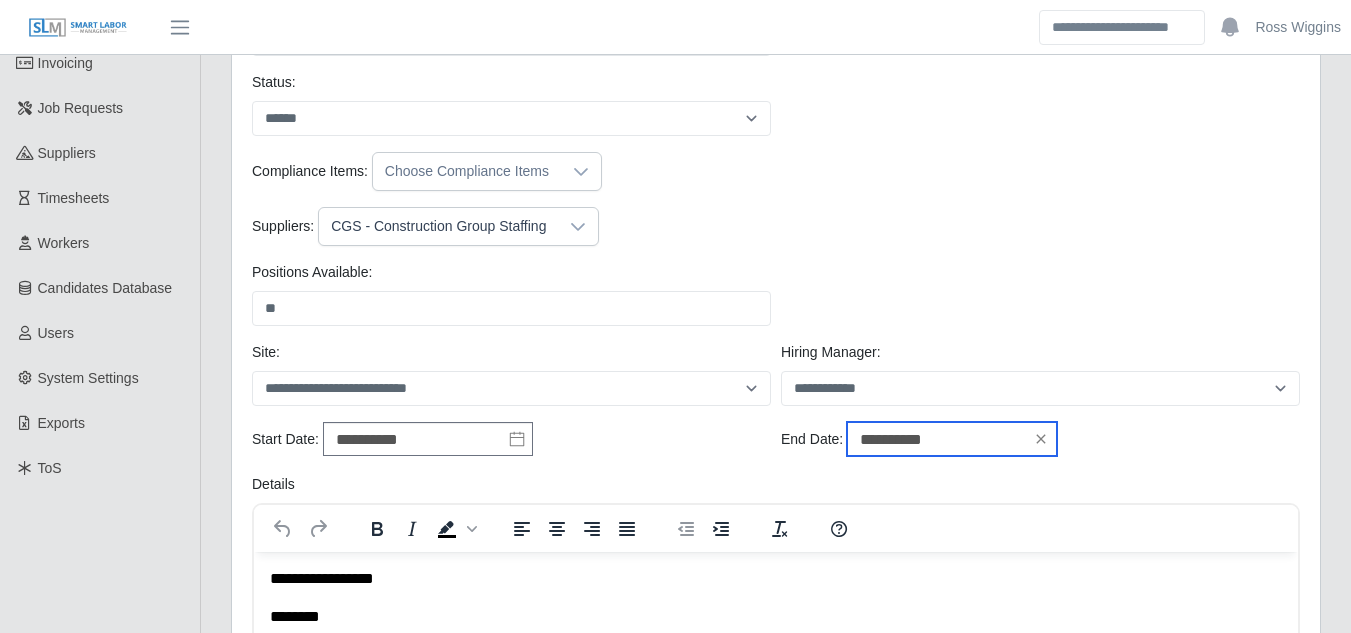 click on "**********" at bounding box center (952, 439) 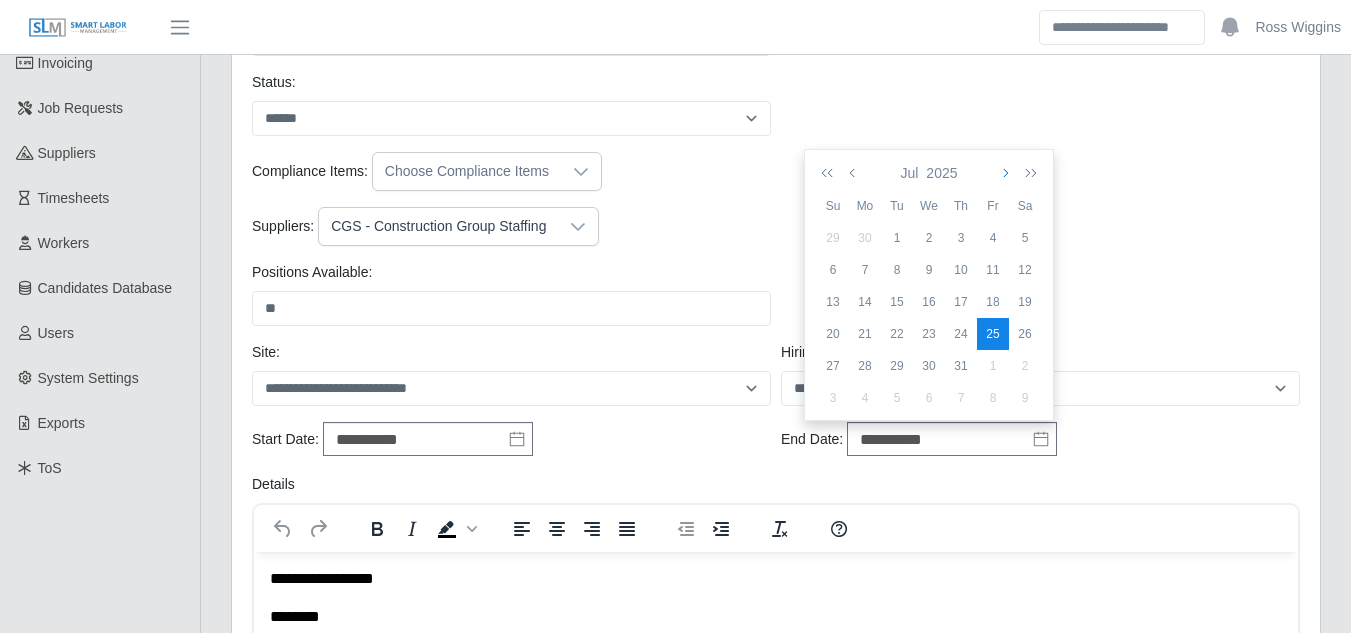 click at bounding box center [1004, 173] 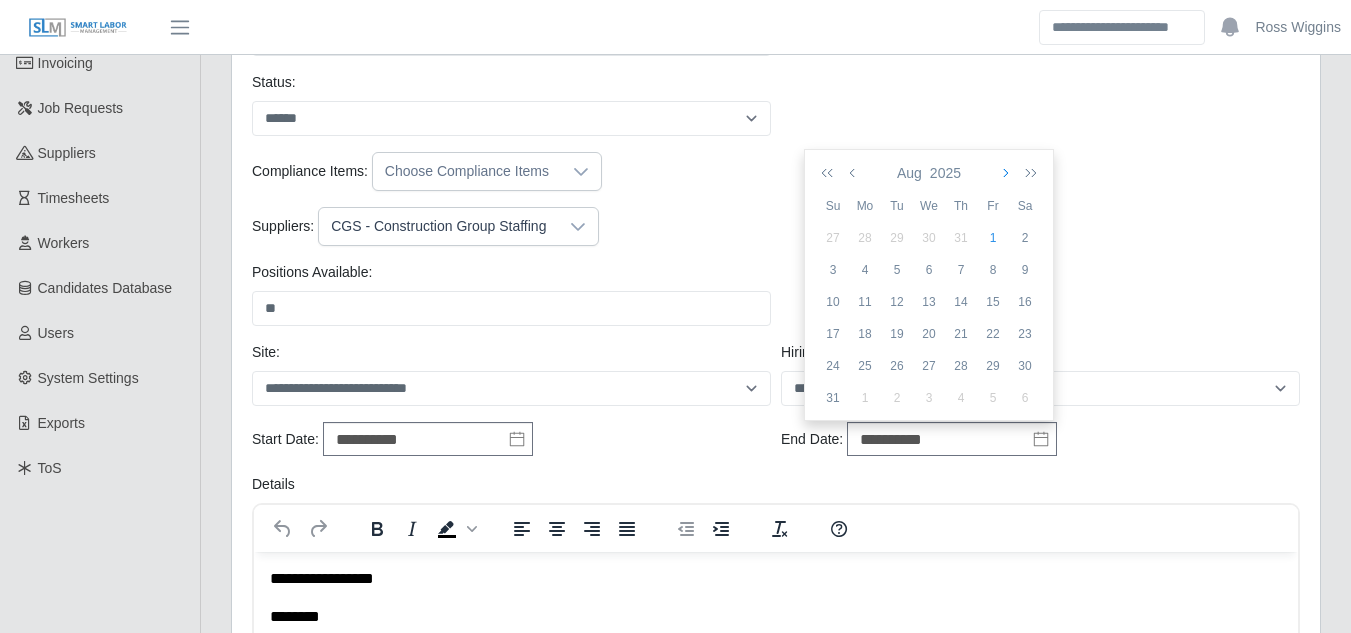 click at bounding box center (1004, 173) 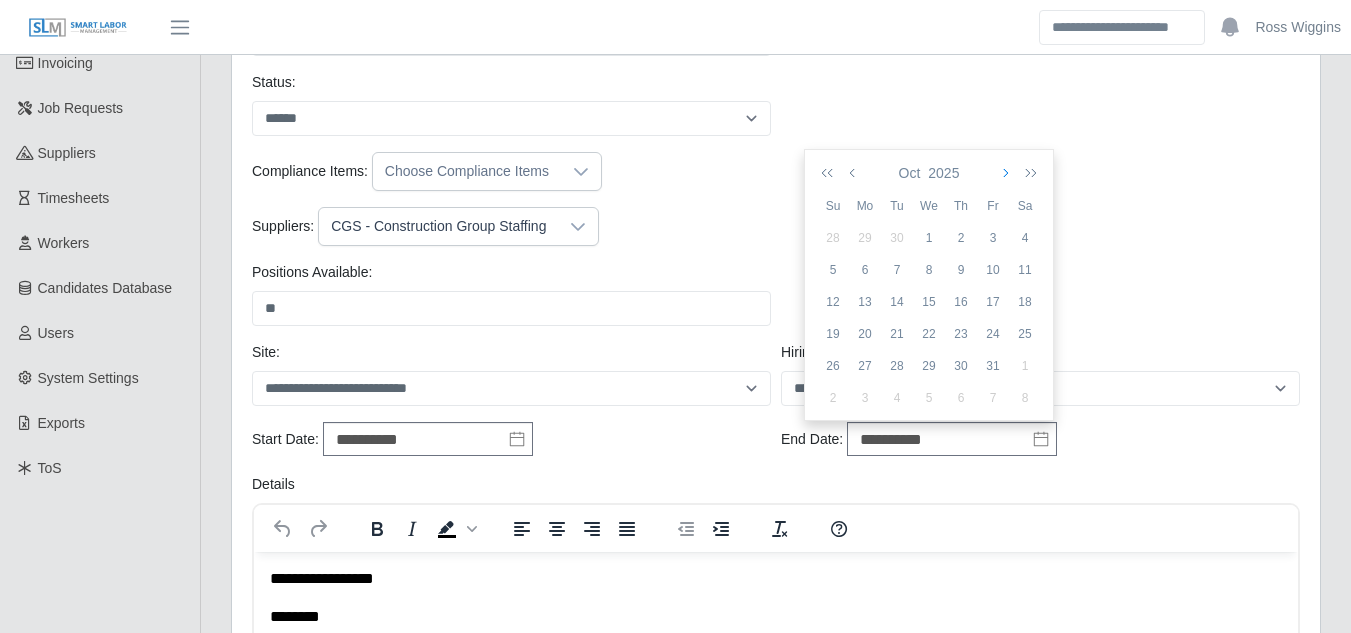 click at bounding box center (1004, 173) 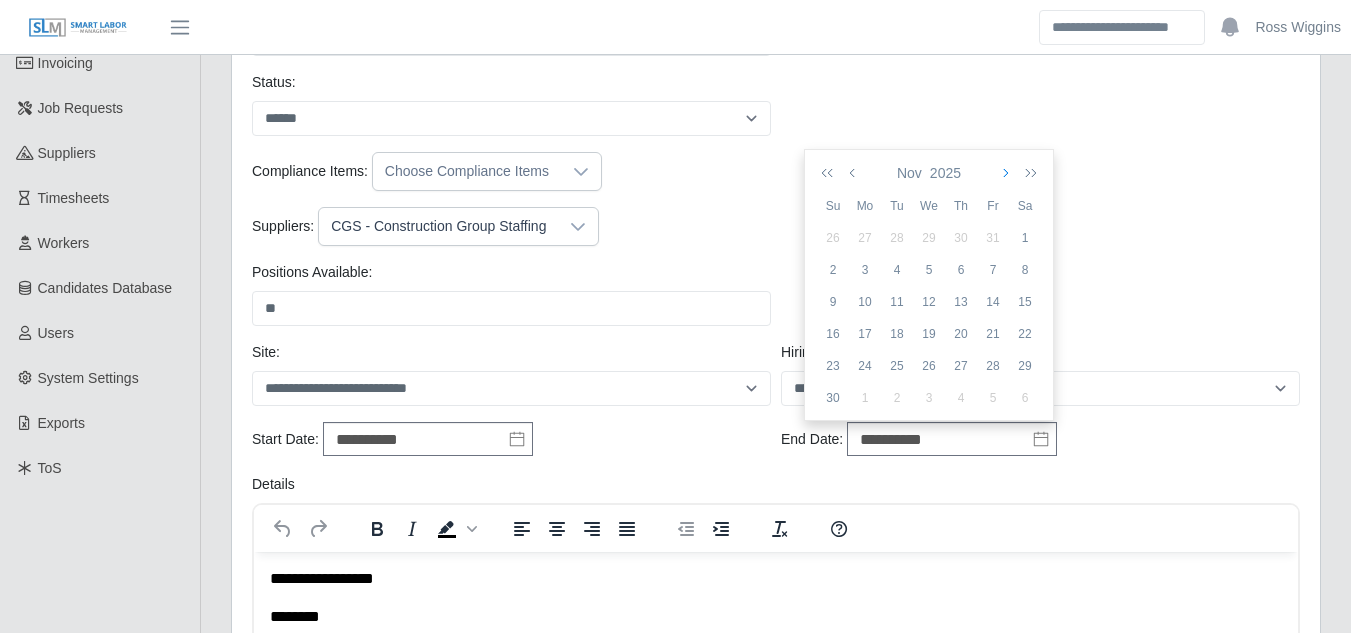 click at bounding box center (1004, 173) 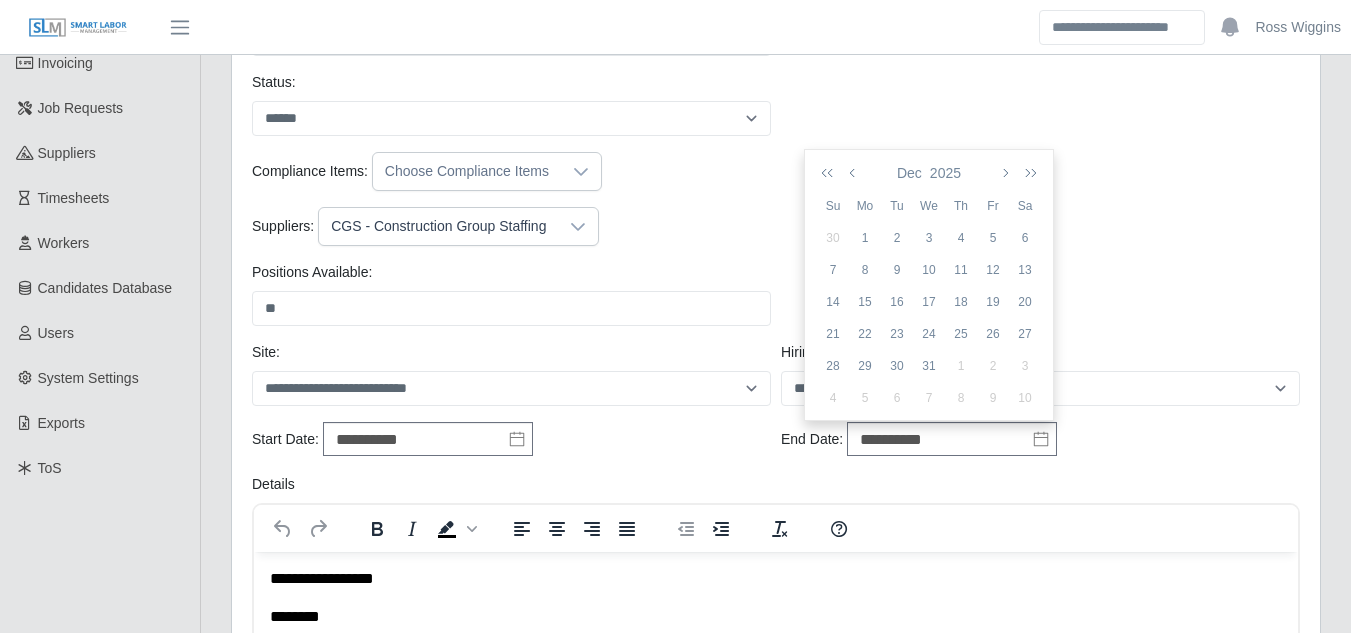 click on "9" at bounding box center [993, 398] 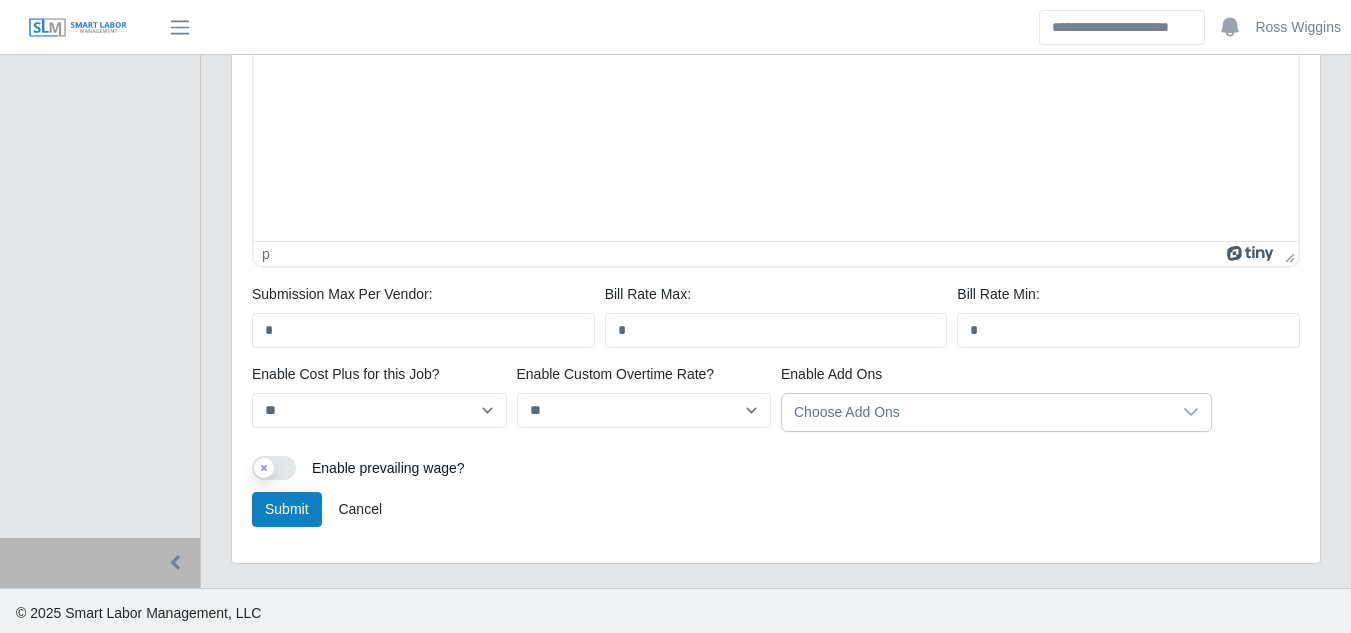 scroll, scrollTop: 1185, scrollLeft: 0, axis: vertical 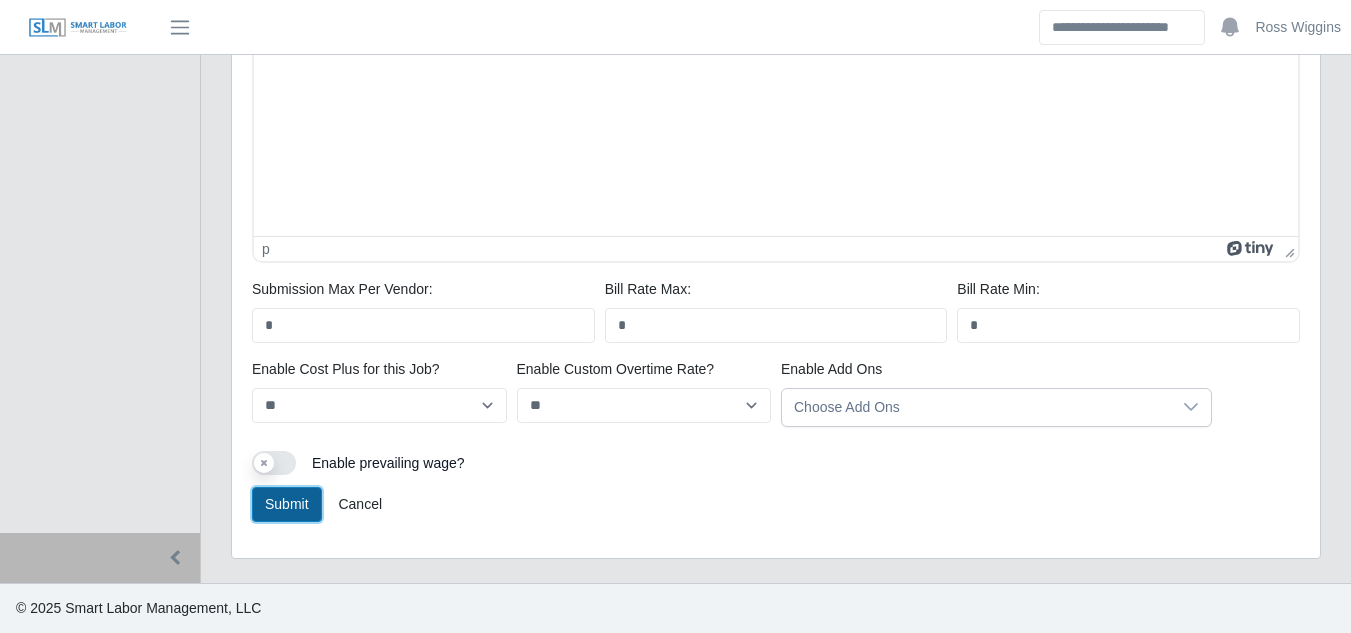 click on "Submit" at bounding box center (287, 504) 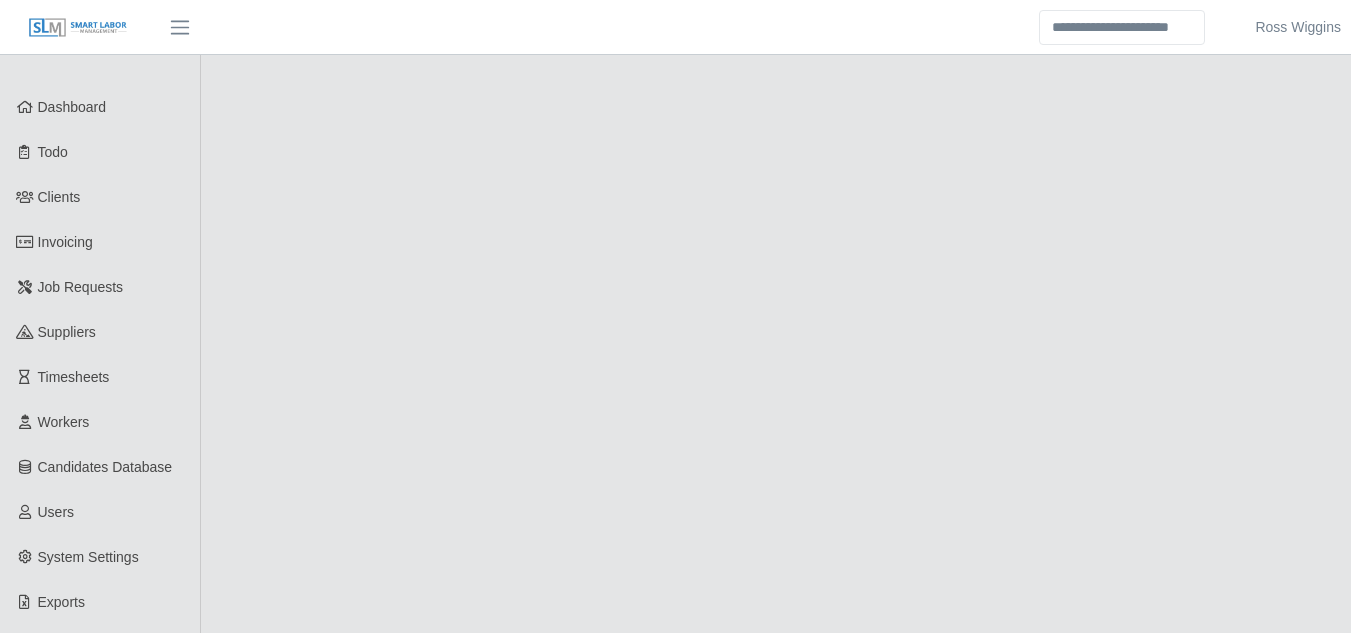scroll, scrollTop: 0, scrollLeft: 0, axis: both 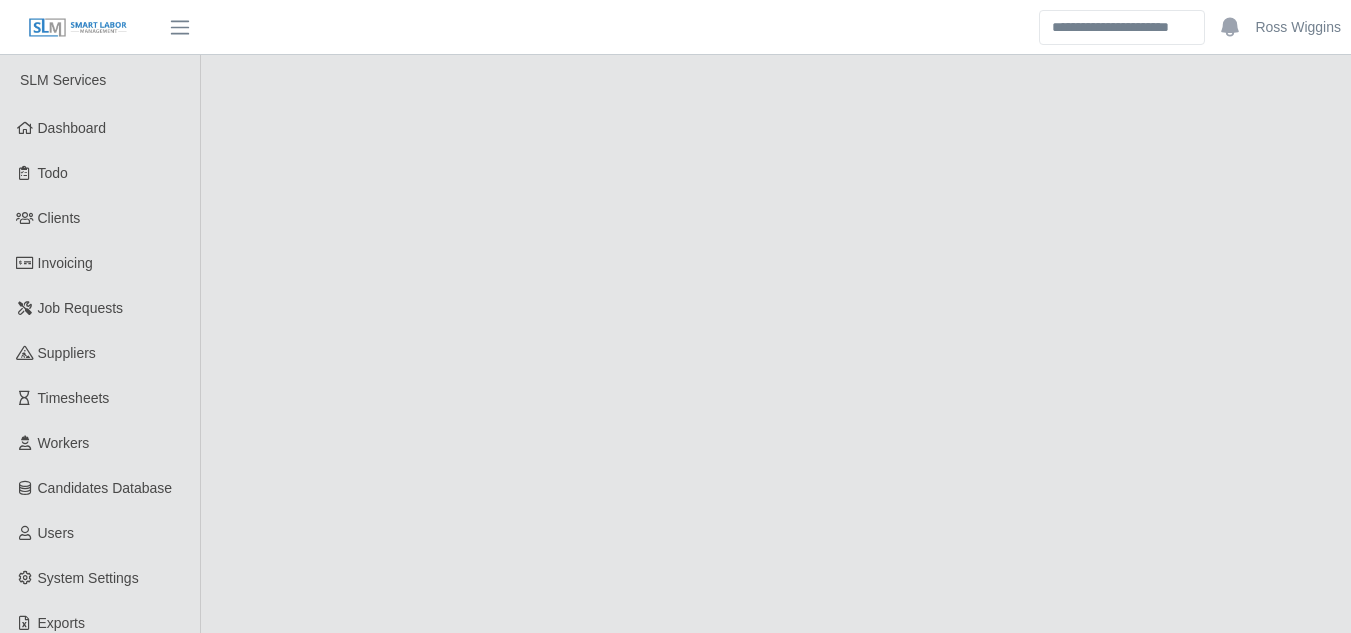 select on "******" 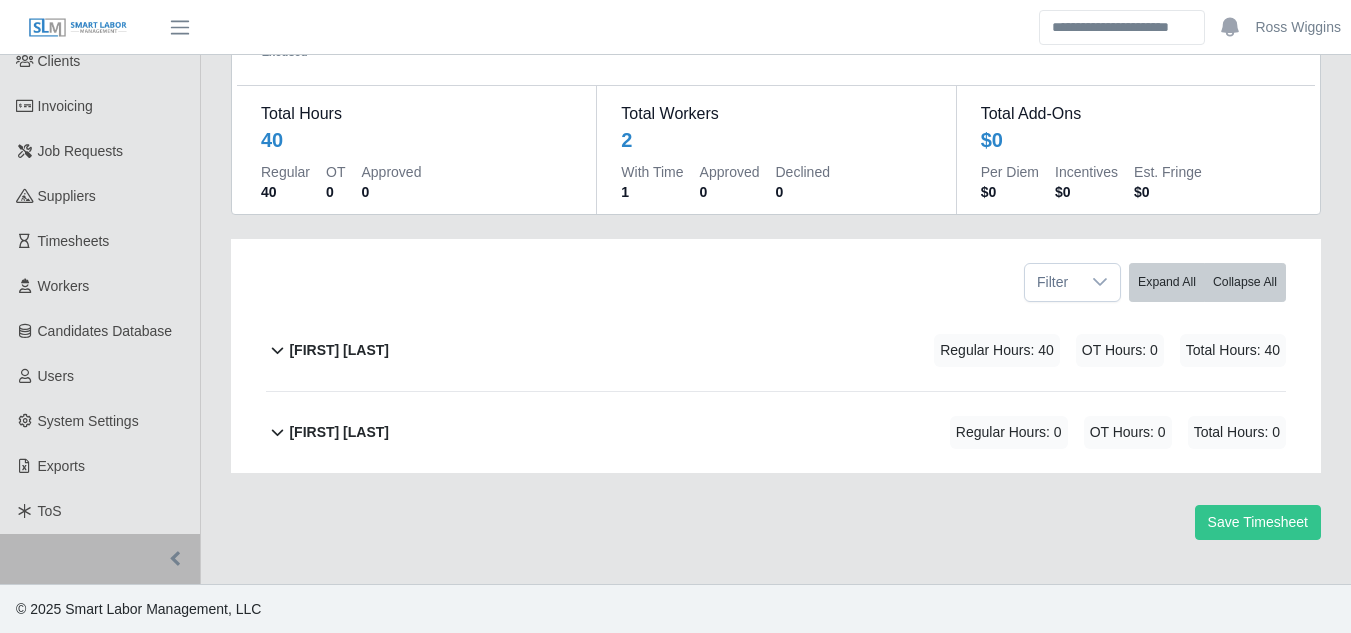 scroll, scrollTop: 158, scrollLeft: 0, axis: vertical 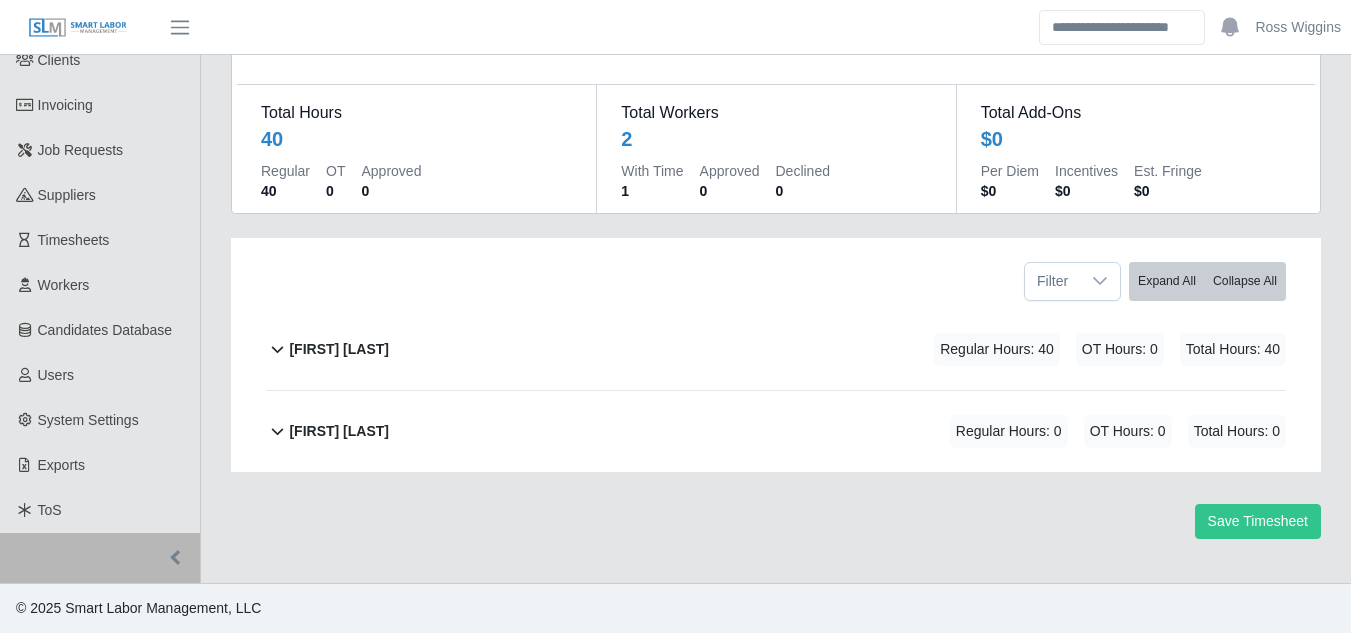 click on "[FIRST] [LAST]" at bounding box center (339, 349) 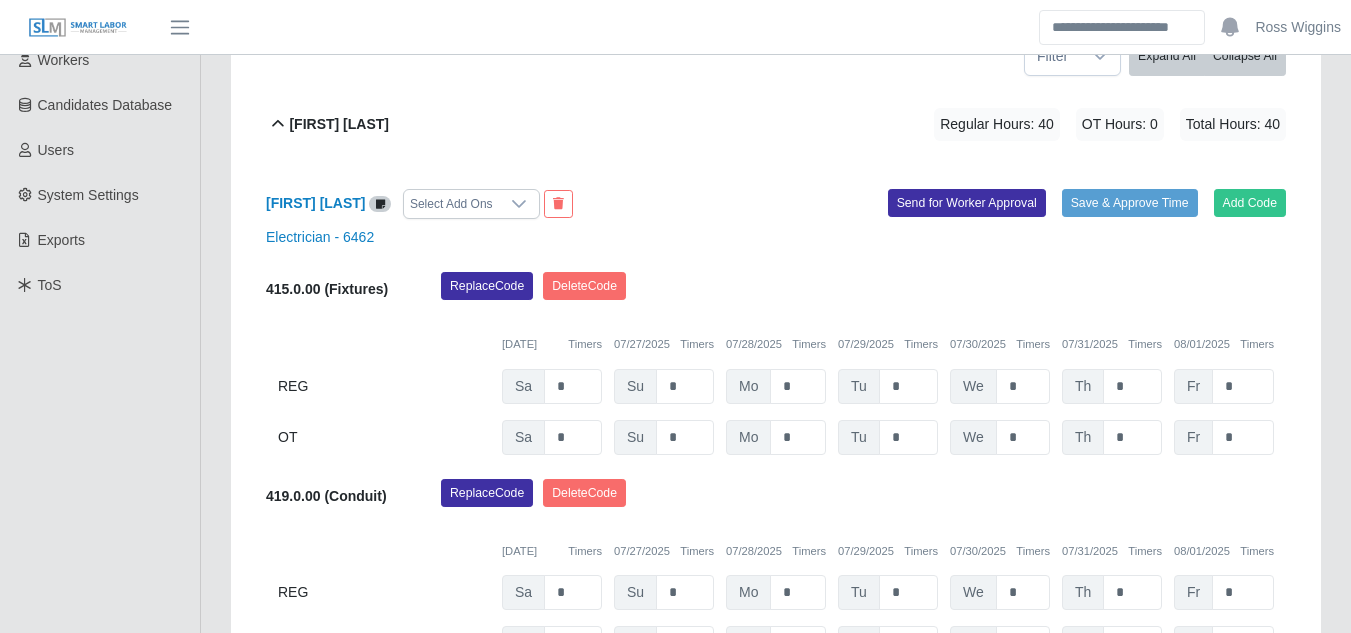 scroll, scrollTop: 400, scrollLeft: 0, axis: vertical 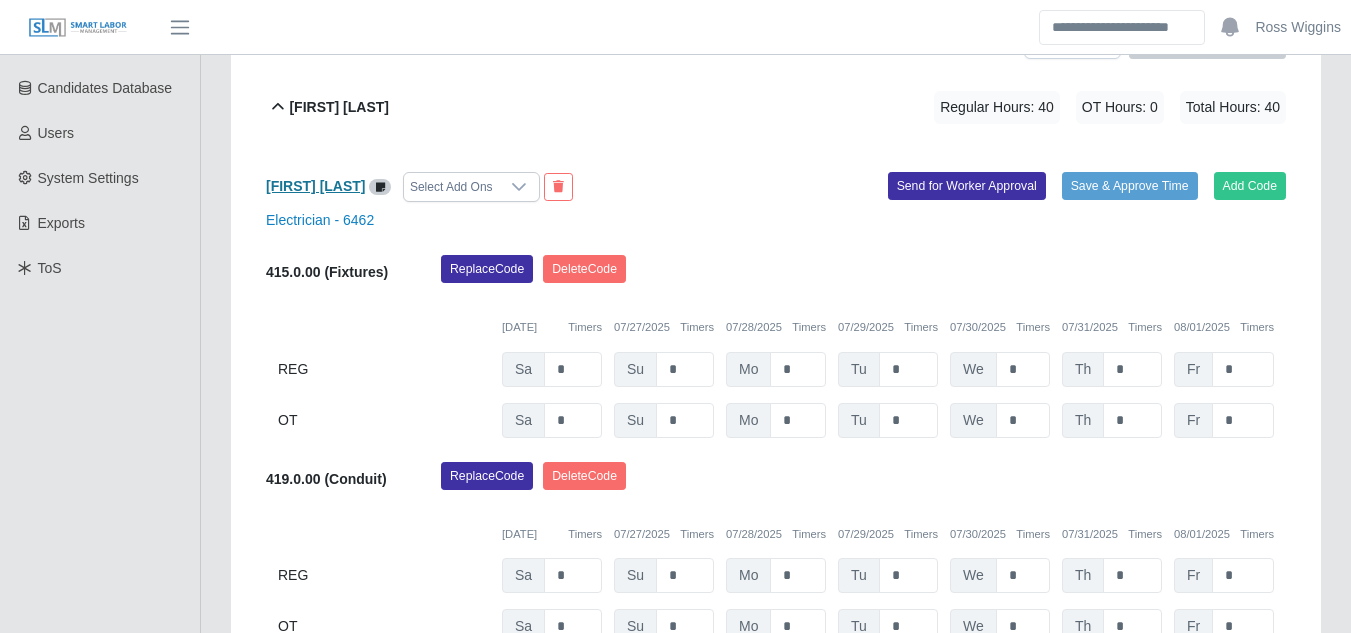 click on "[FIRST] [LAST]" at bounding box center [316, 186] 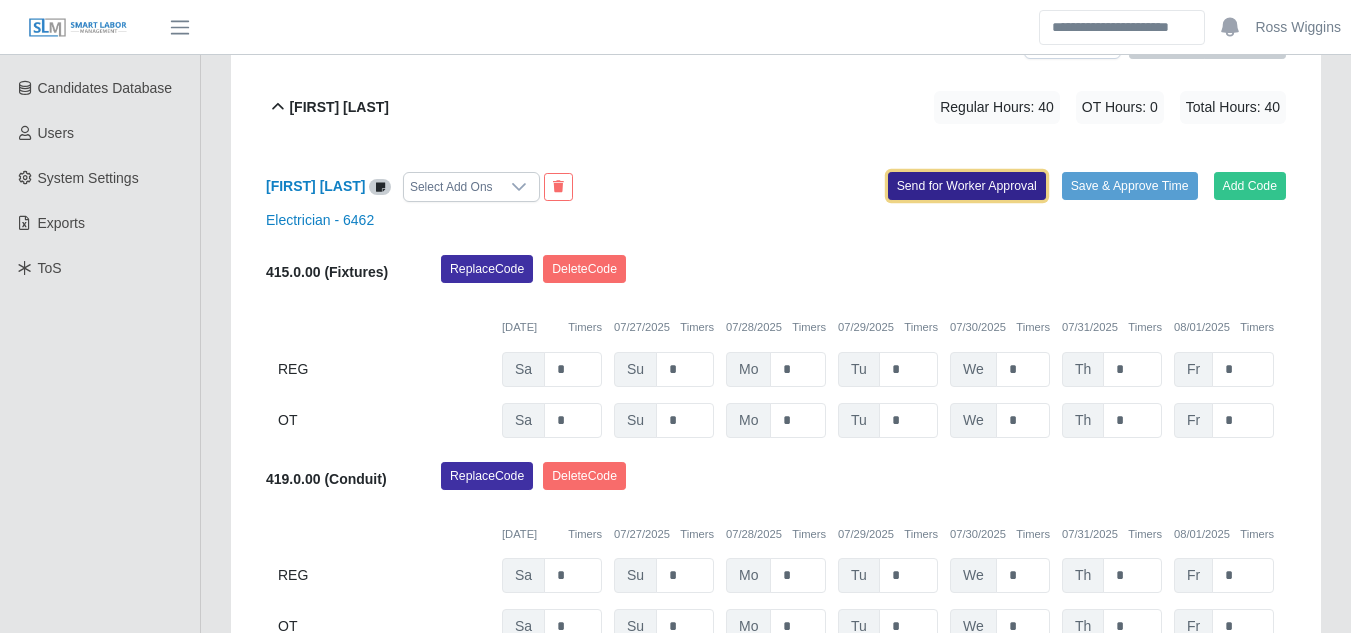click on "Send for Worker Approval" 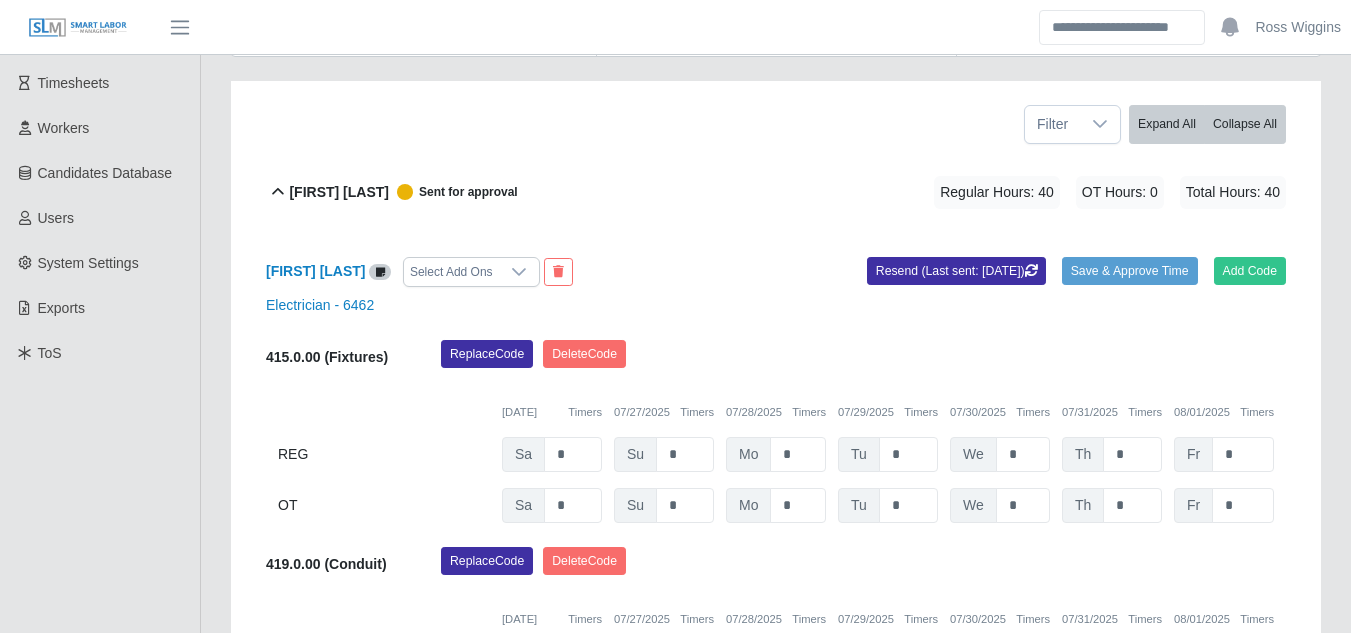 scroll, scrollTop: 0, scrollLeft: 0, axis: both 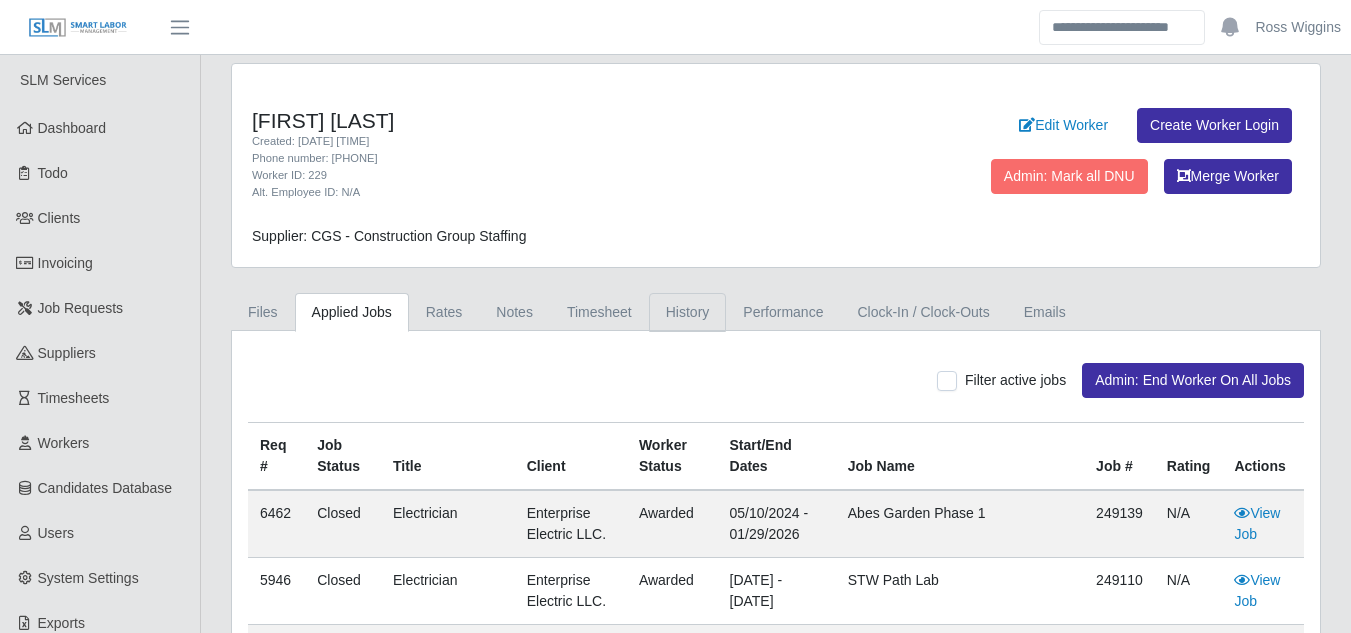 click on "History" at bounding box center (688, 312) 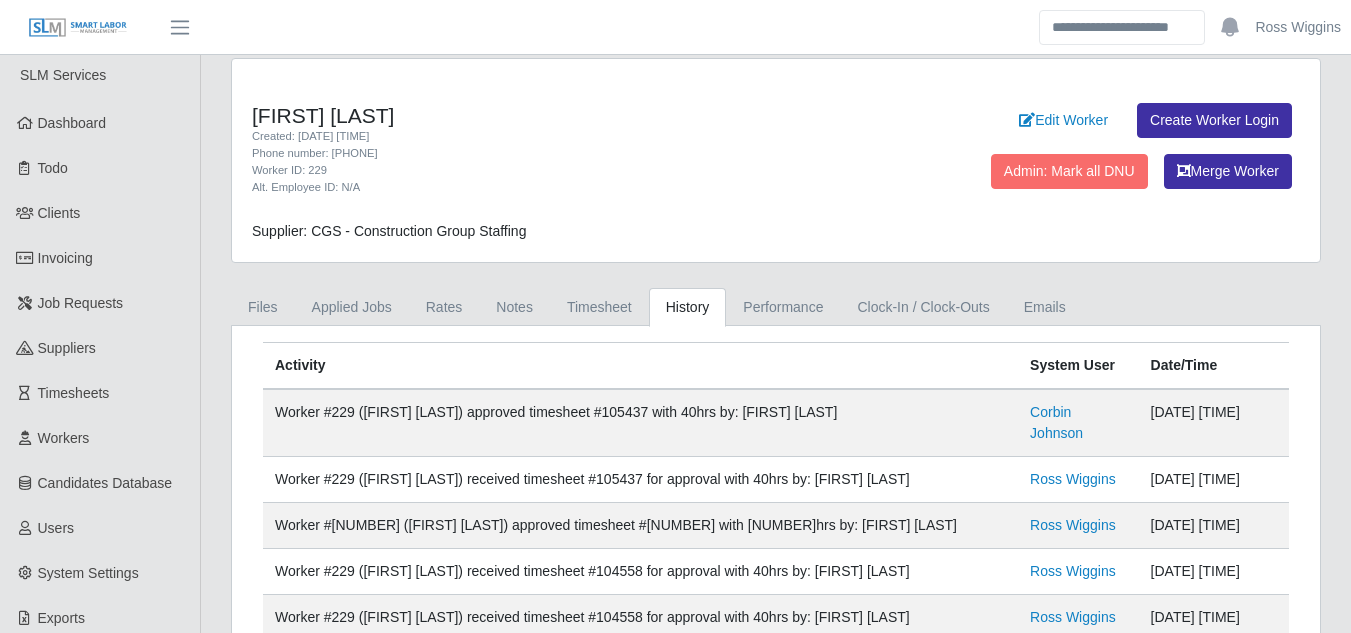 scroll, scrollTop: 0, scrollLeft: 0, axis: both 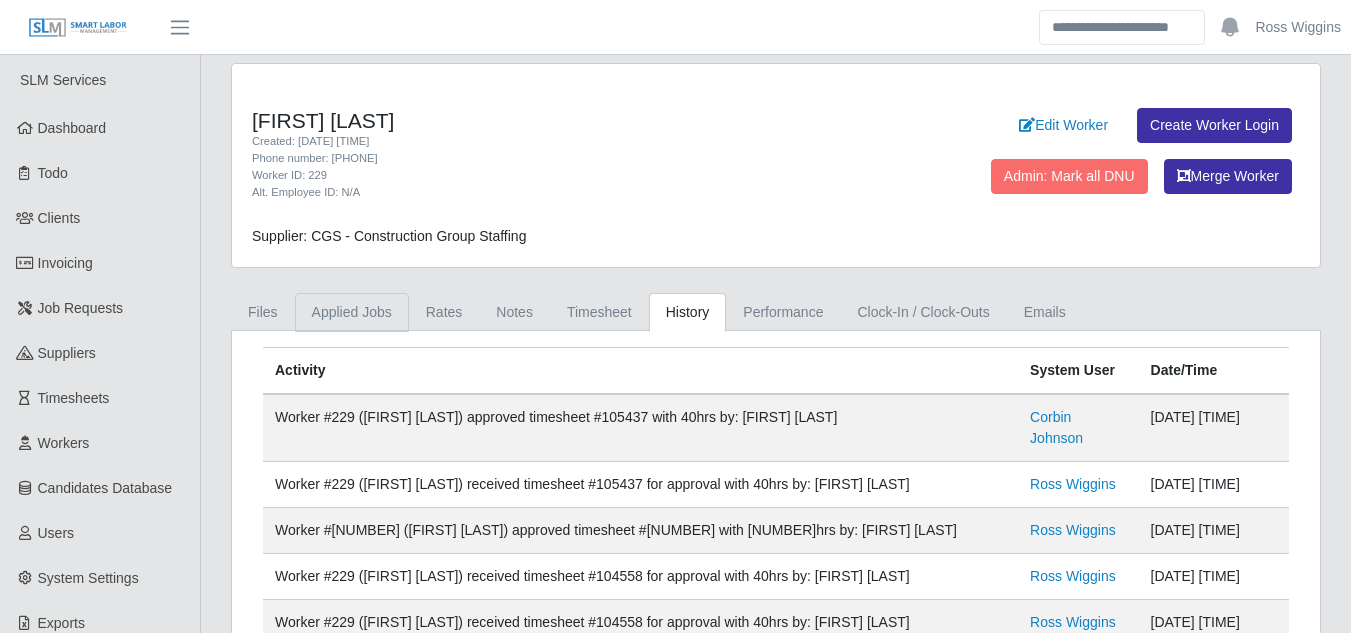 click on "Applied Jobs" at bounding box center (352, 312) 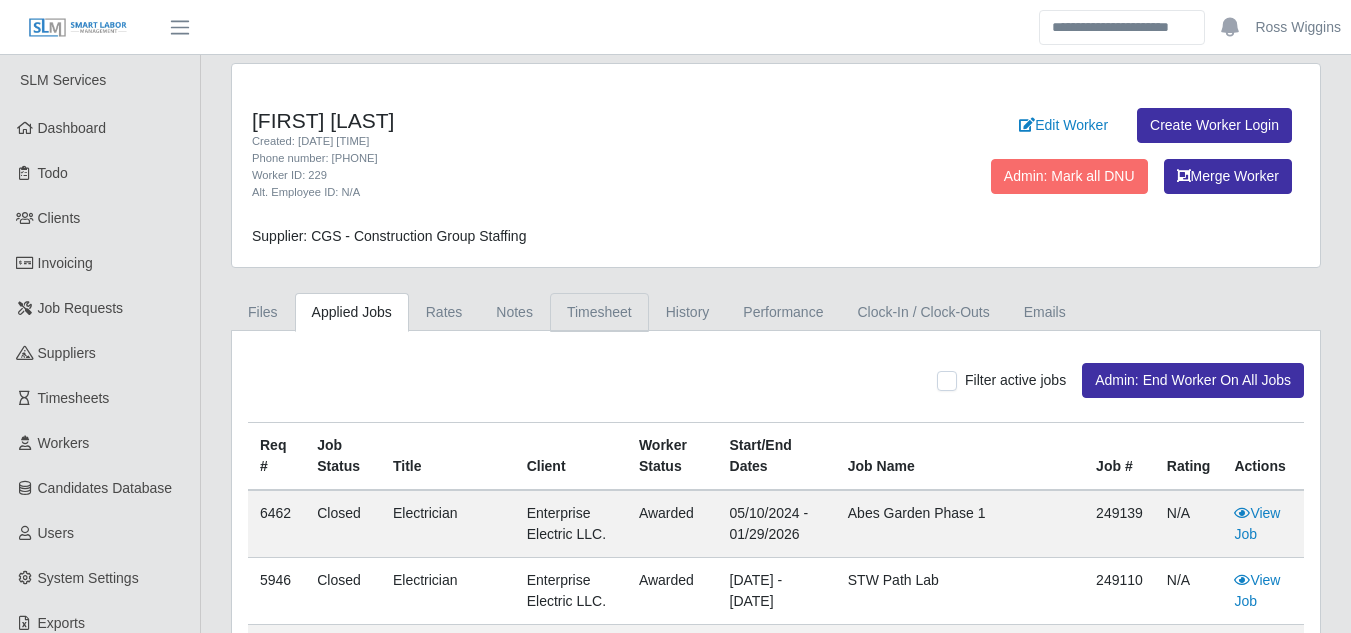 click on "Timesheet" at bounding box center (599, 312) 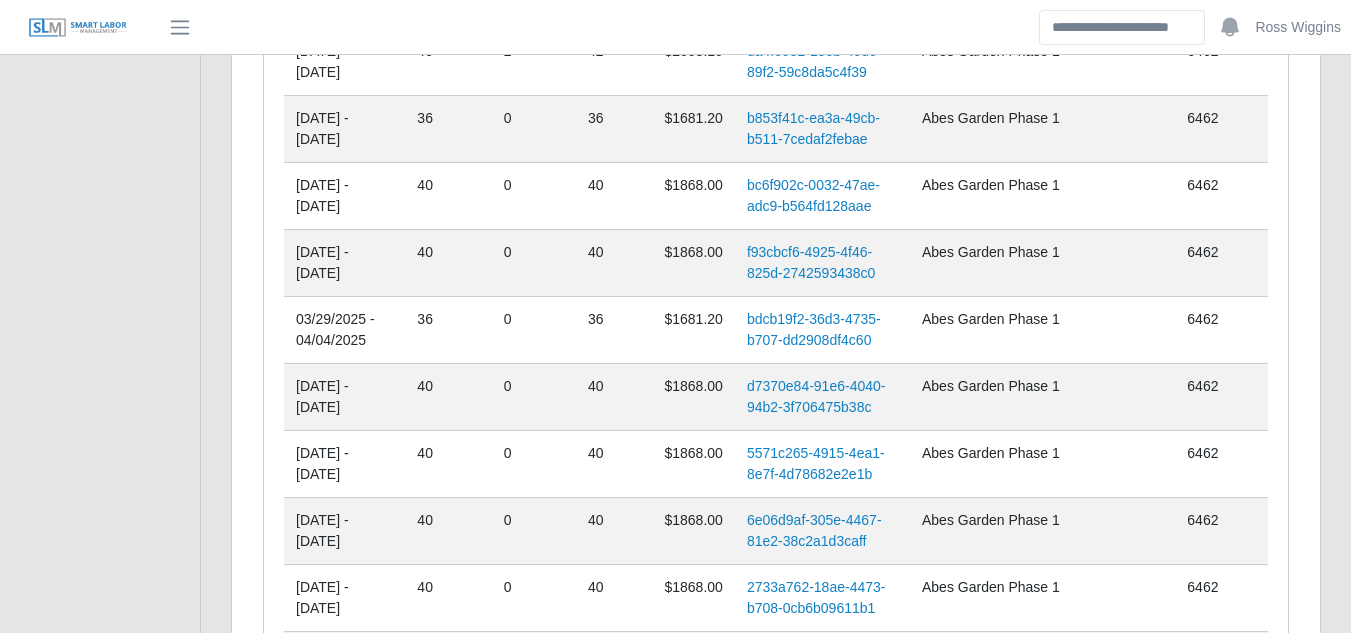 scroll, scrollTop: 0, scrollLeft: 0, axis: both 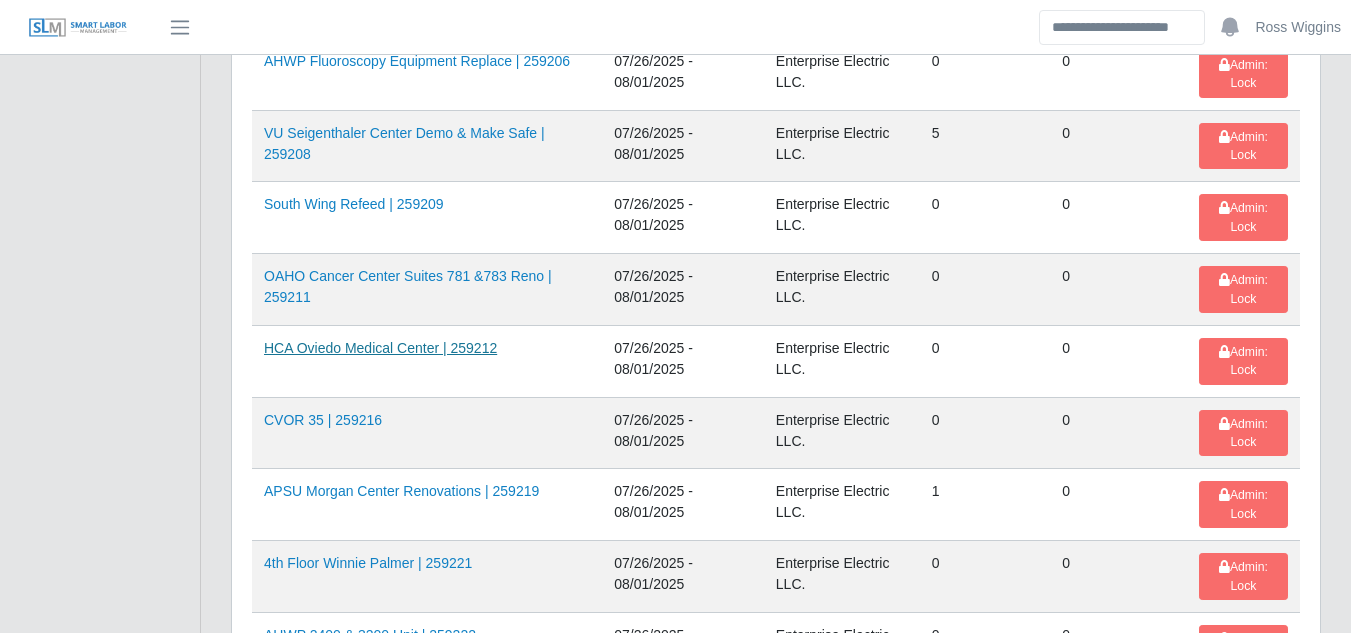 click on "HCA Oviedo Medical Center | 259212" at bounding box center [380, 348] 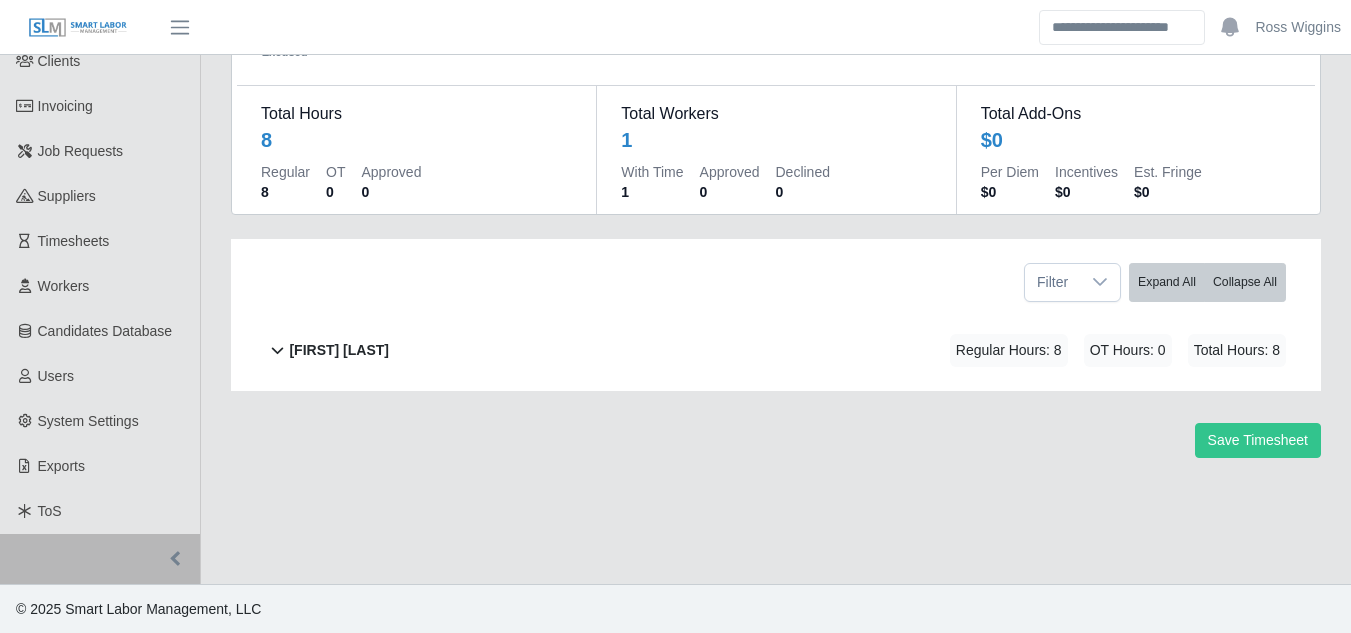 scroll, scrollTop: 158, scrollLeft: 0, axis: vertical 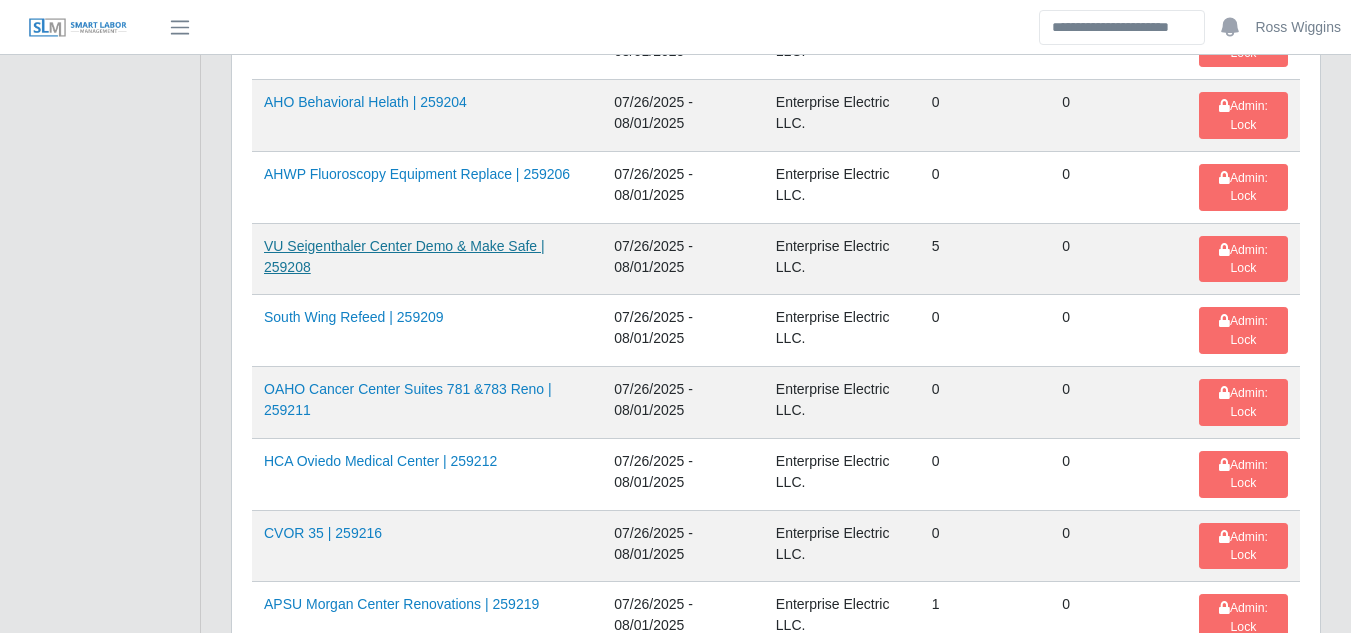 click on "VU Seigenthaler Center Demo & Make Safe | 259208" at bounding box center [404, 256] 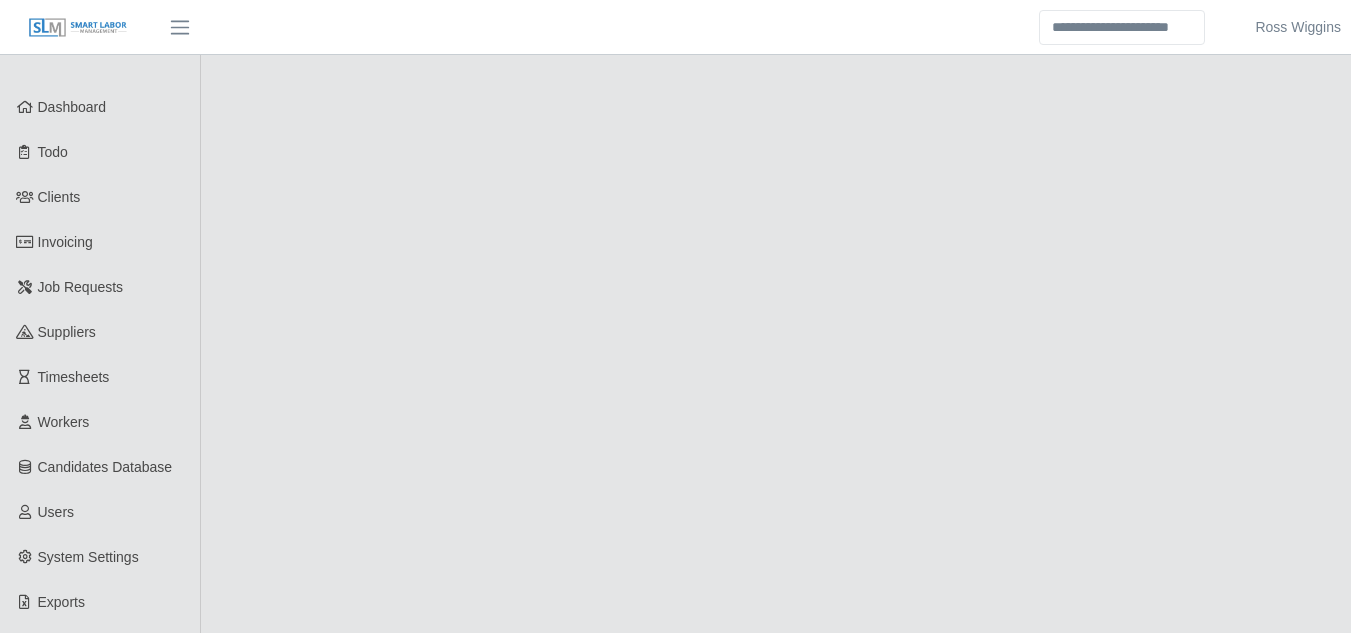 scroll, scrollTop: 0, scrollLeft: 0, axis: both 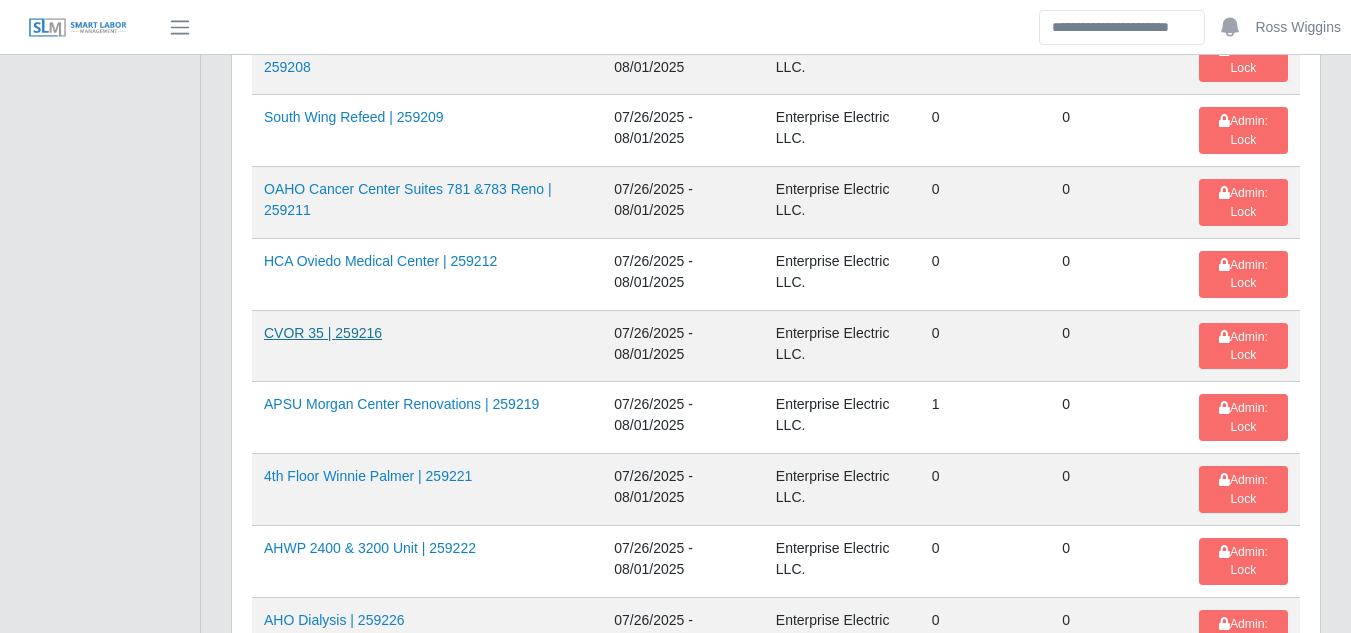 click on "CVOR 35 | 259216" at bounding box center (323, 333) 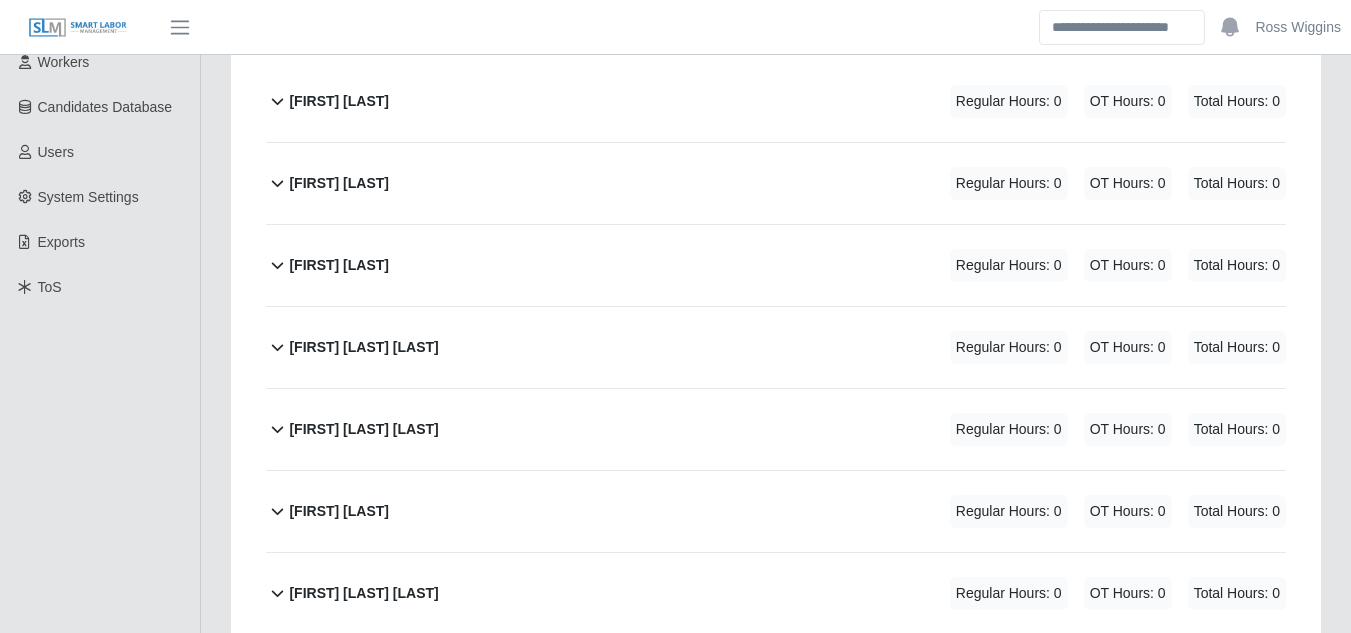 scroll, scrollTop: 0, scrollLeft: 0, axis: both 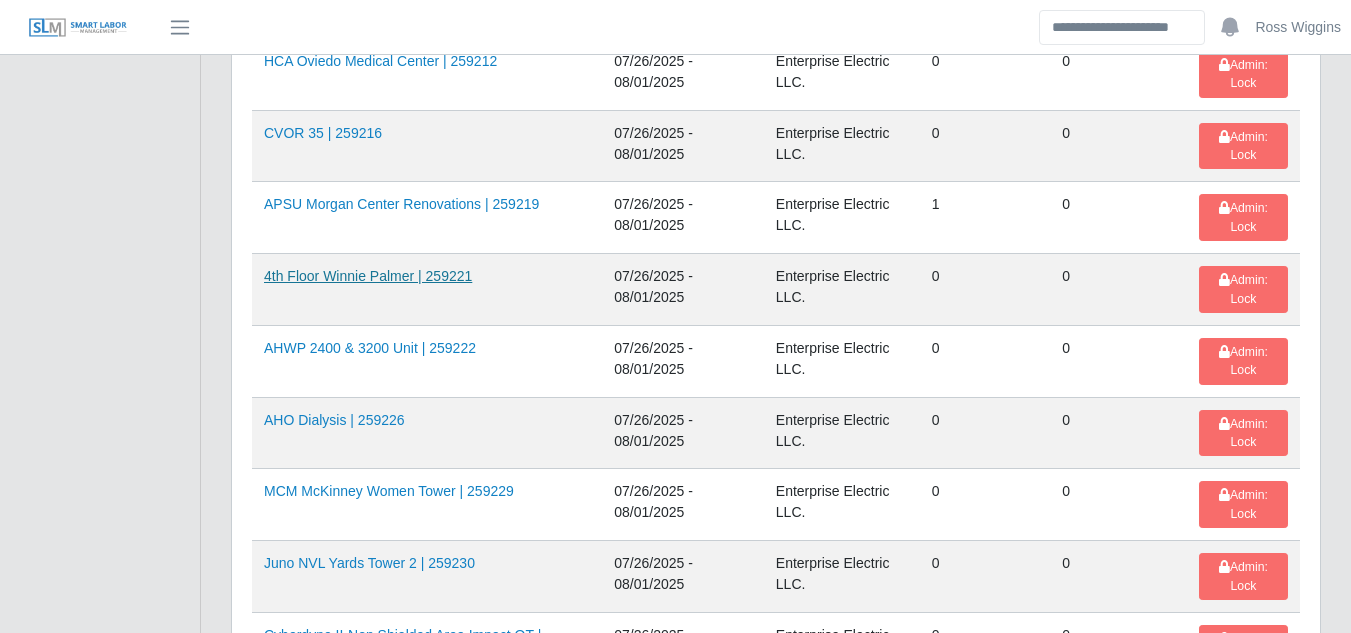 click on "4th Floor Winnie Palmer | 259221" at bounding box center [368, 276] 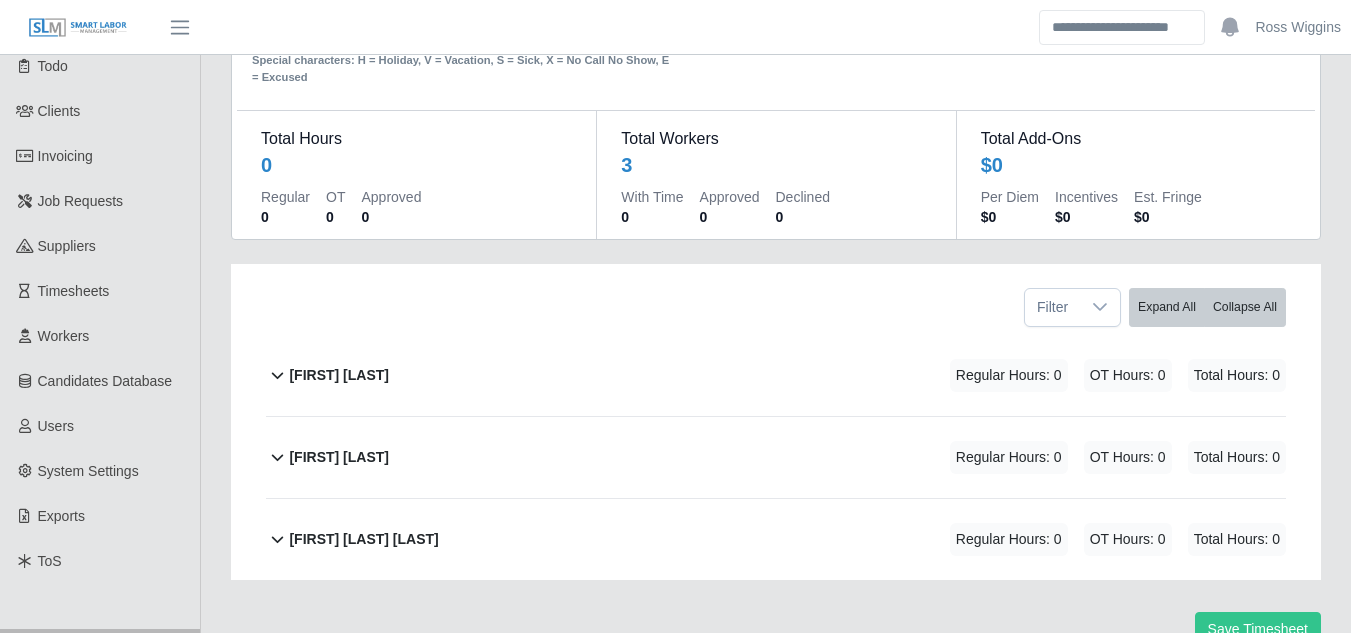 scroll, scrollTop: 0, scrollLeft: 0, axis: both 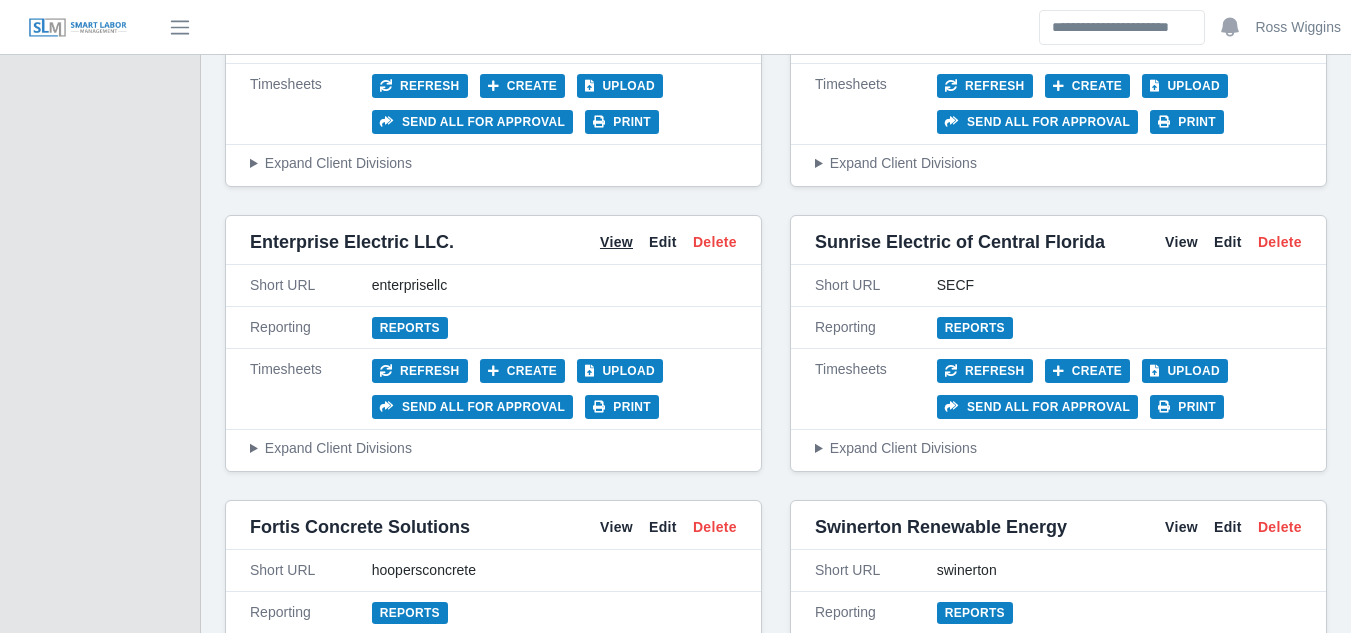 click on "View" at bounding box center [616, 242] 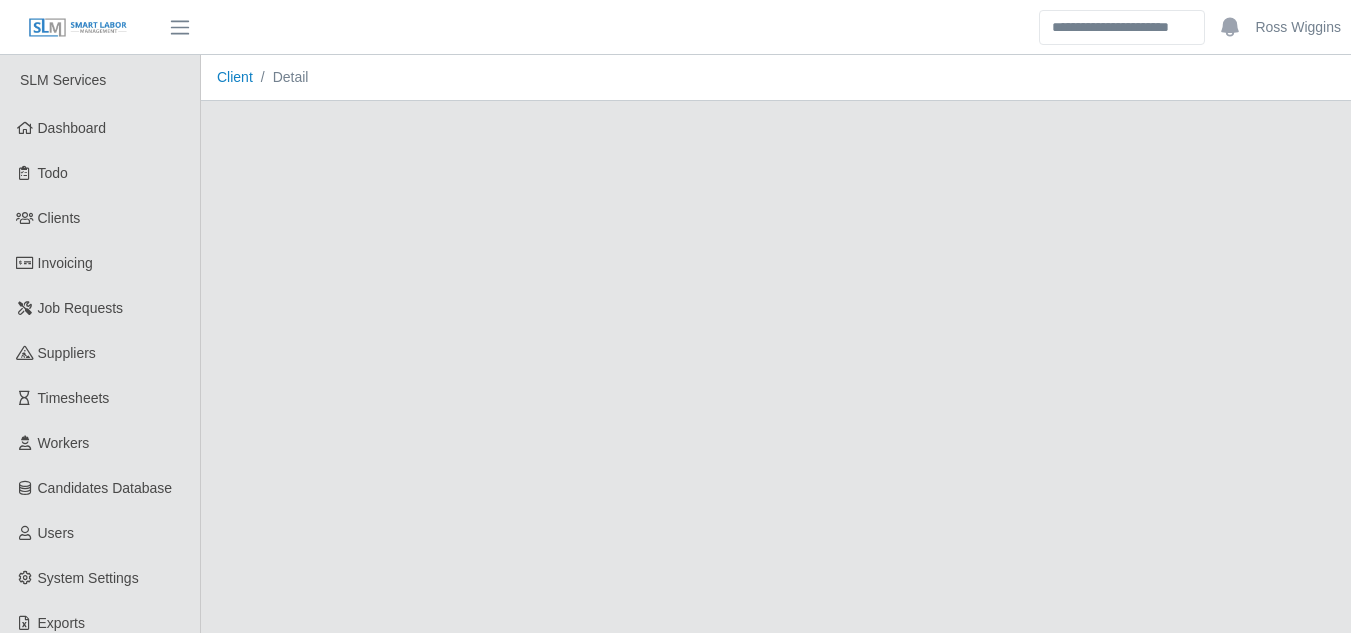 scroll, scrollTop: 0, scrollLeft: 0, axis: both 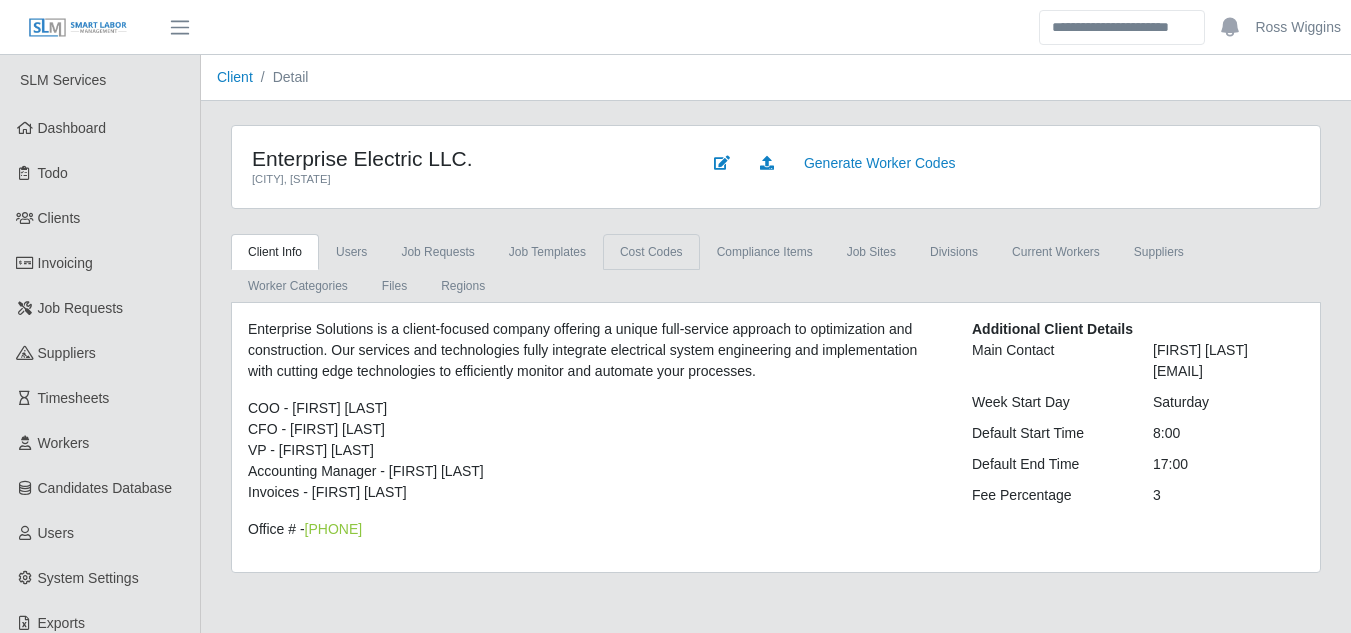 click on "cost codes" at bounding box center [651, 252] 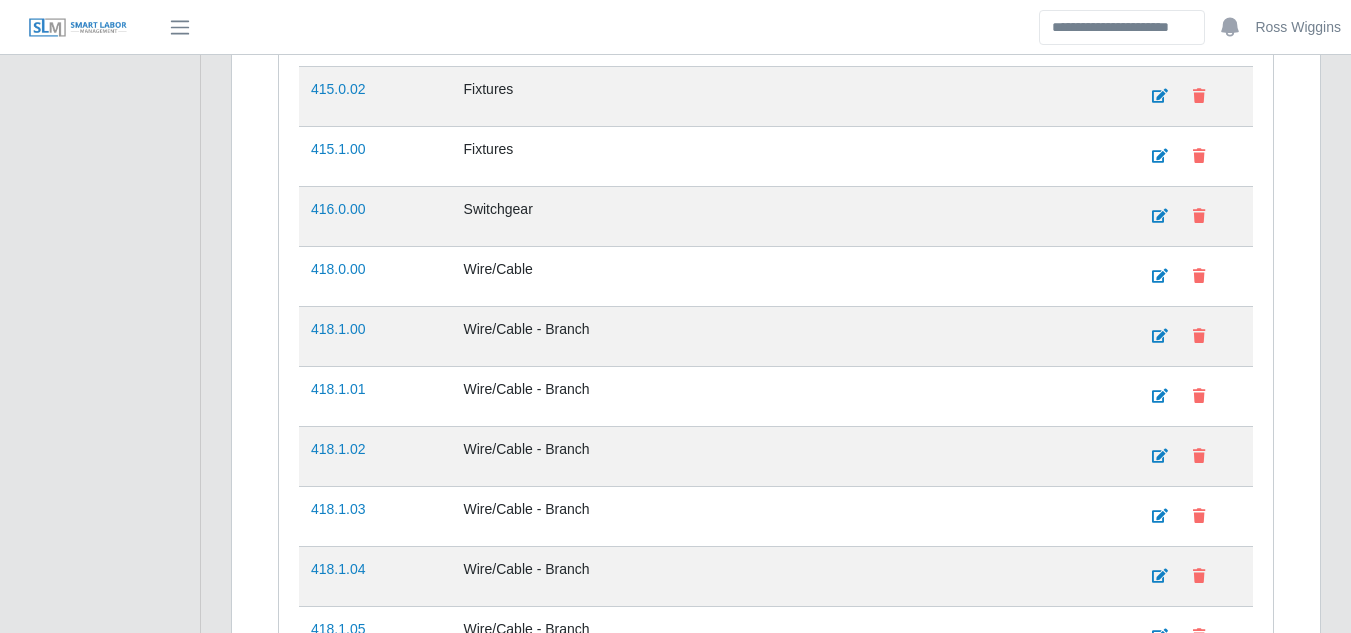 scroll, scrollTop: 1800, scrollLeft: 0, axis: vertical 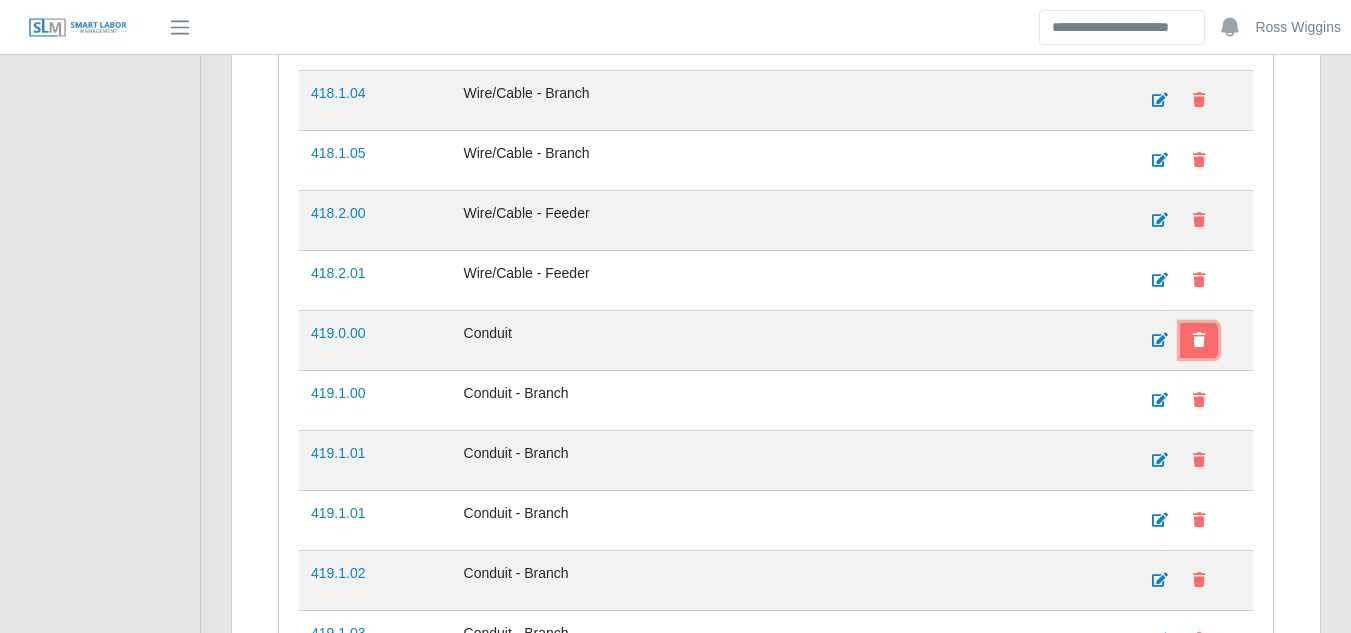 click at bounding box center [1199, 340] 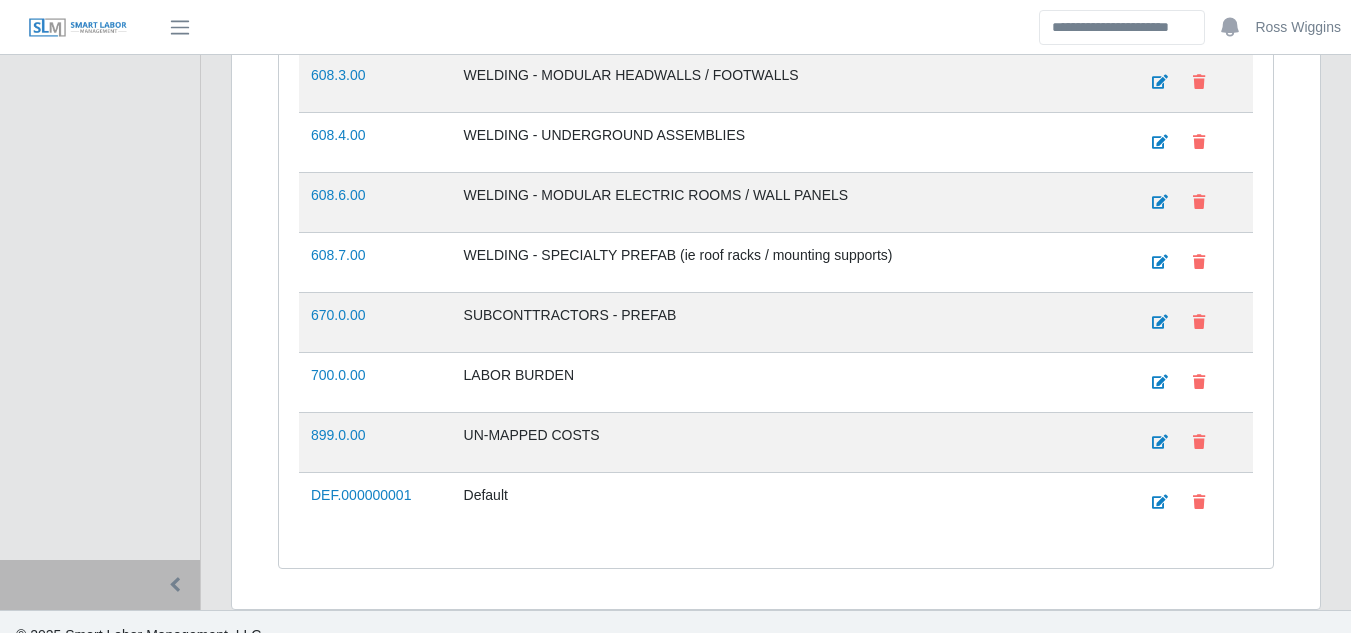 scroll, scrollTop: 7845, scrollLeft: 0, axis: vertical 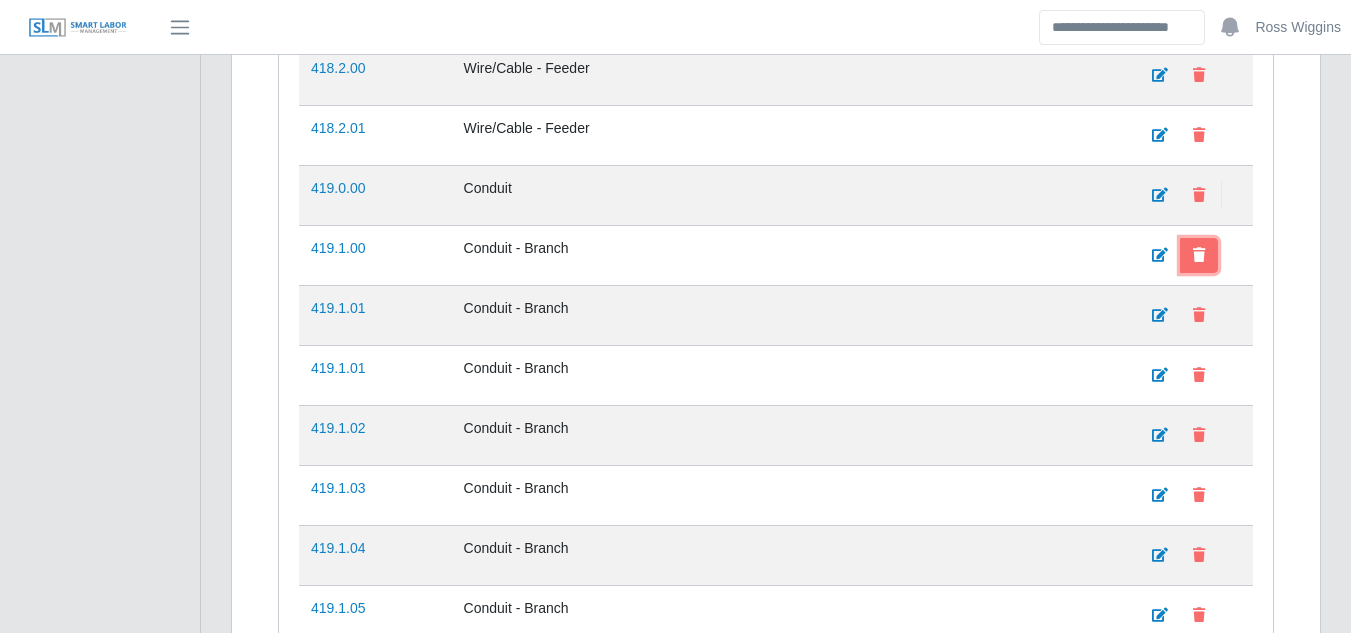click at bounding box center [1199, 255] 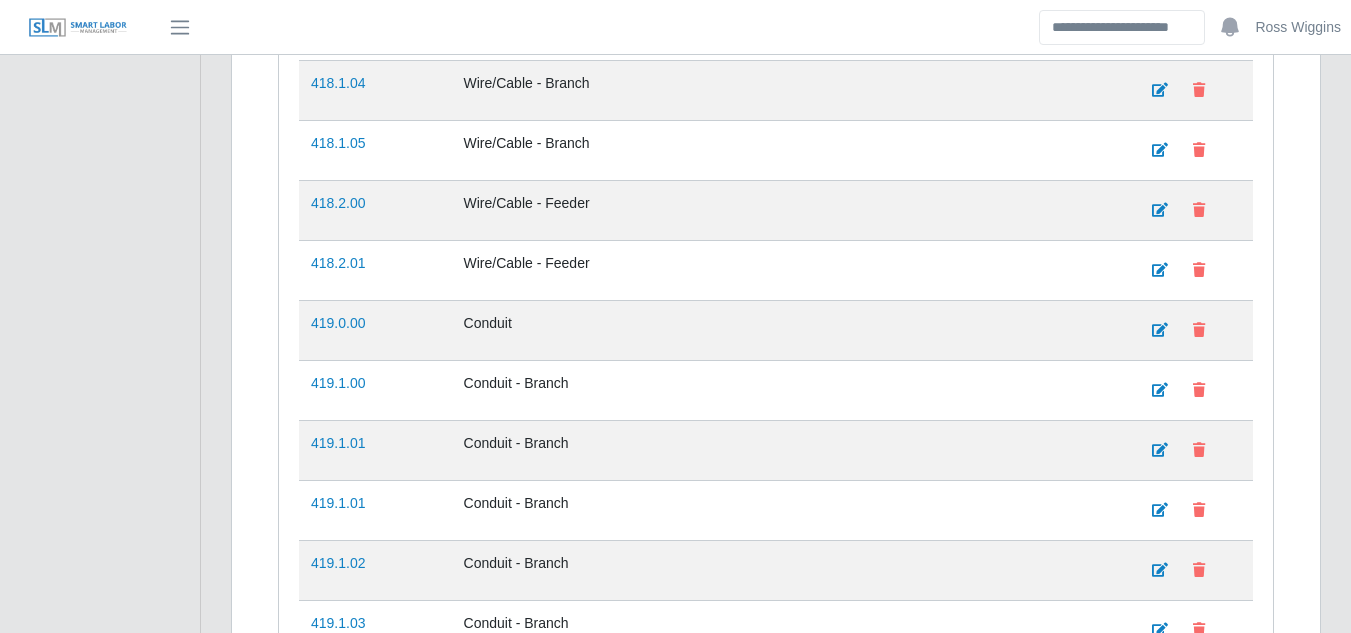 scroll, scrollTop: 1845, scrollLeft: 0, axis: vertical 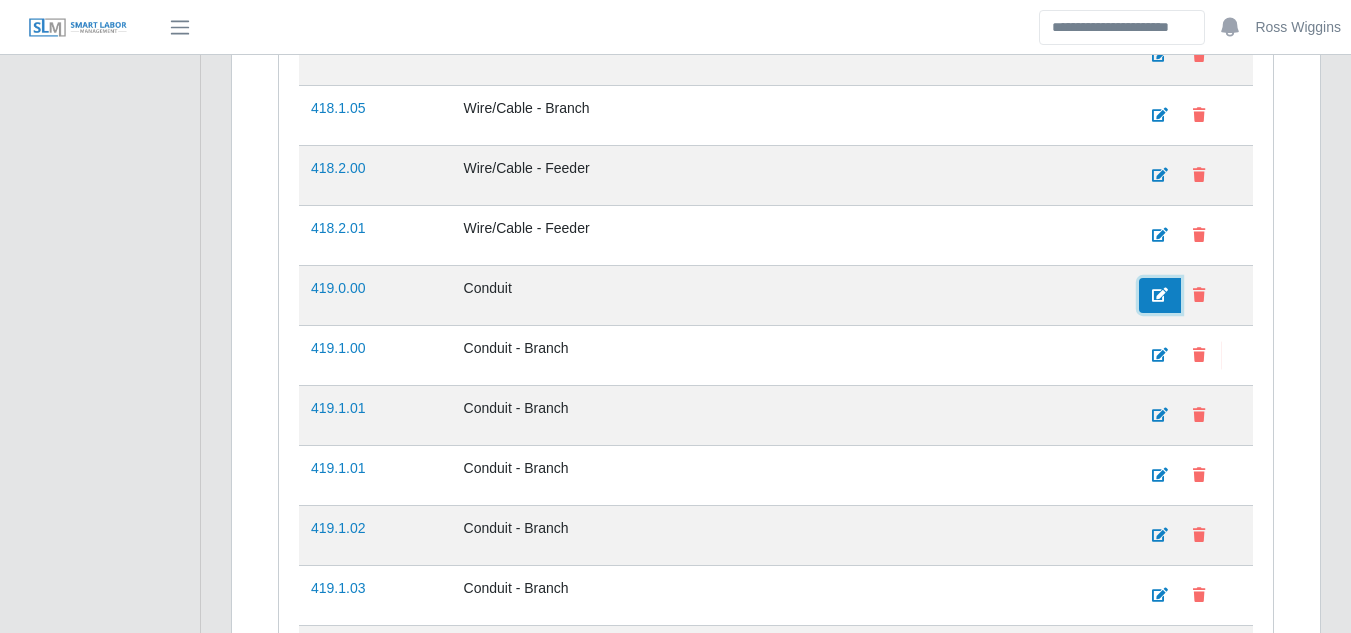 click at bounding box center (1160, 295) 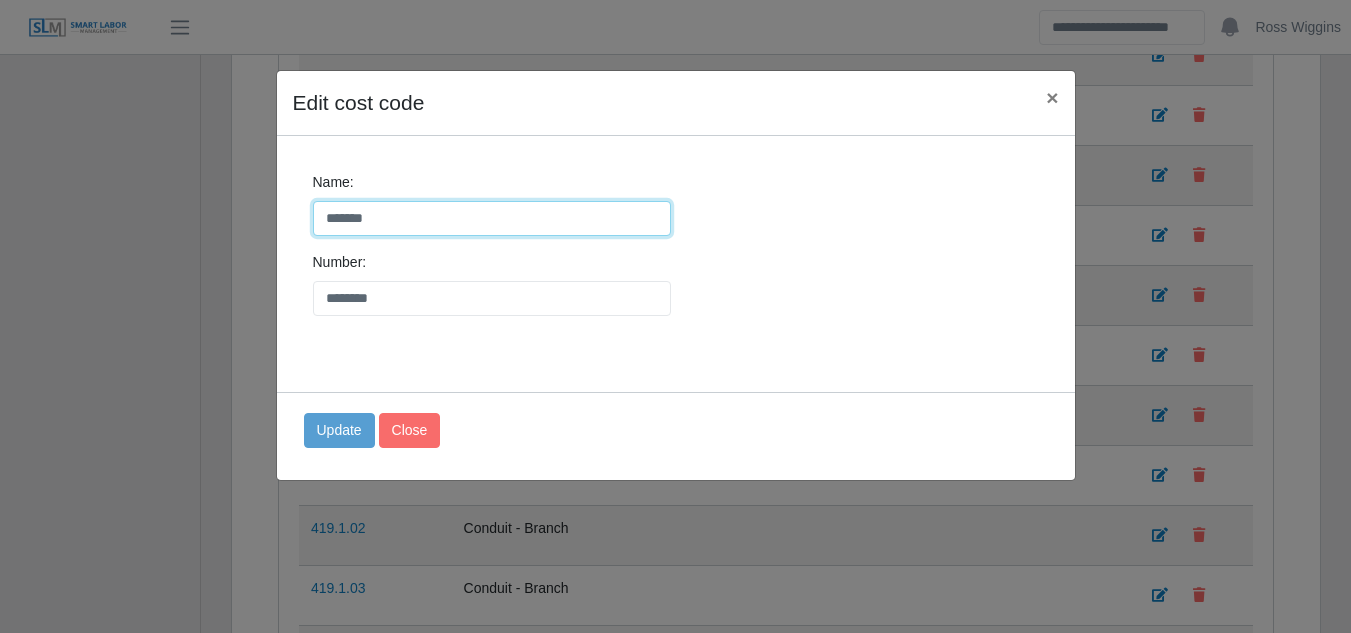 click on "*******" at bounding box center [492, 218] 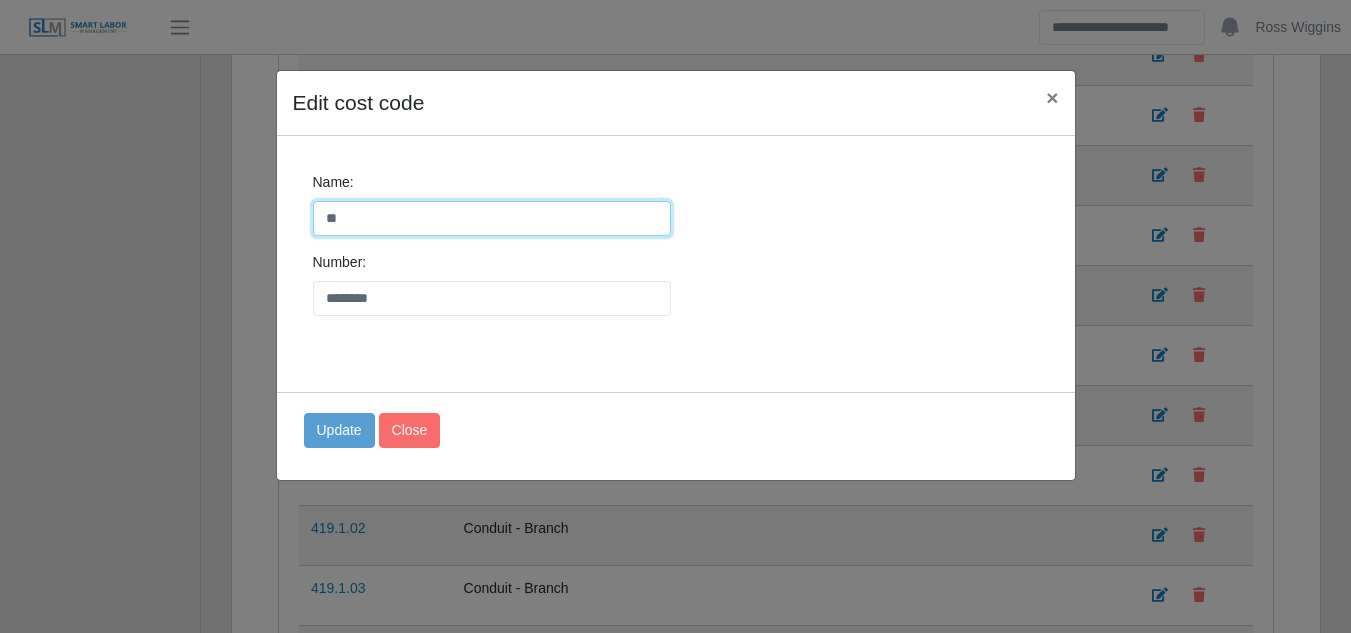 type on "*" 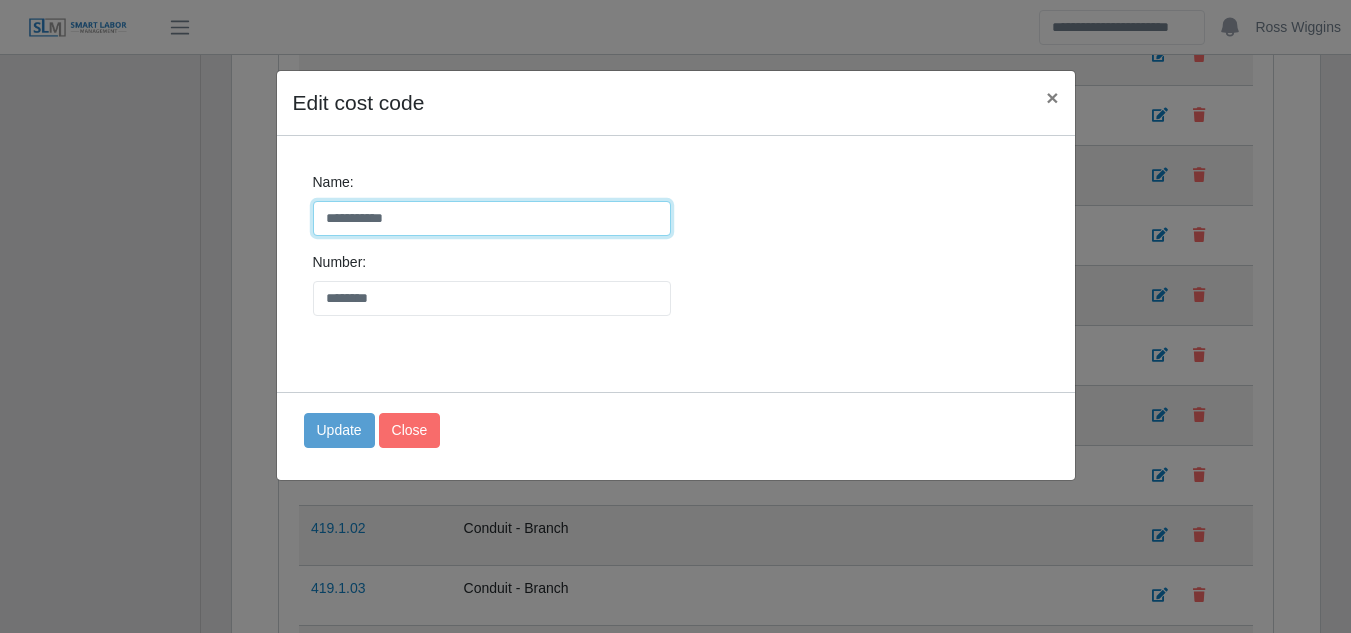 type on "**********" 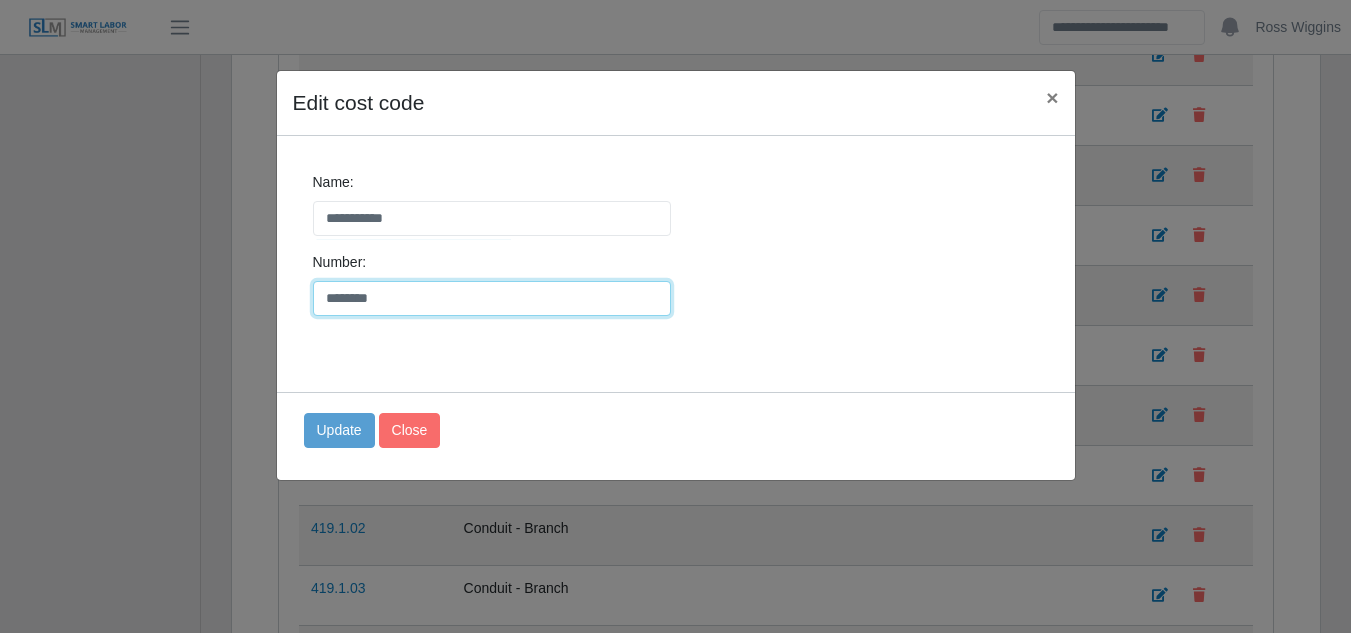 click on "********" at bounding box center [492, 298] 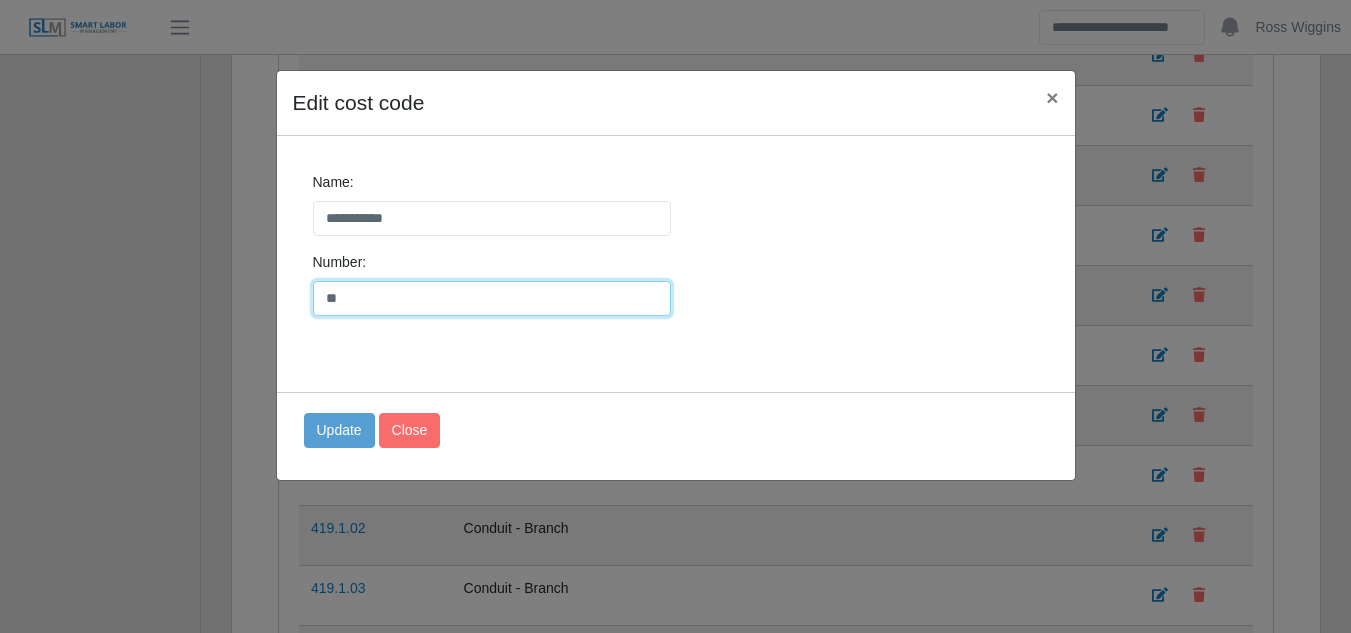 type on "*" 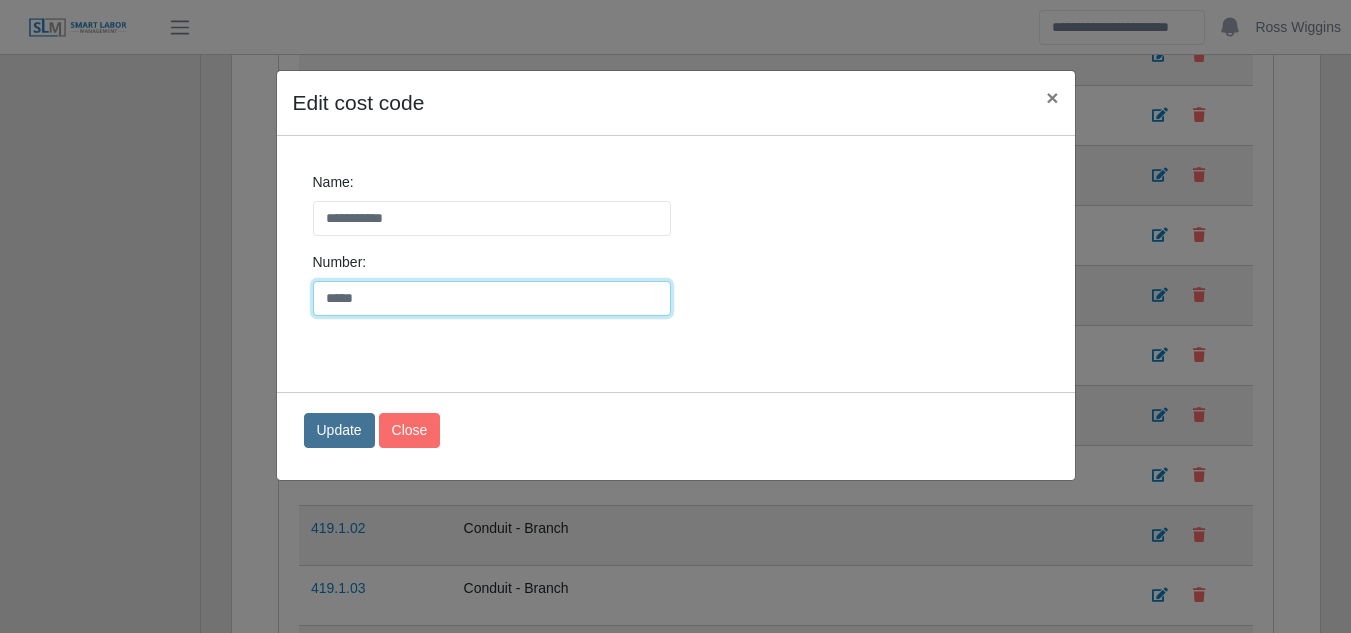 type on "*****" 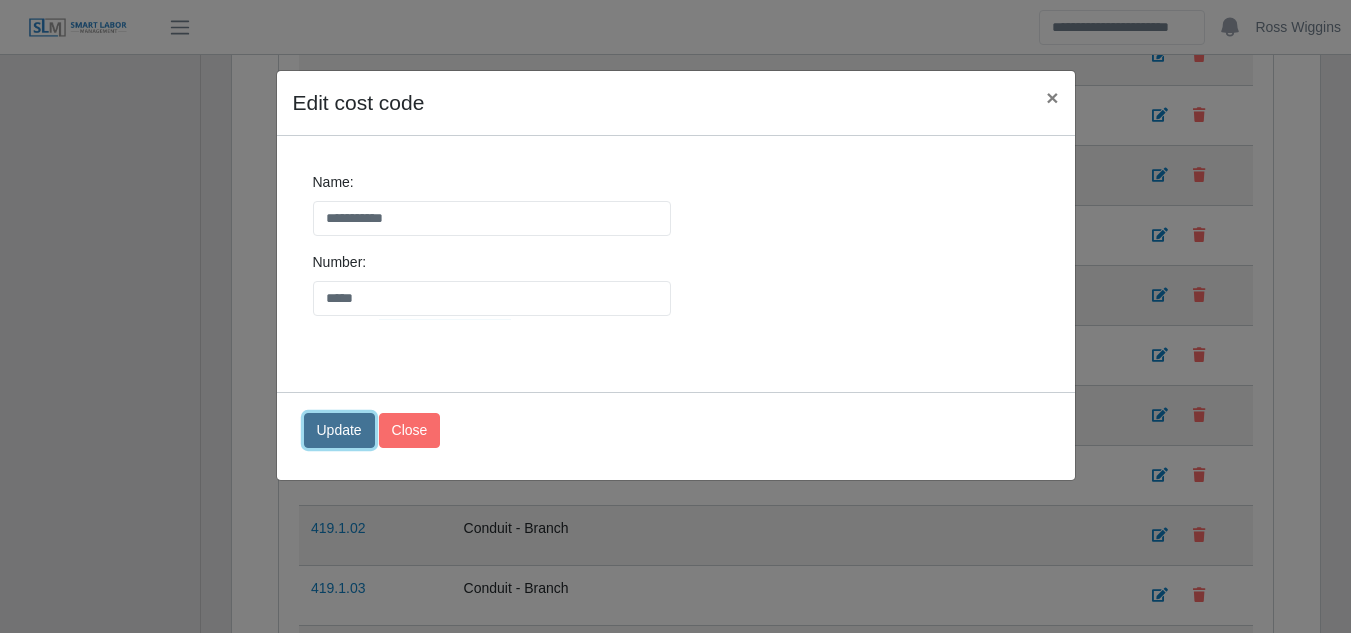 click on "Update" at bounding box center (339, 430) 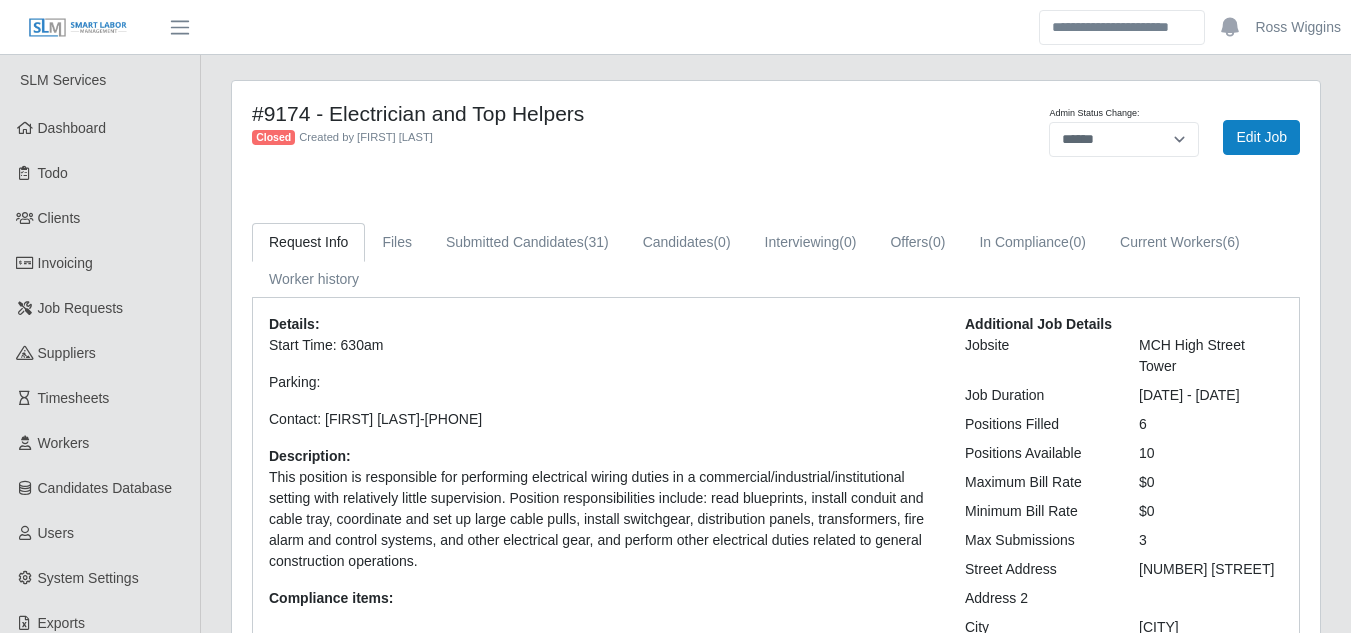 select on "******" 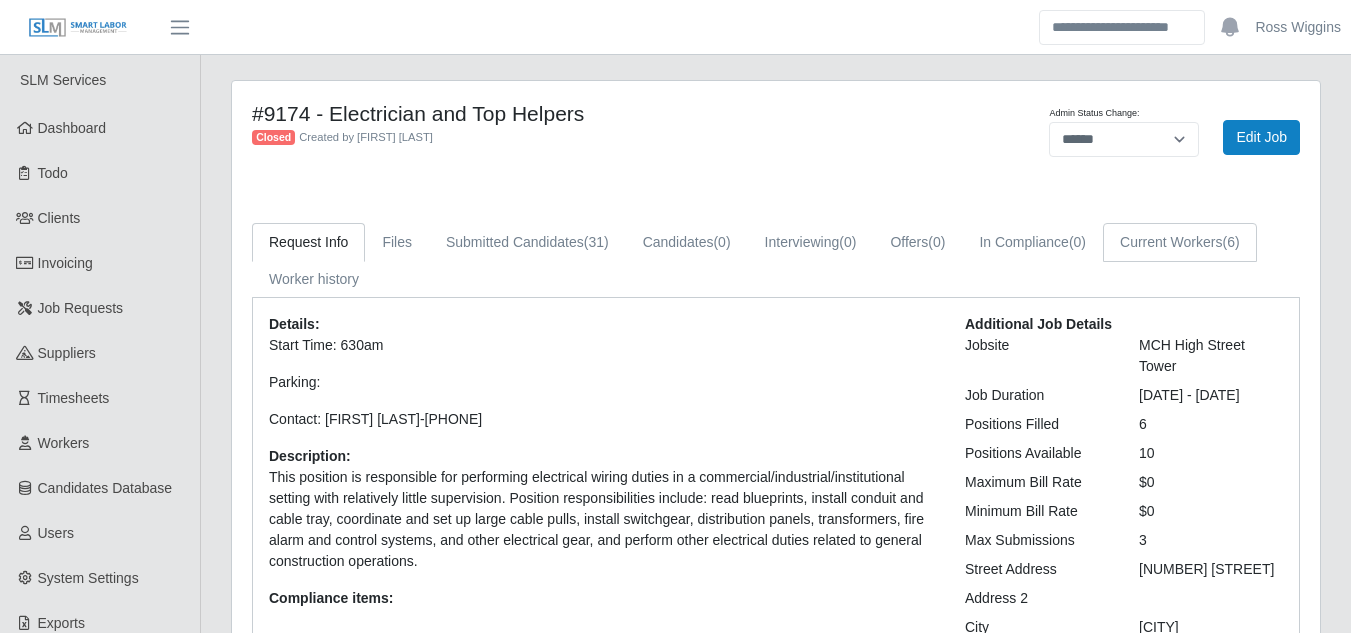 click on "Current Workers  (6)" at bounding box center [1180, 242] 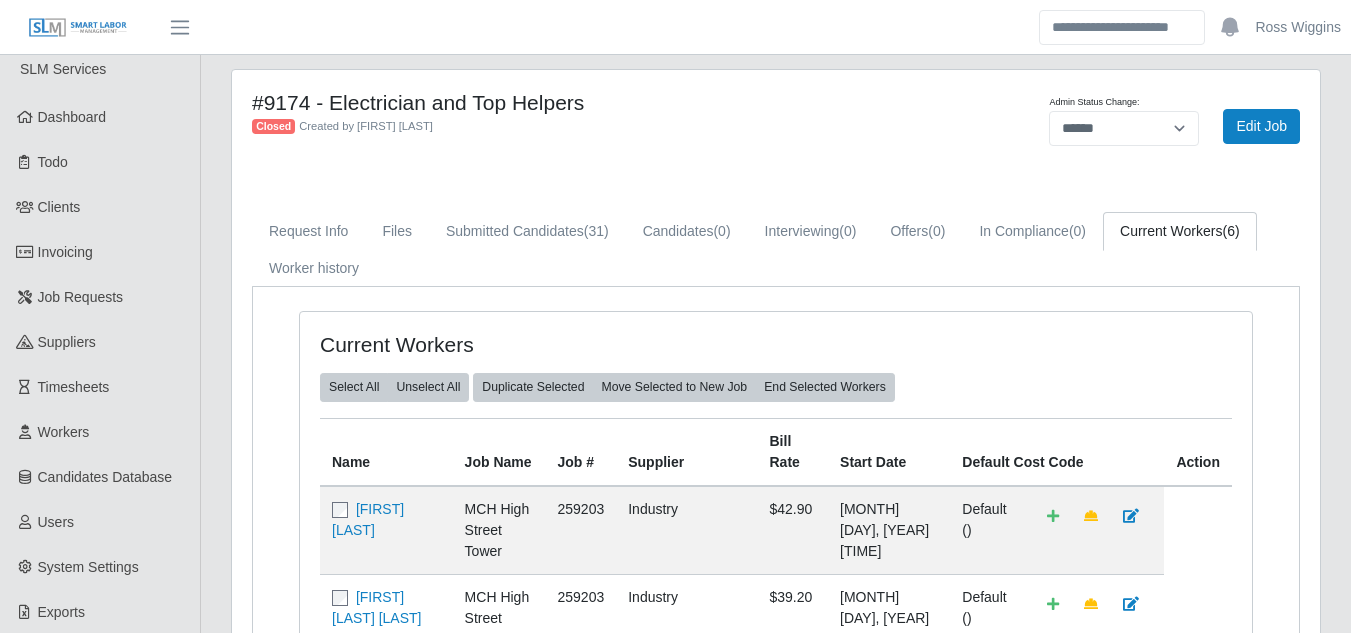 scroll, scrollTop: 0, scrollLeft: 0, axis: both 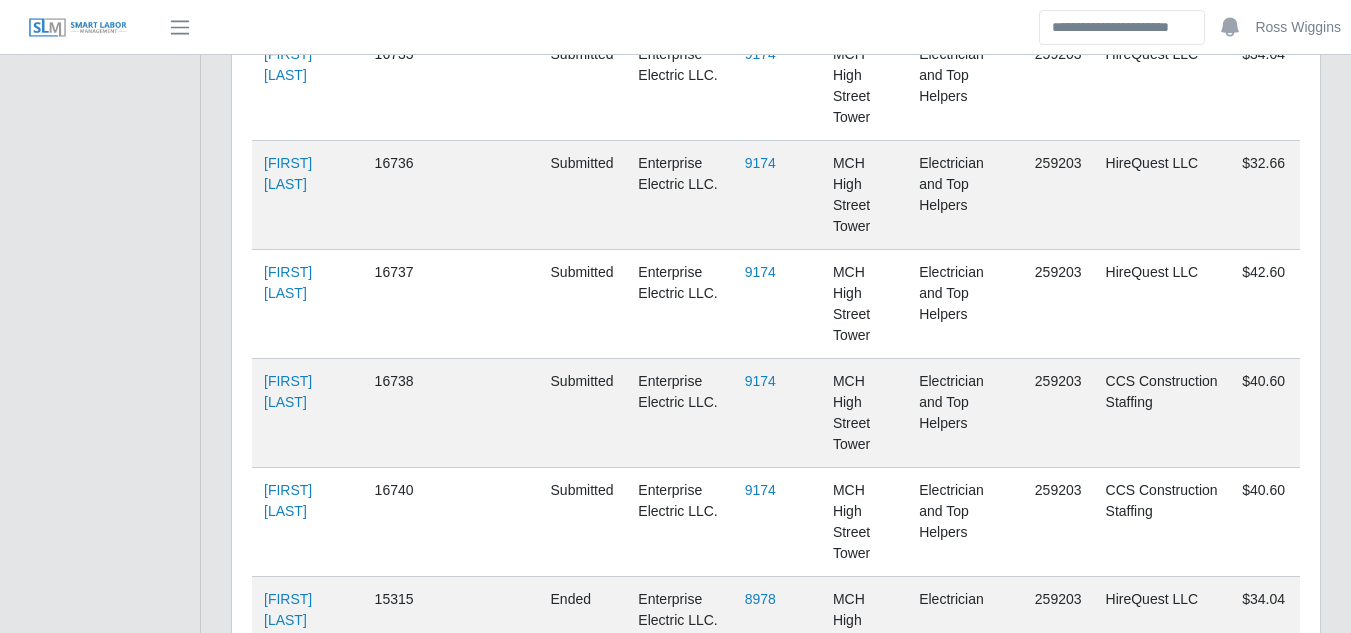 click on "9065" at bounding box center [760, 1362] 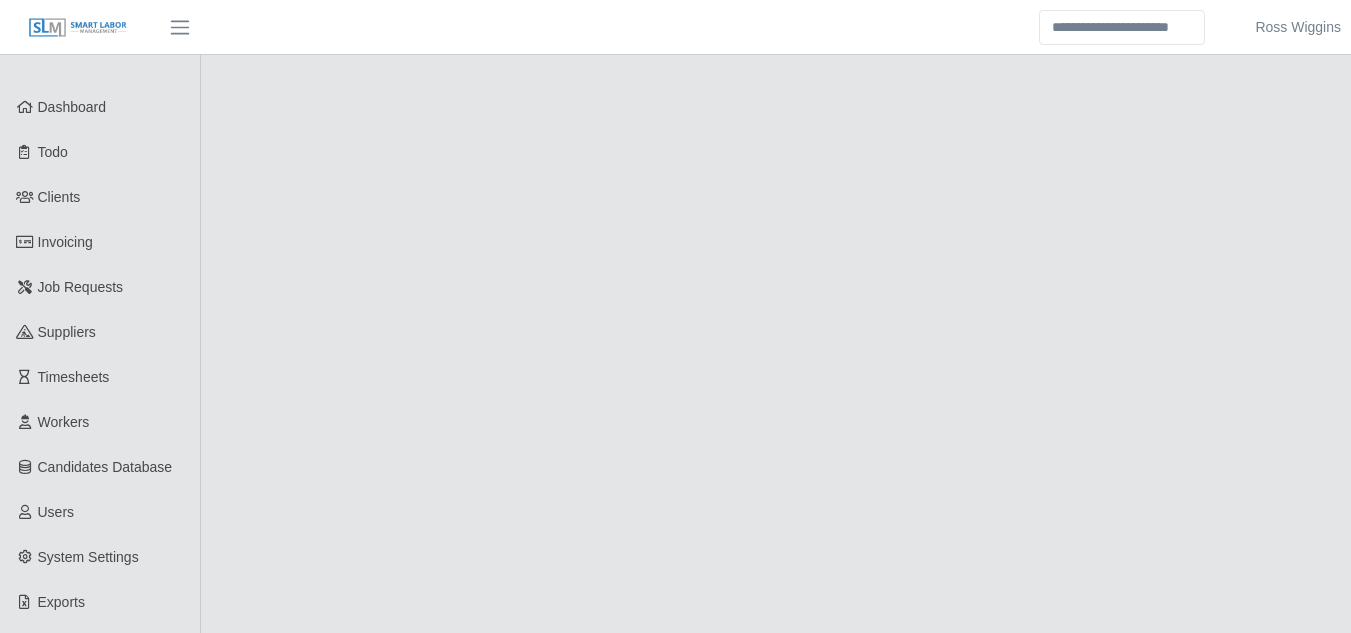 scroll, scrollTop: 0, scrollLeft: 0, axis: both 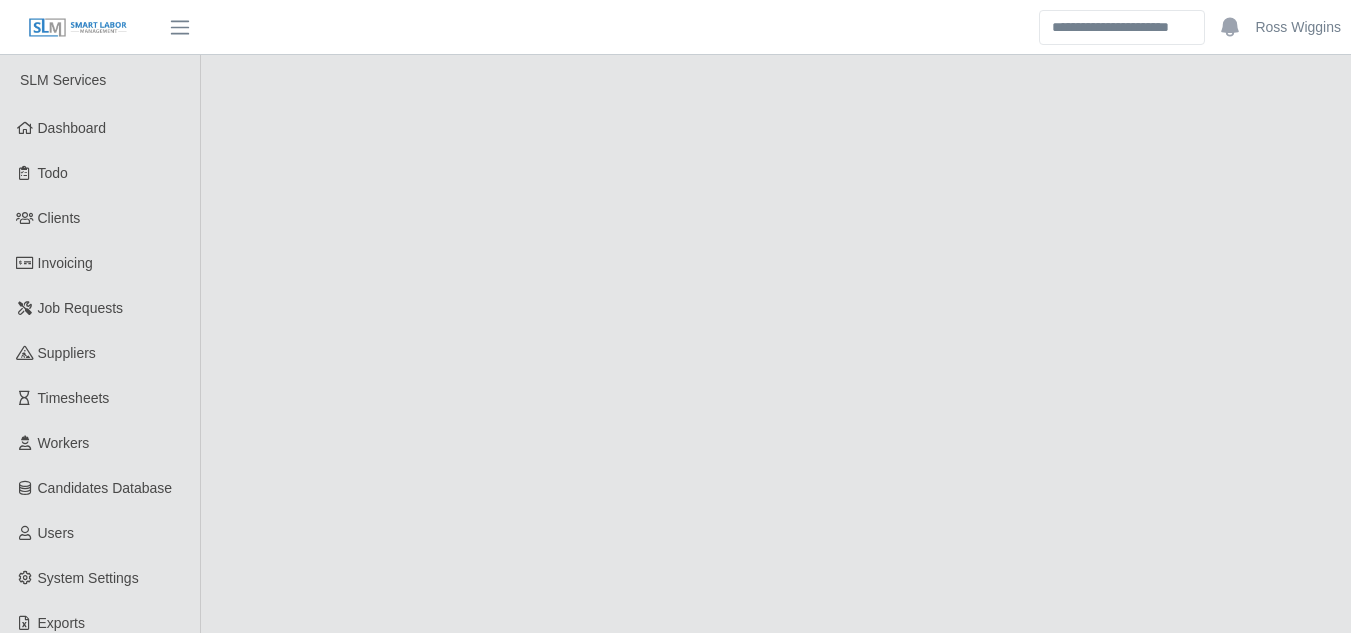 select on "******" 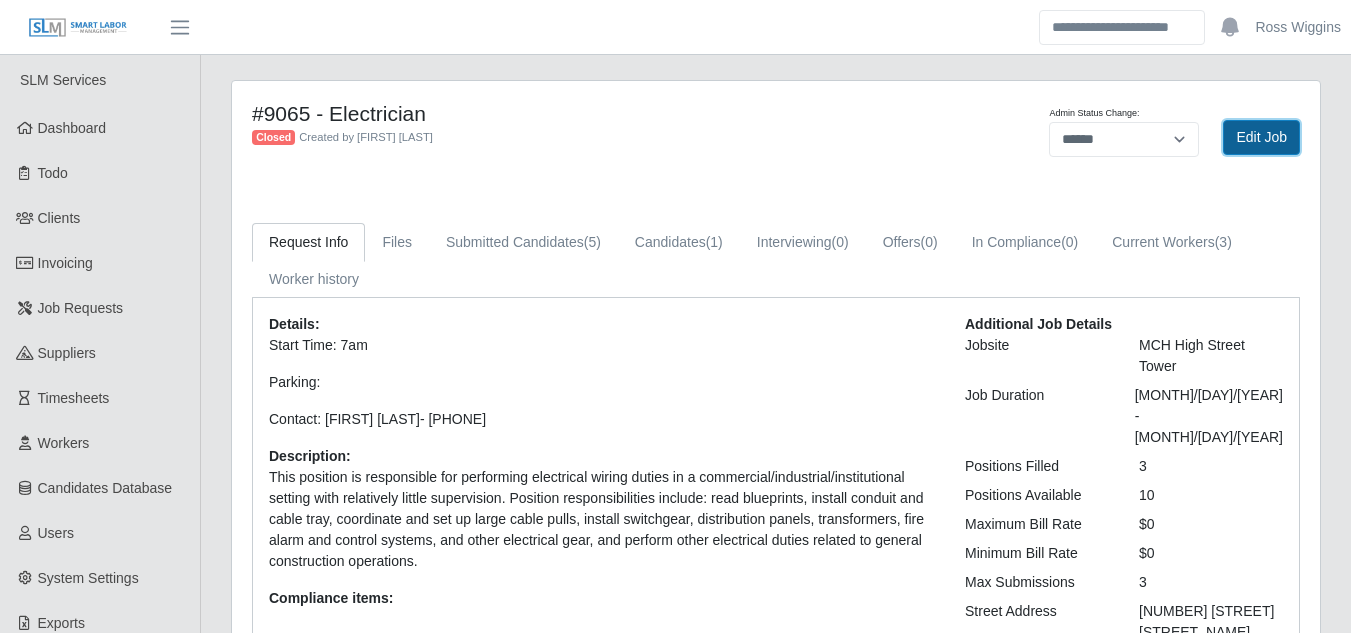 click on "Edit Job" at bounding box center (1261, 137) 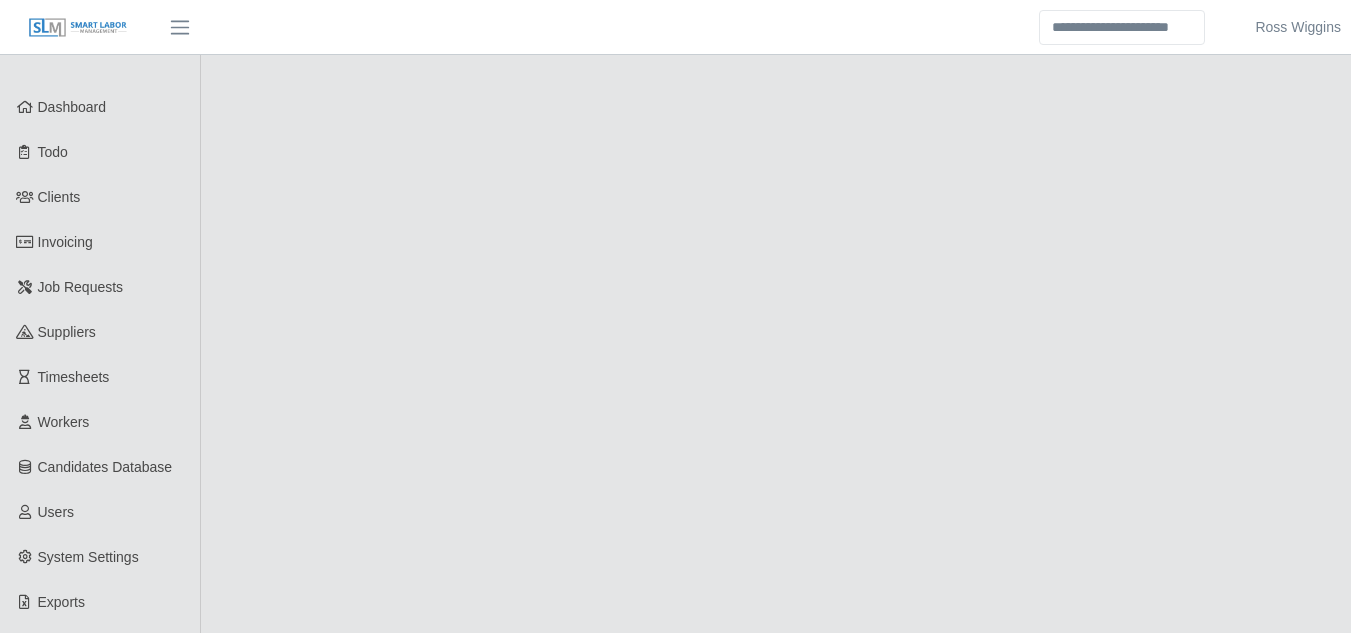 scroll, scrollTop: 0, scrollLeft: 0, axis: both 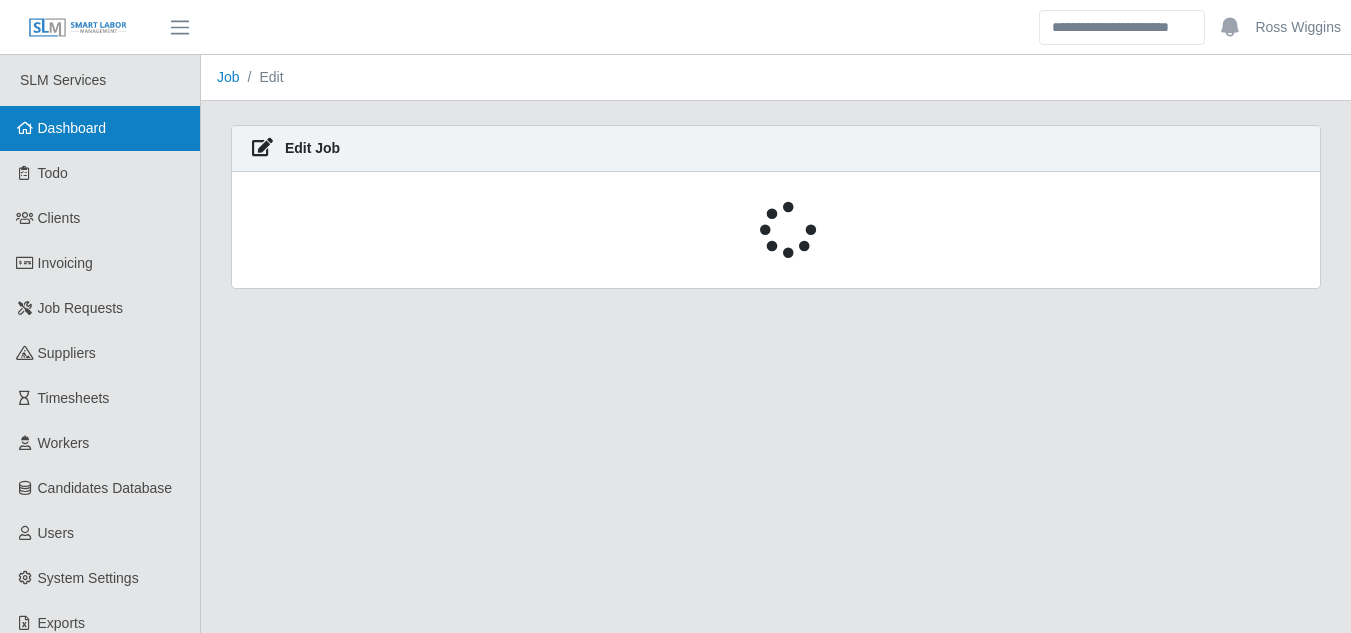 select on "******" 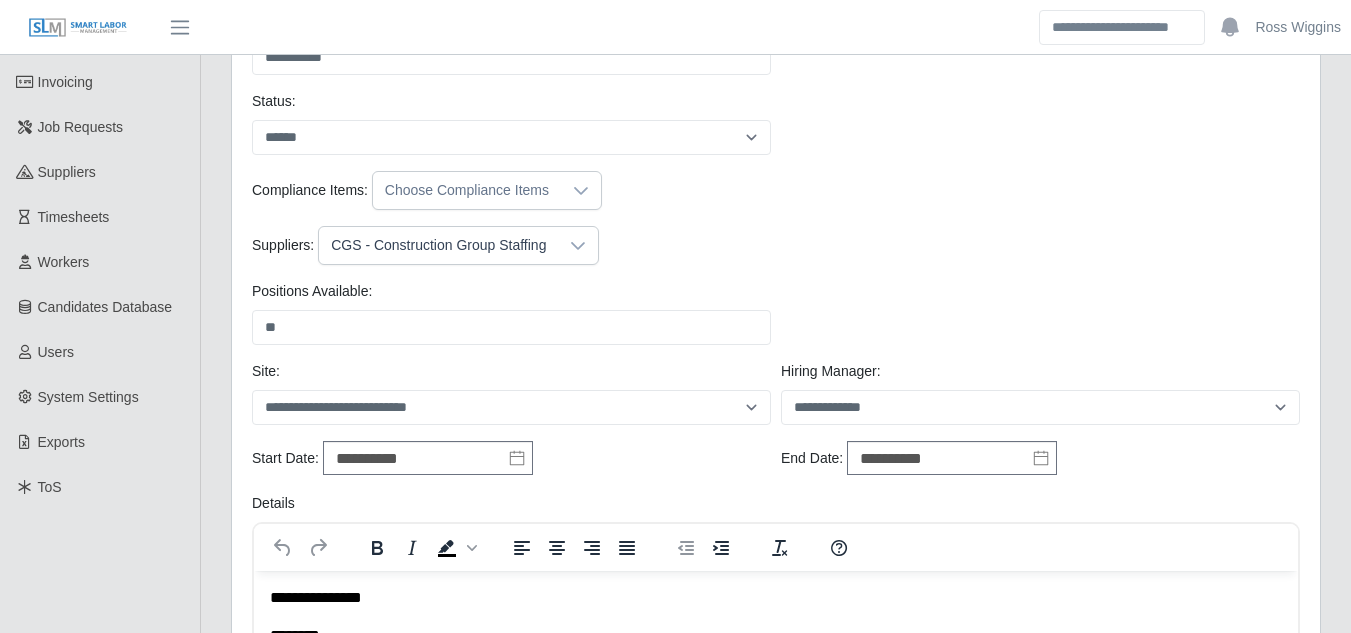 scroll, scrollTop: 400, scrollLeft: 0, axis: vertical 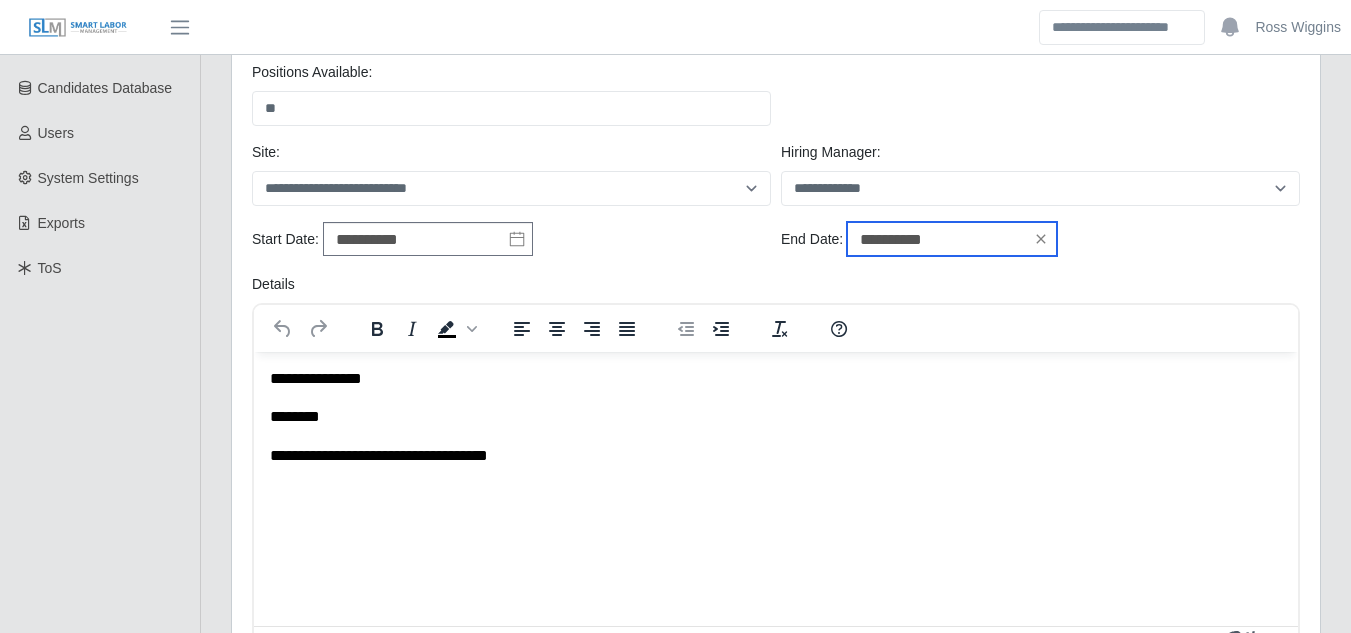 click on "**********" at bounding box center [952, 239] 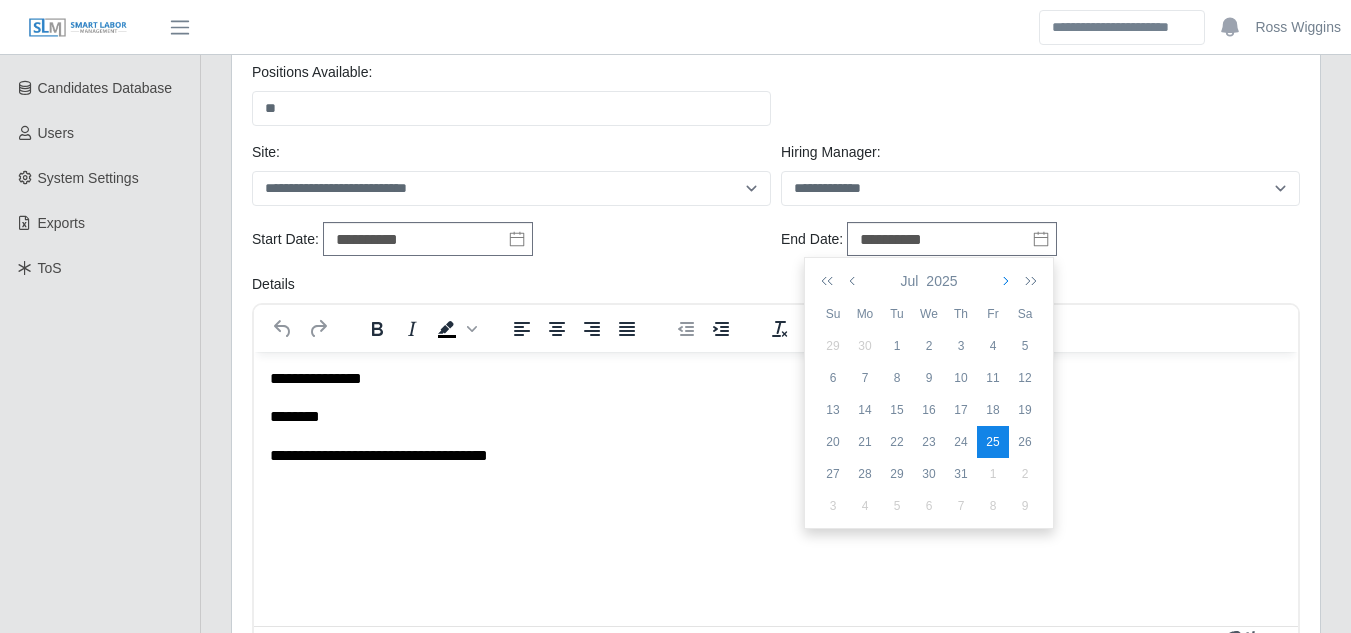 click at bounding box center (1004, 281) 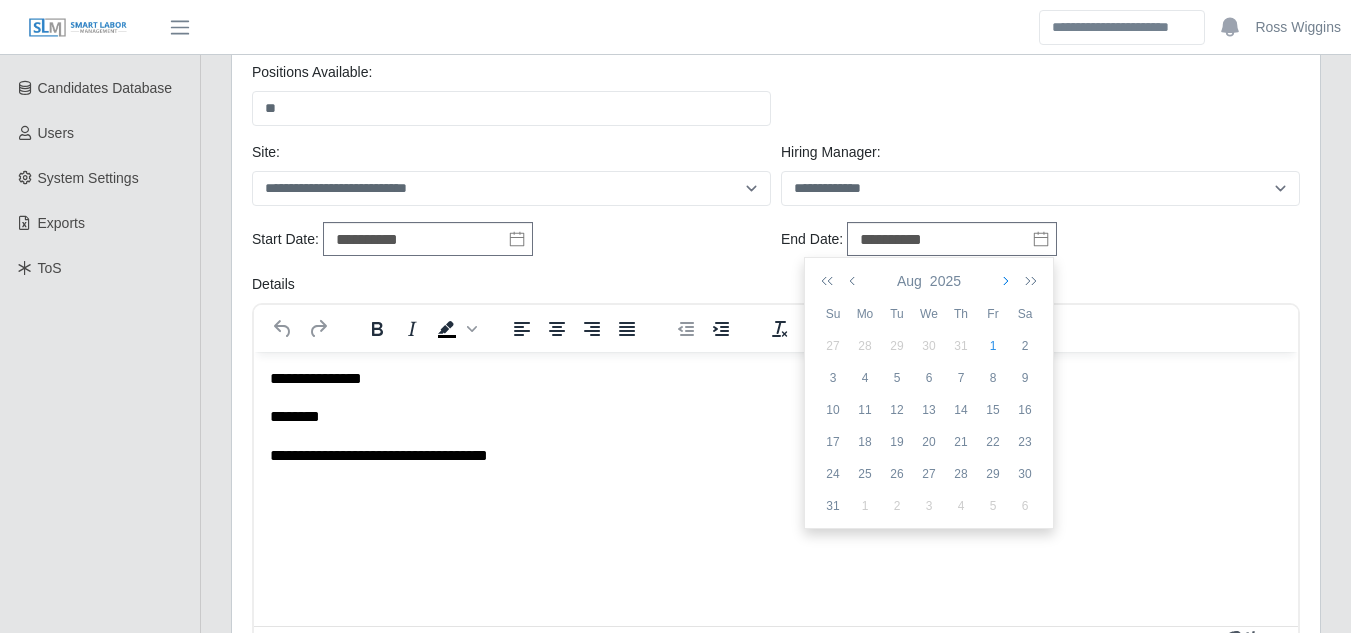 click at bounding box center [1004, 281] 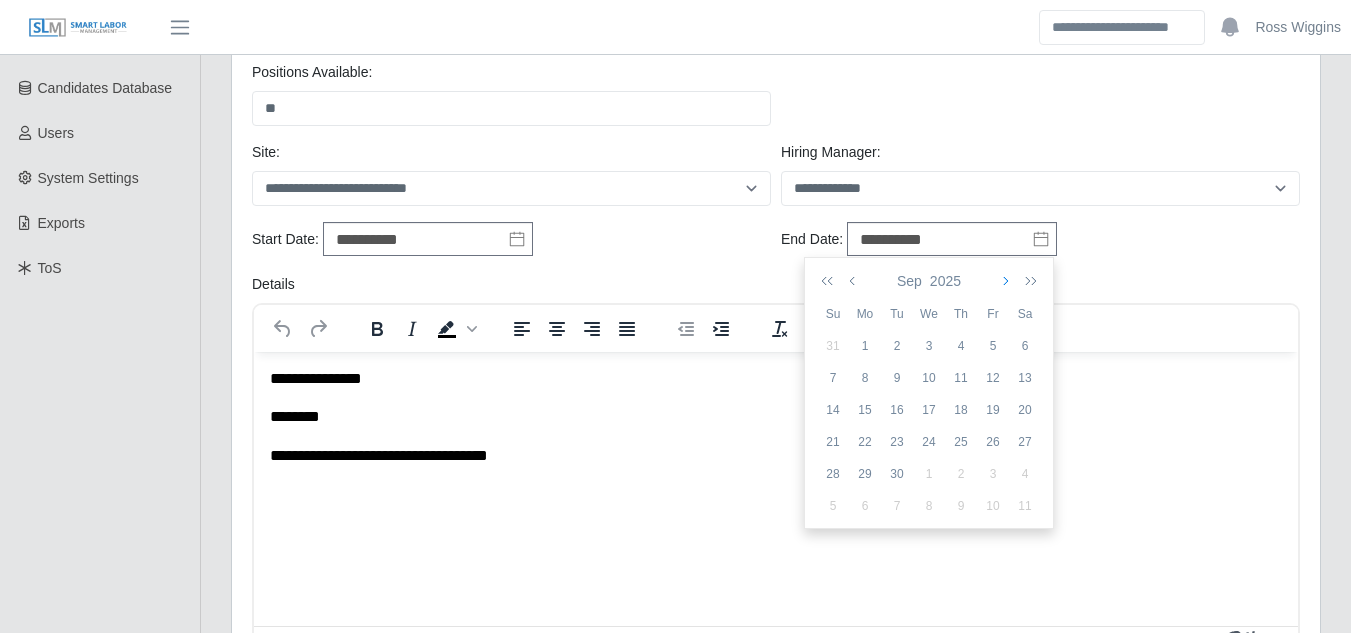 click at bounding box center [1004, 281] 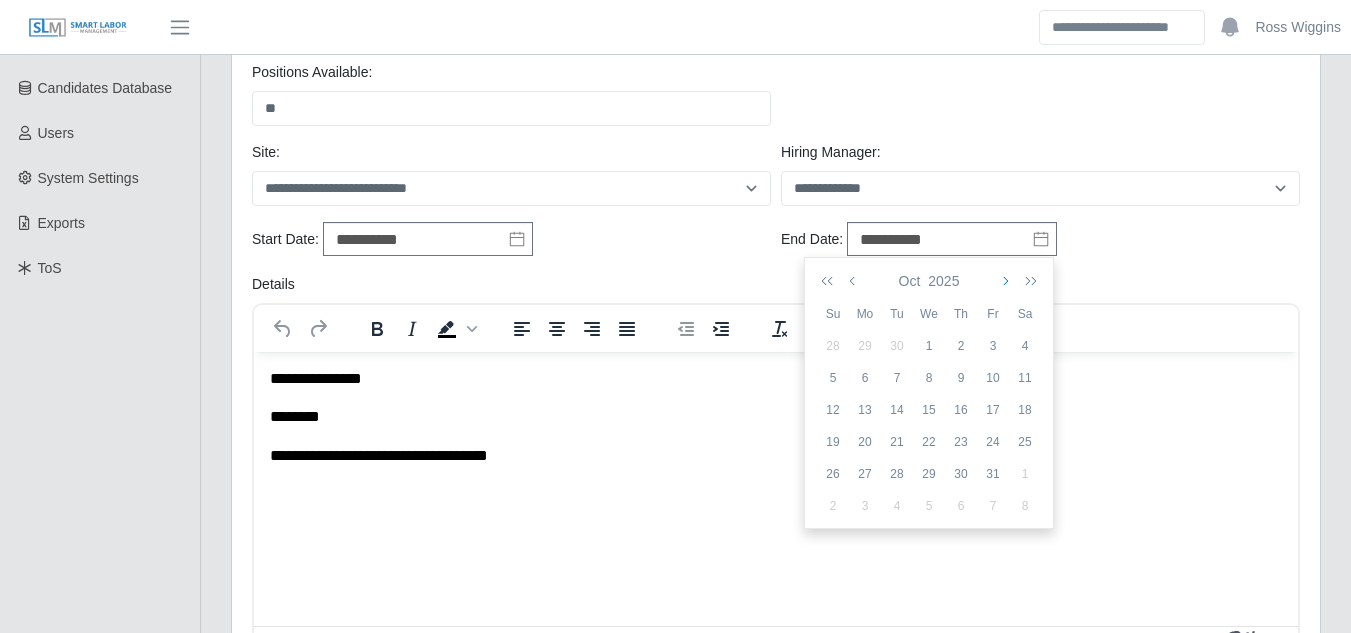 click at bounding box center (1004, 281) 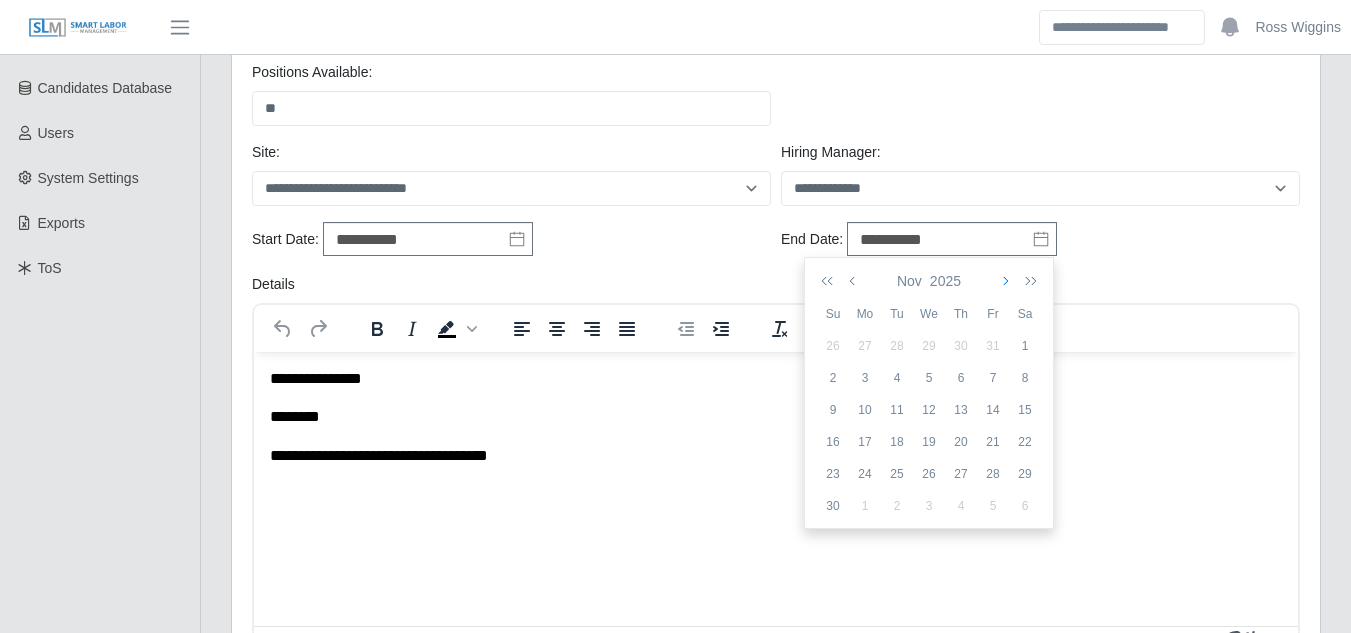 click at bounding box center (1004, 281) 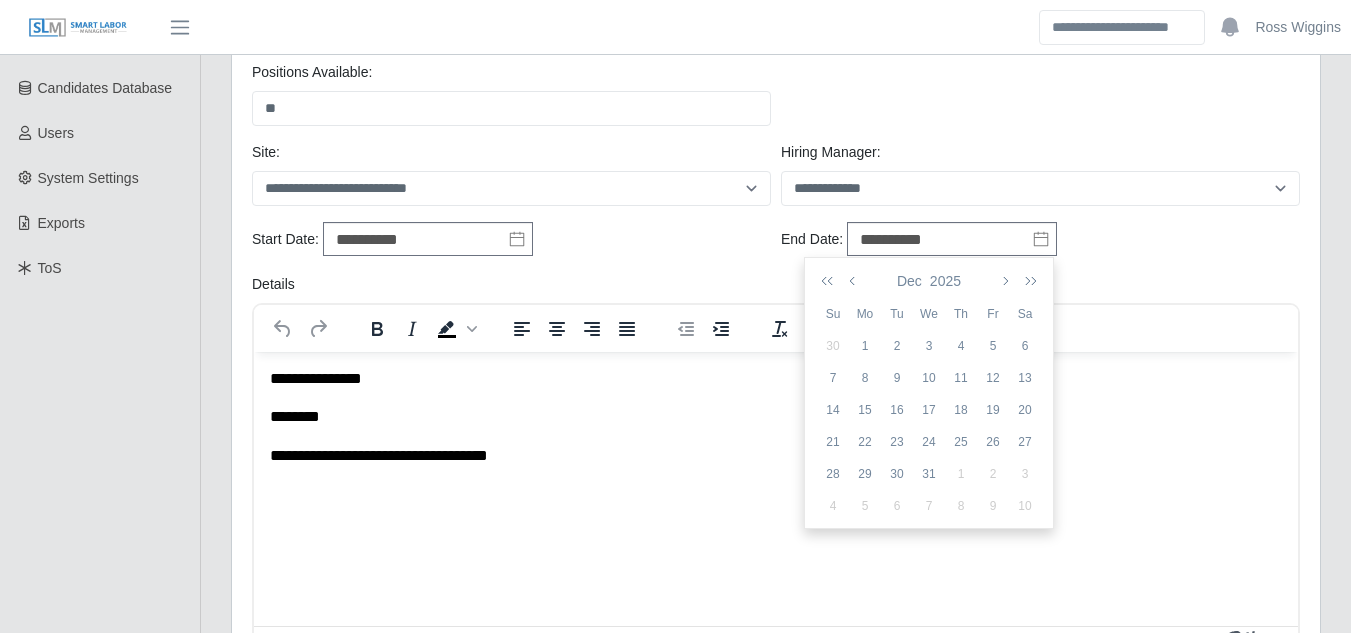 click on "9" at bounding box center [993, 506] 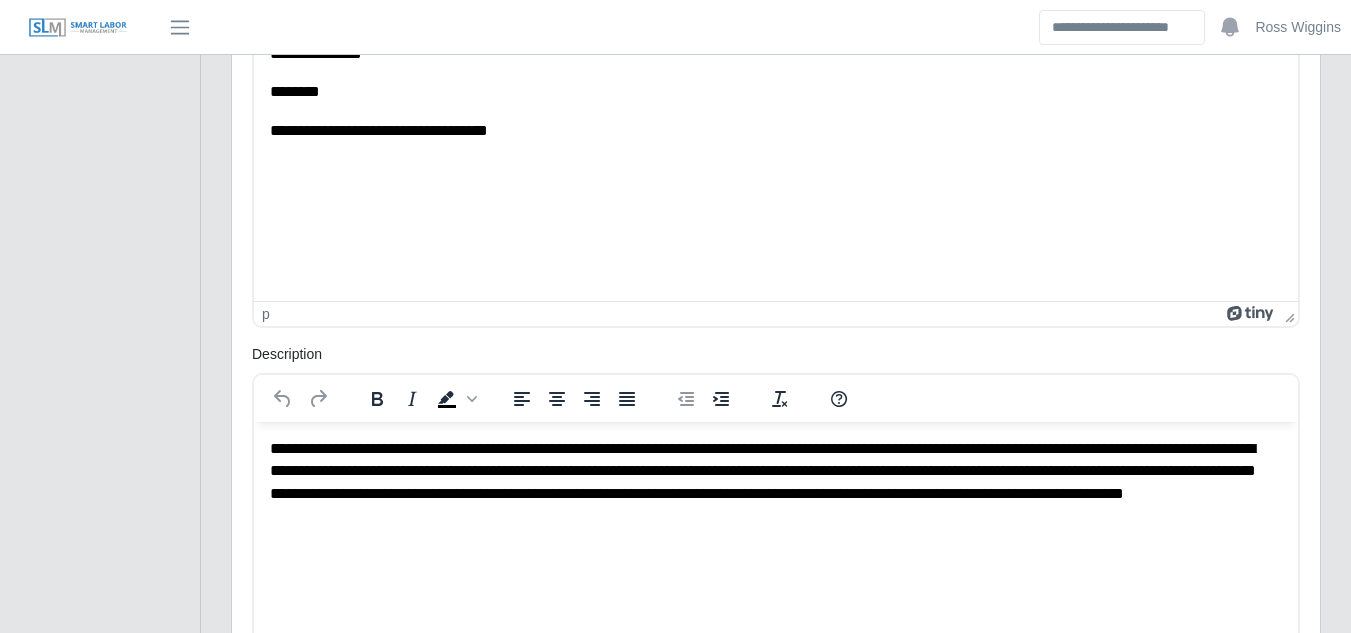 scroll, scrollTop: 1185, scrollLeft: 0, axis: vertical 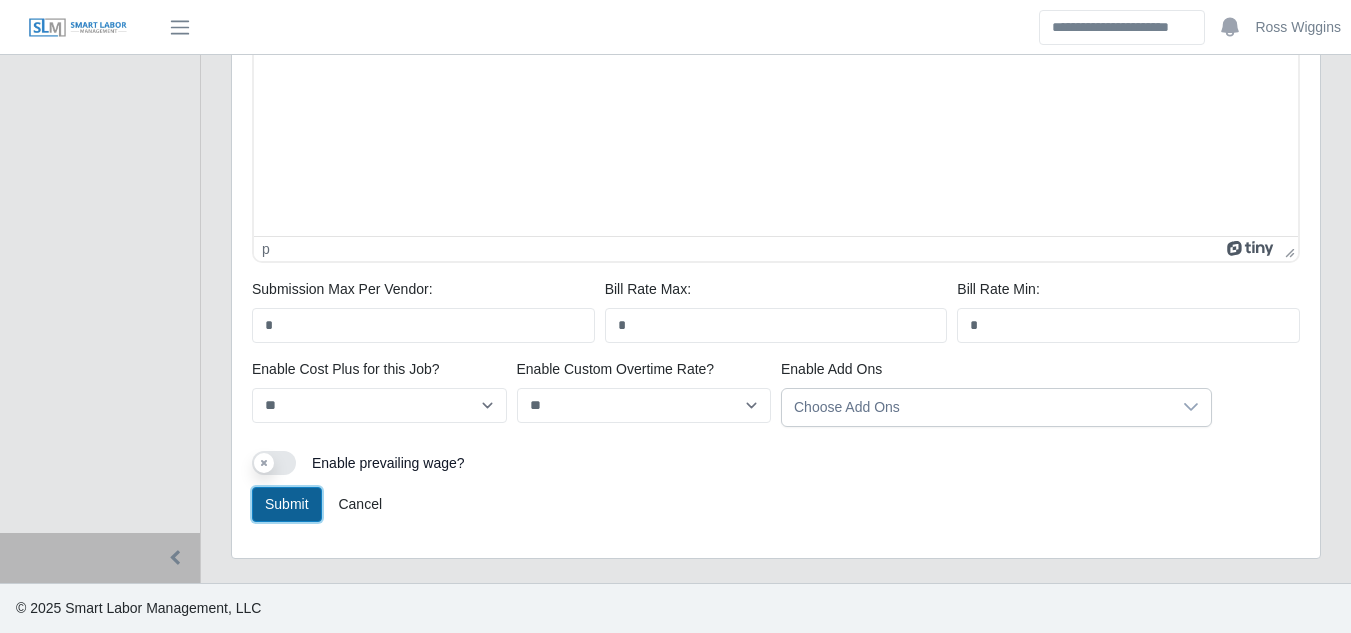 click on "Submit" at bounding box center [287, 504] 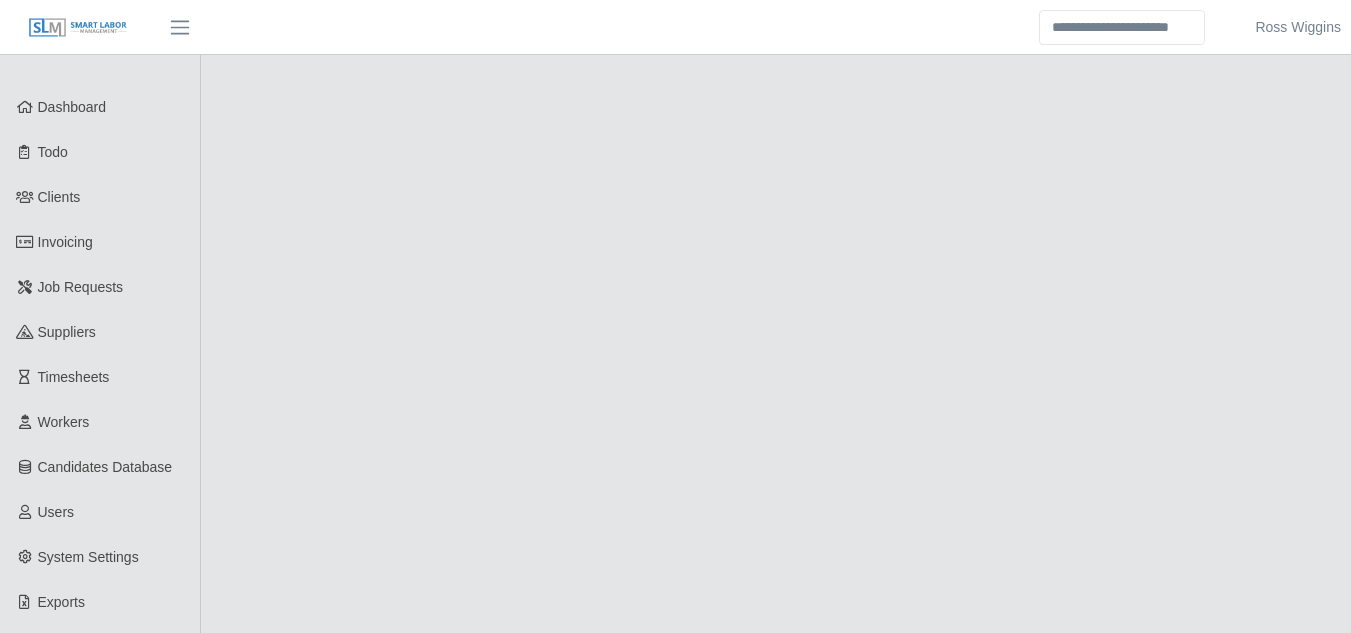 scroll, scrollTop: 0, scrollLeft: 0, axis: both 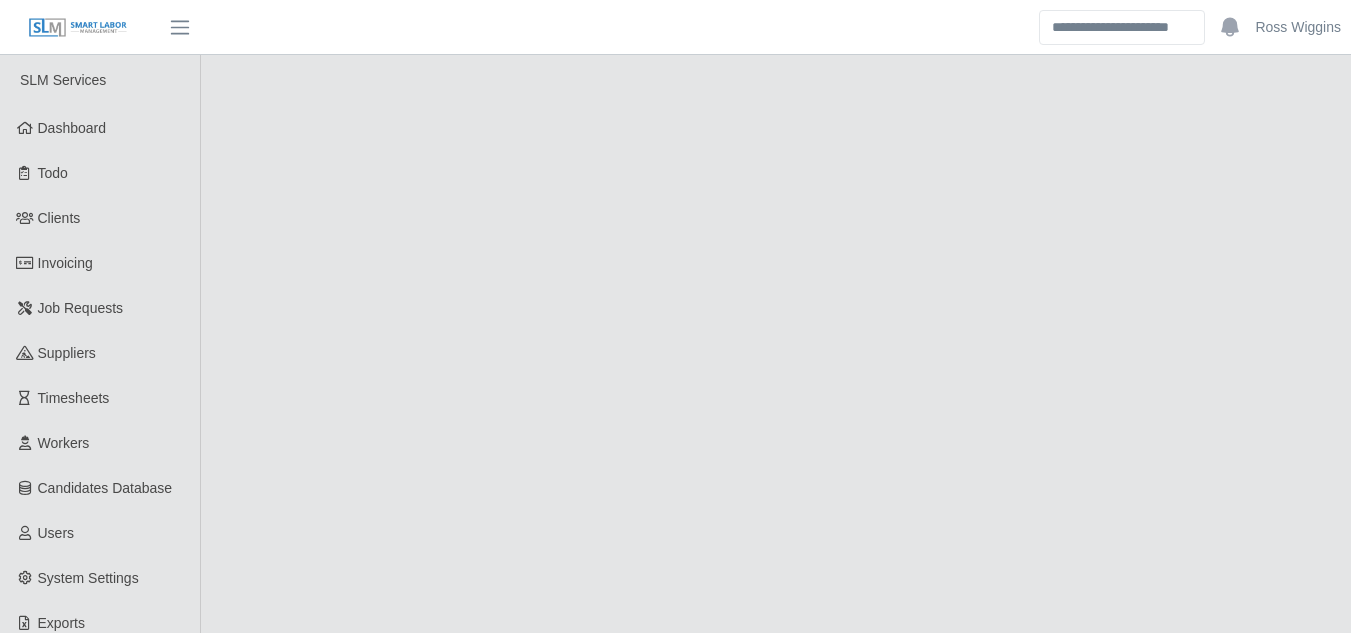 select on "******" 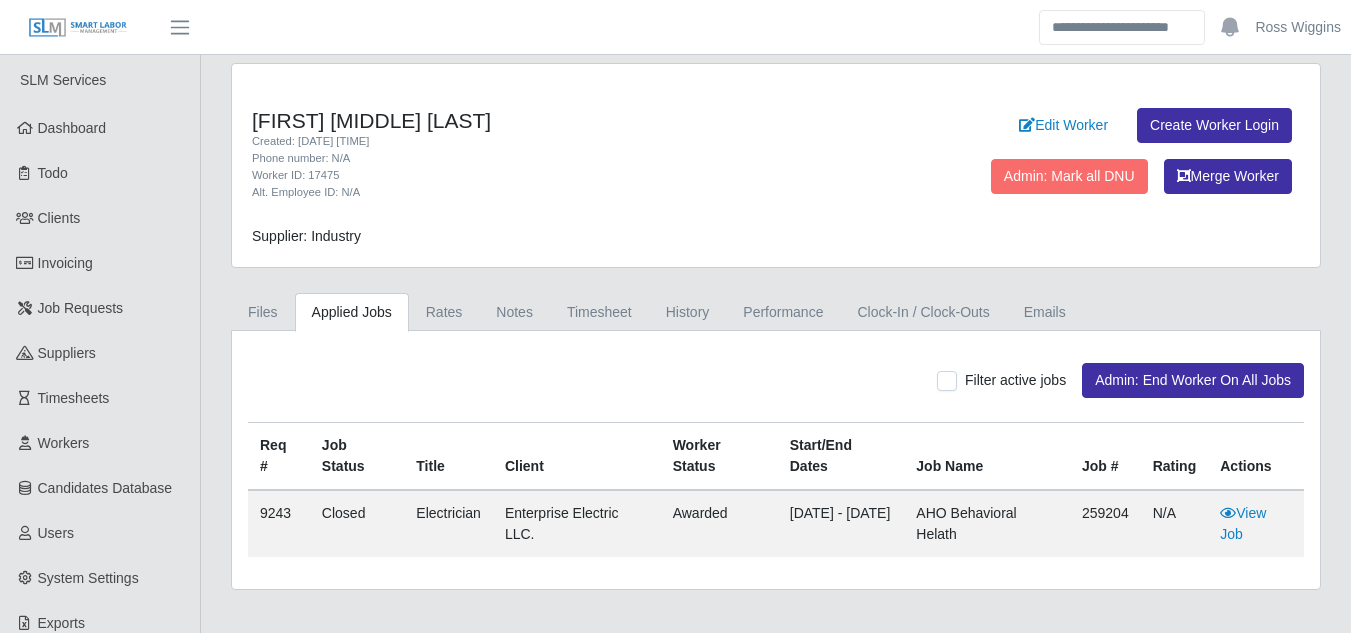scroll, scrollTop: 0, scrollLeft: 0, axis: both 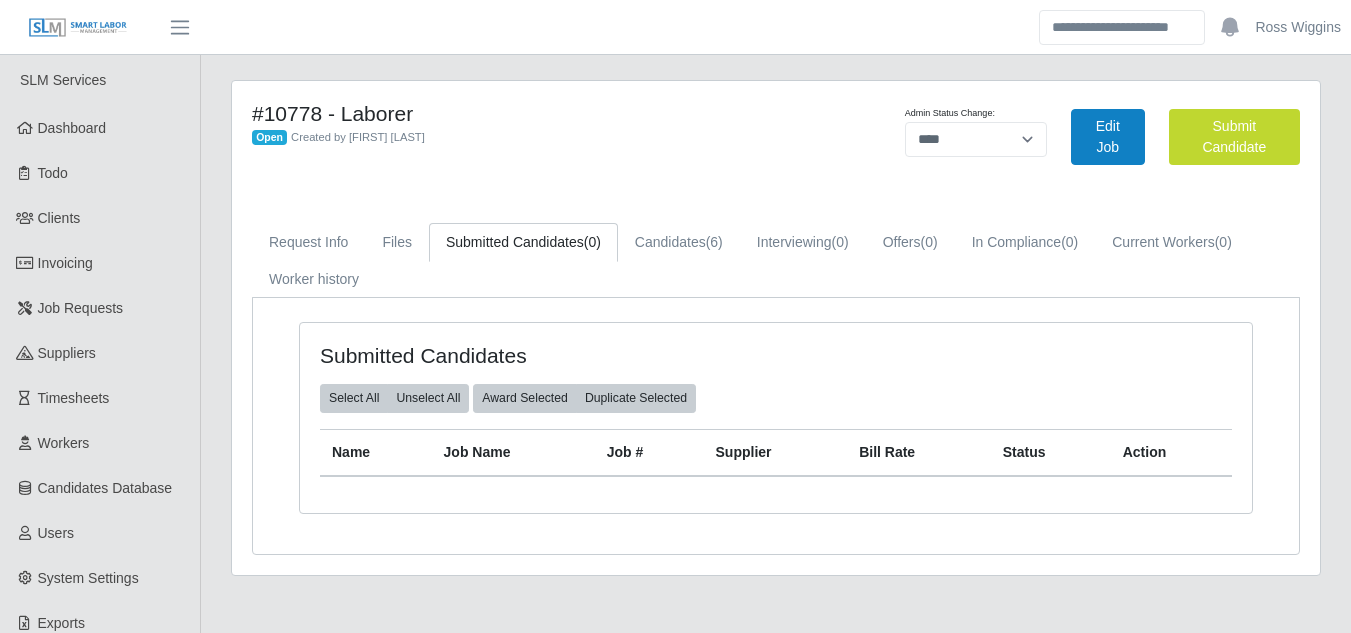 select on "****" 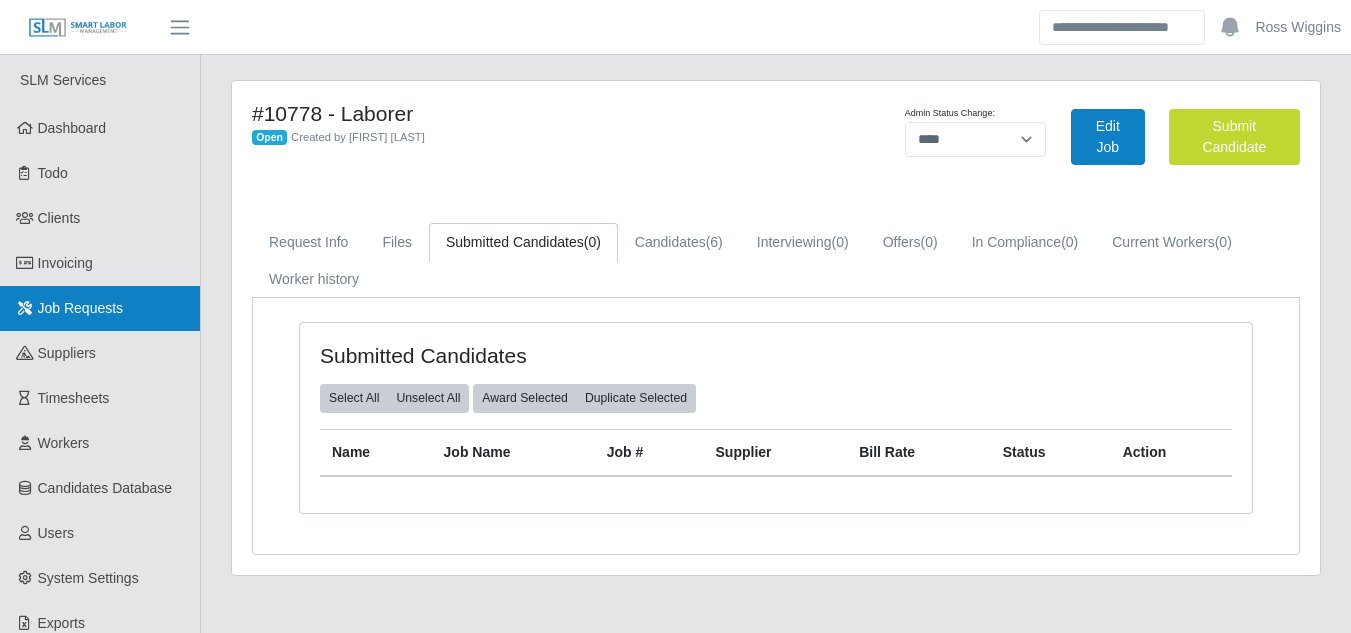 scroll, scrollTop: 0, scrollLeft: 0, axis: both 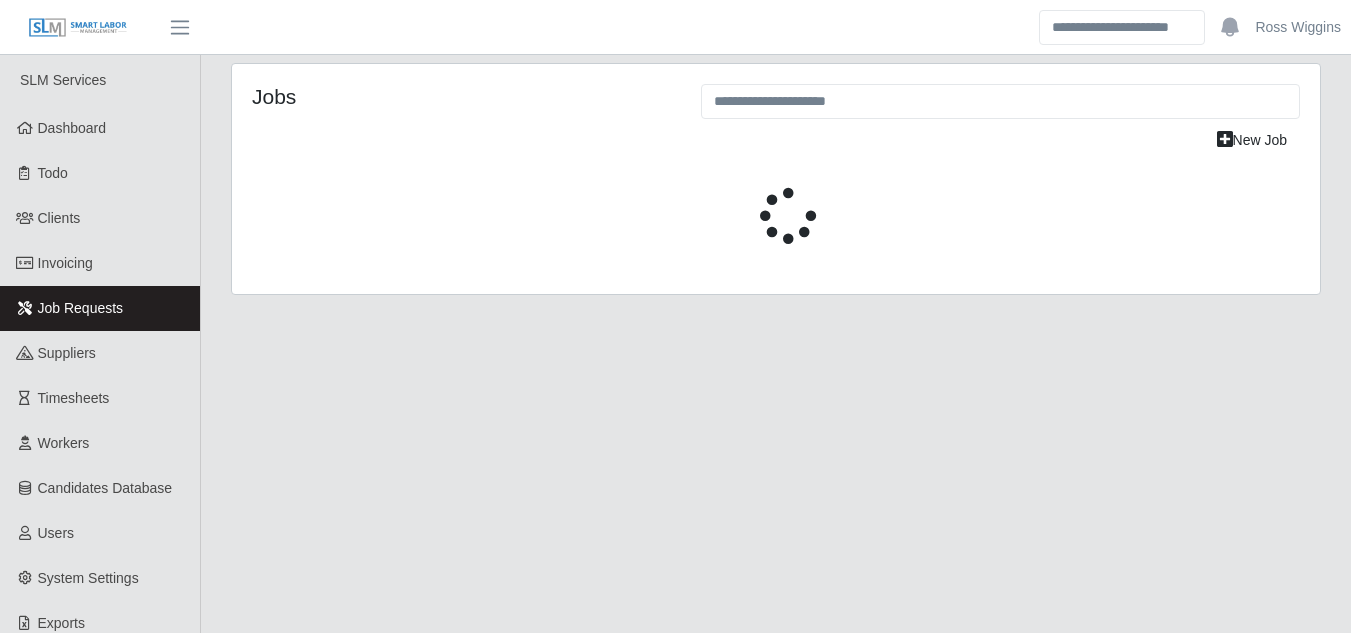 select on "****" 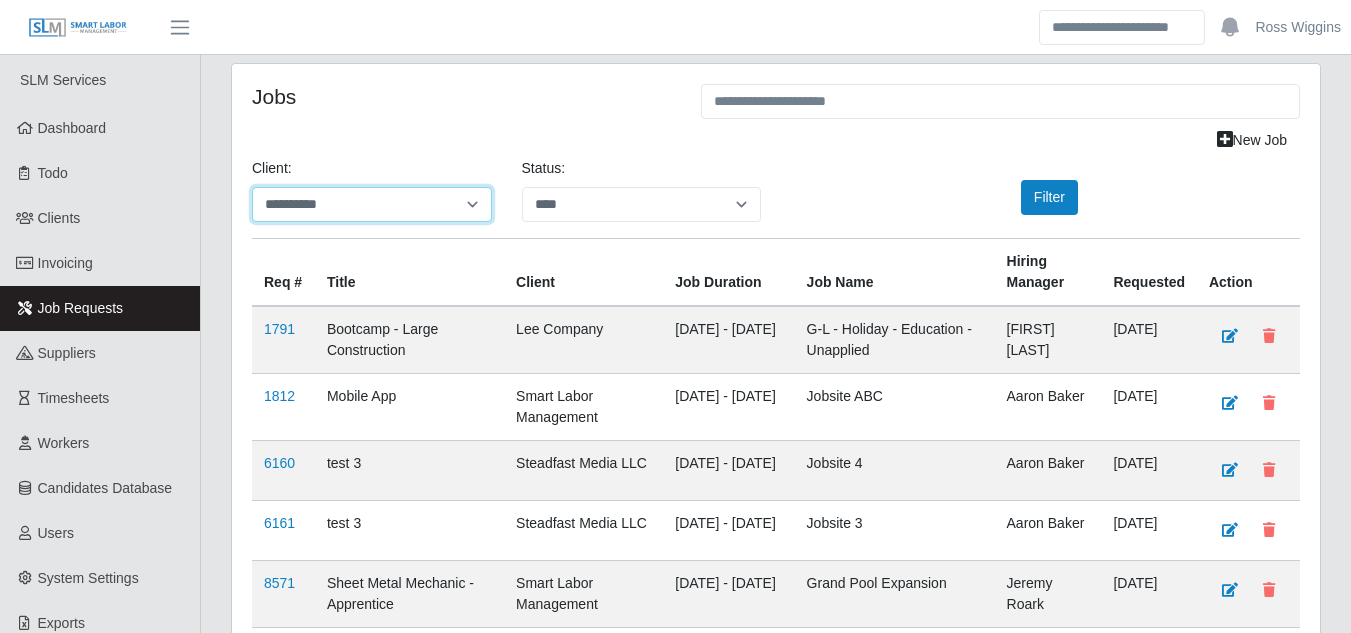 click on "**********" at bounding box center [372, 204] 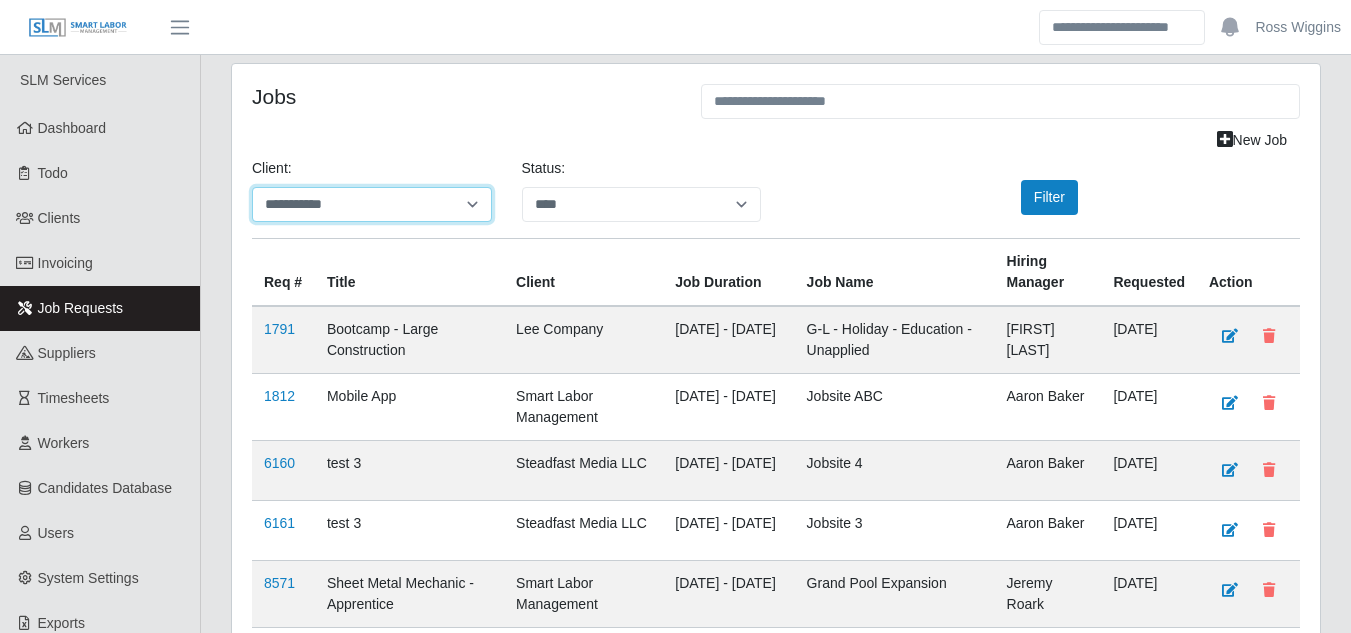 click on "**********" at bounding box center [372, 204] 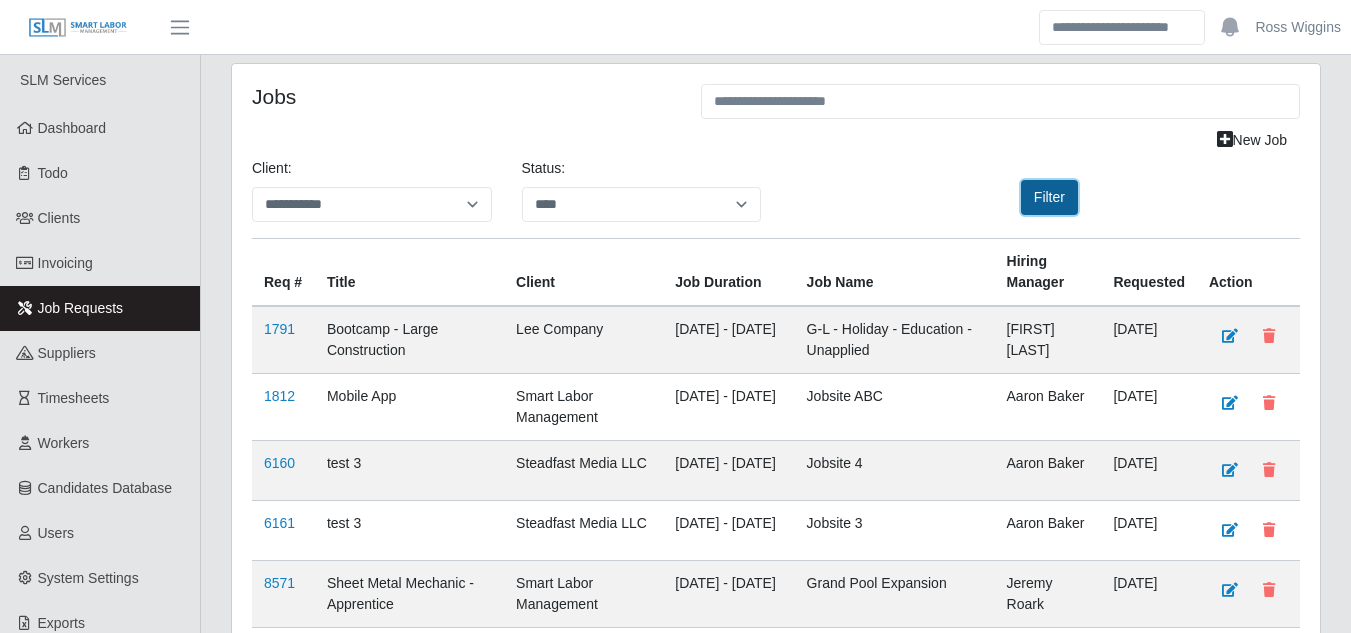 click on "Filter" at bounding box center (1049, 197) 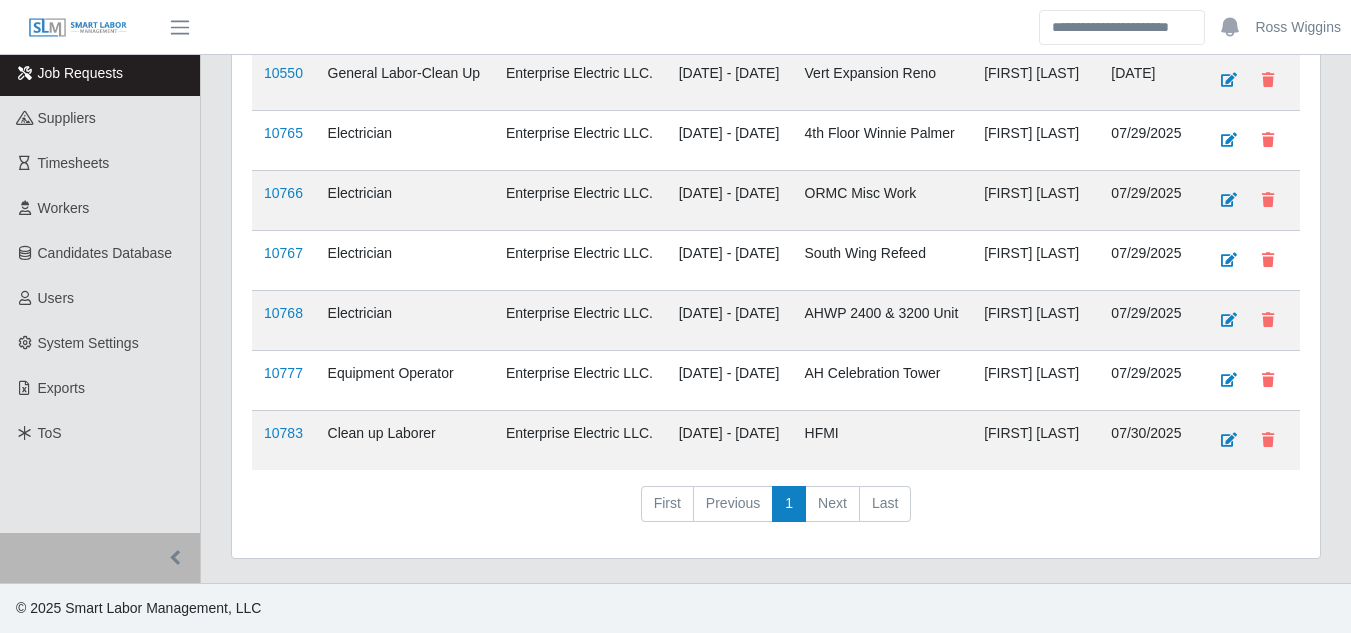 scroll, scrollTop: 300, scrollLeft: 0, axis: vertical 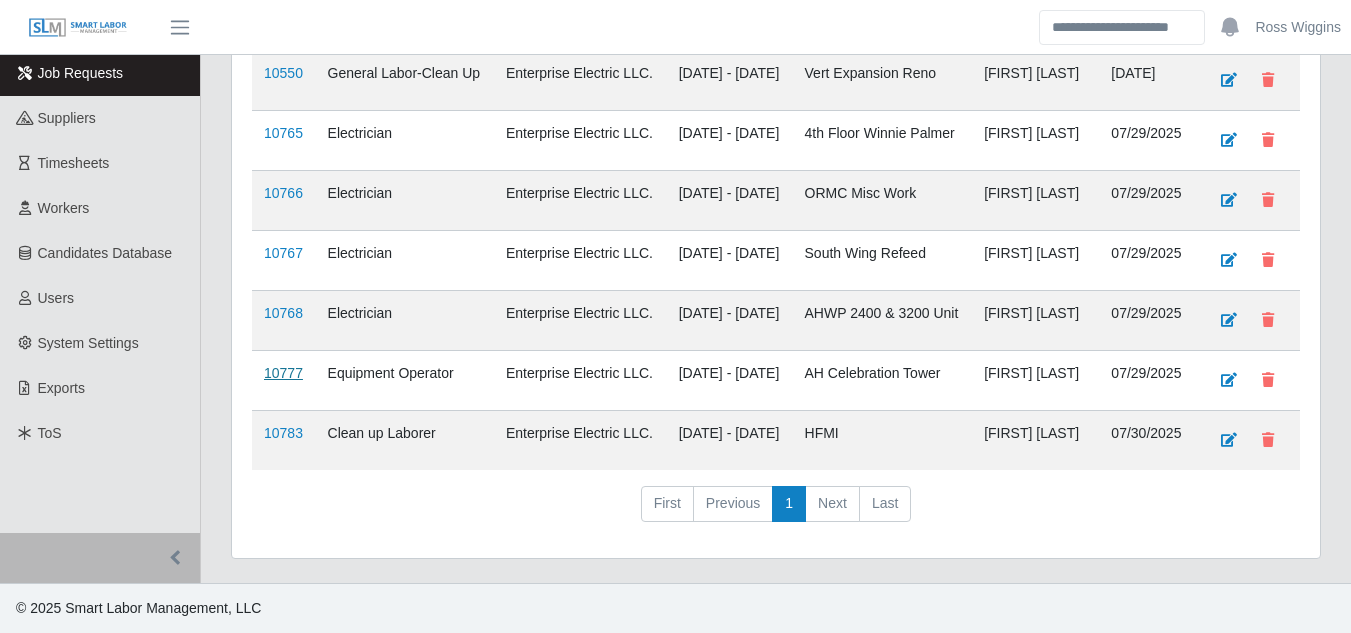 click on "10777" at bounding box center [283, 373] 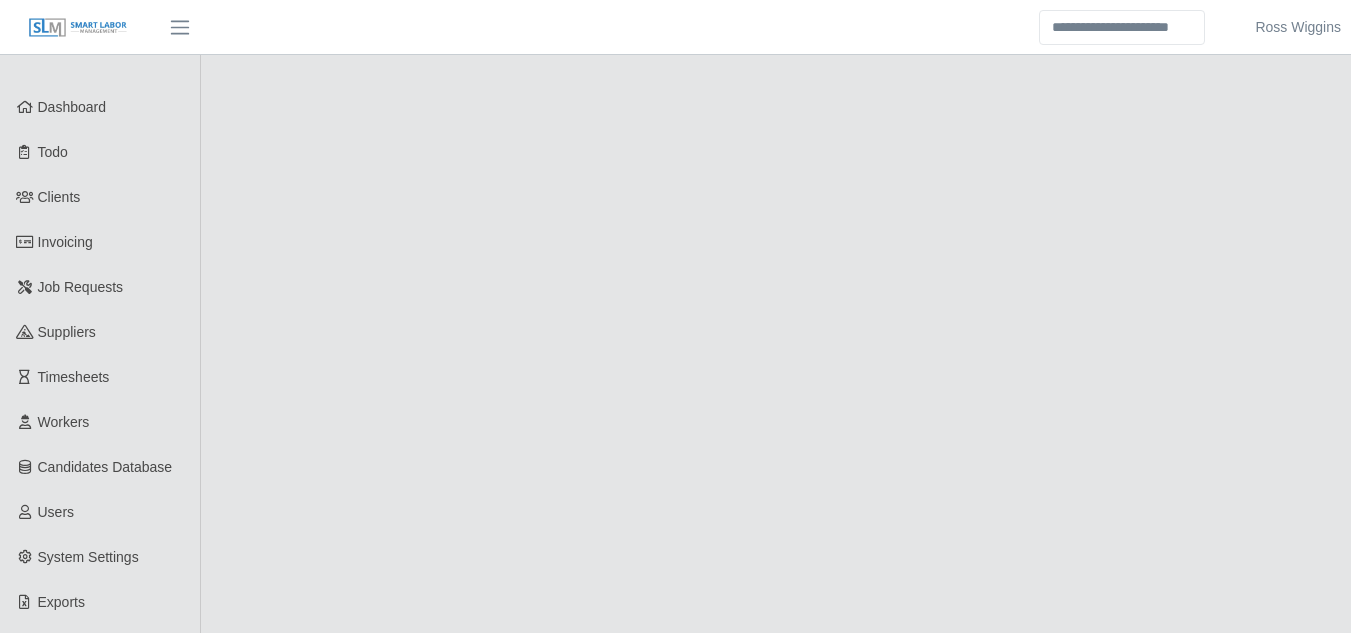 scroll, scrollTop: 0, scrollLeft: 0, axis: both 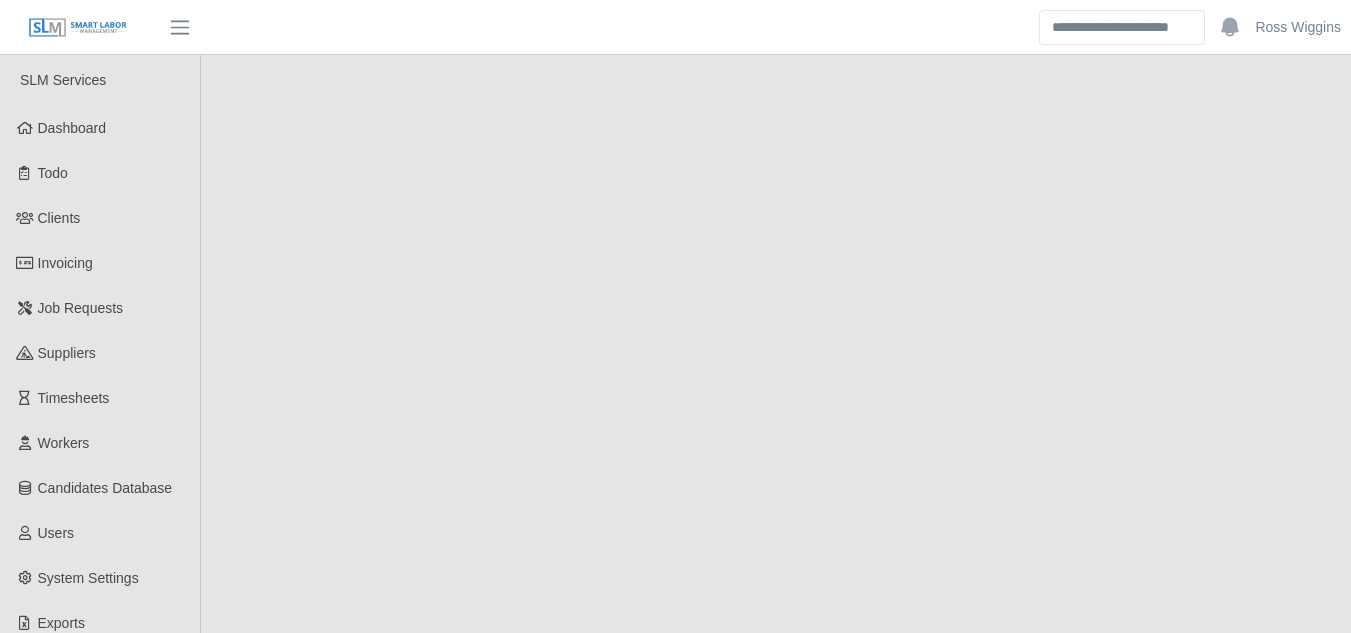 select on "****" 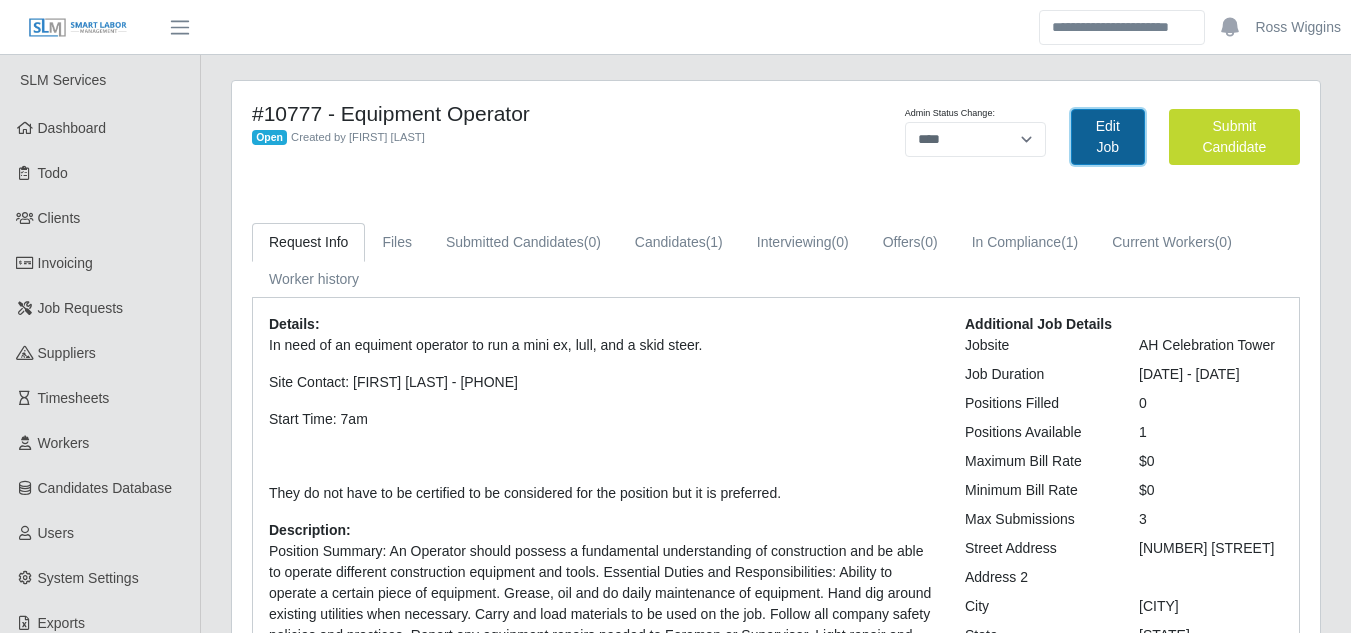 click on "Edit Job" at bounding box center (1108, 137) 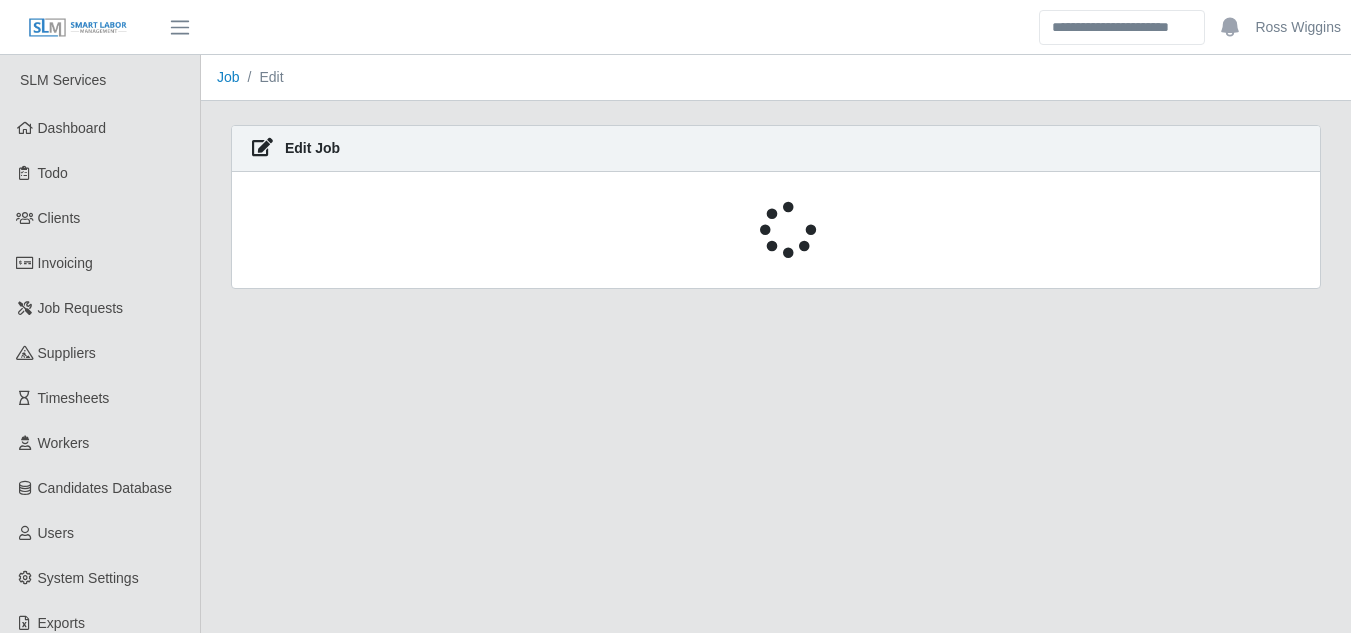 scroll, scrollTop: 0, scrollLeft: 0, axis: both 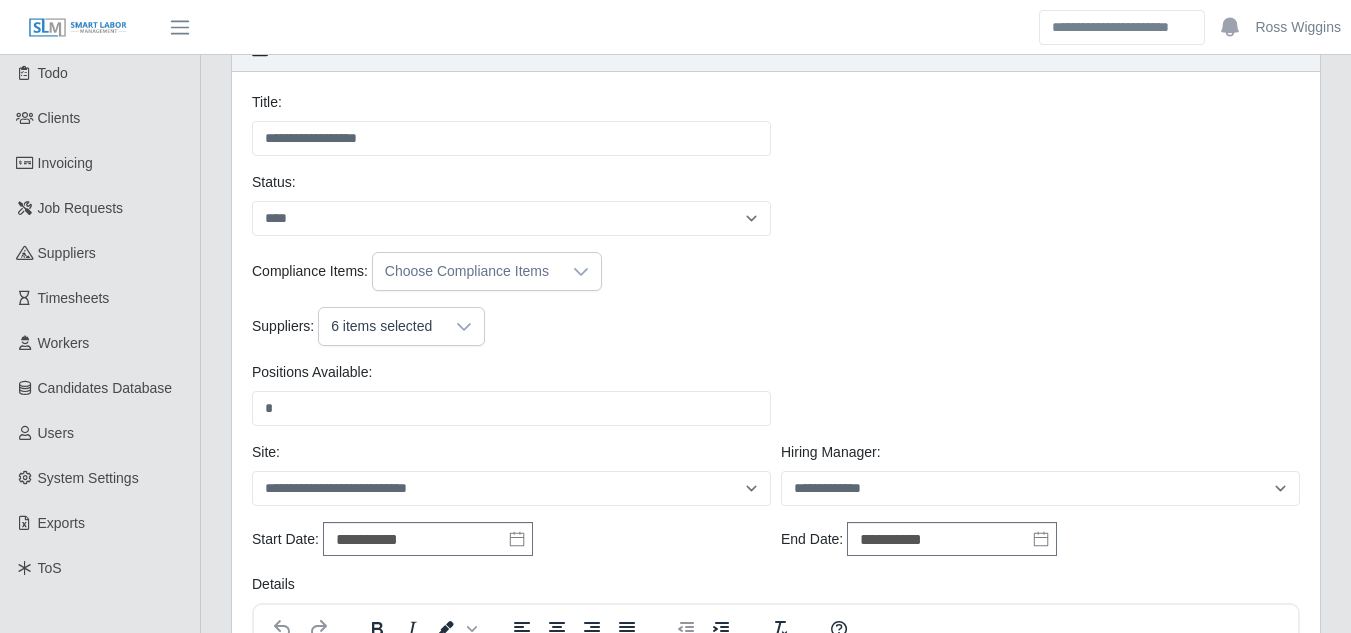 click on "6 items selected" at bounding box center [381, 326] 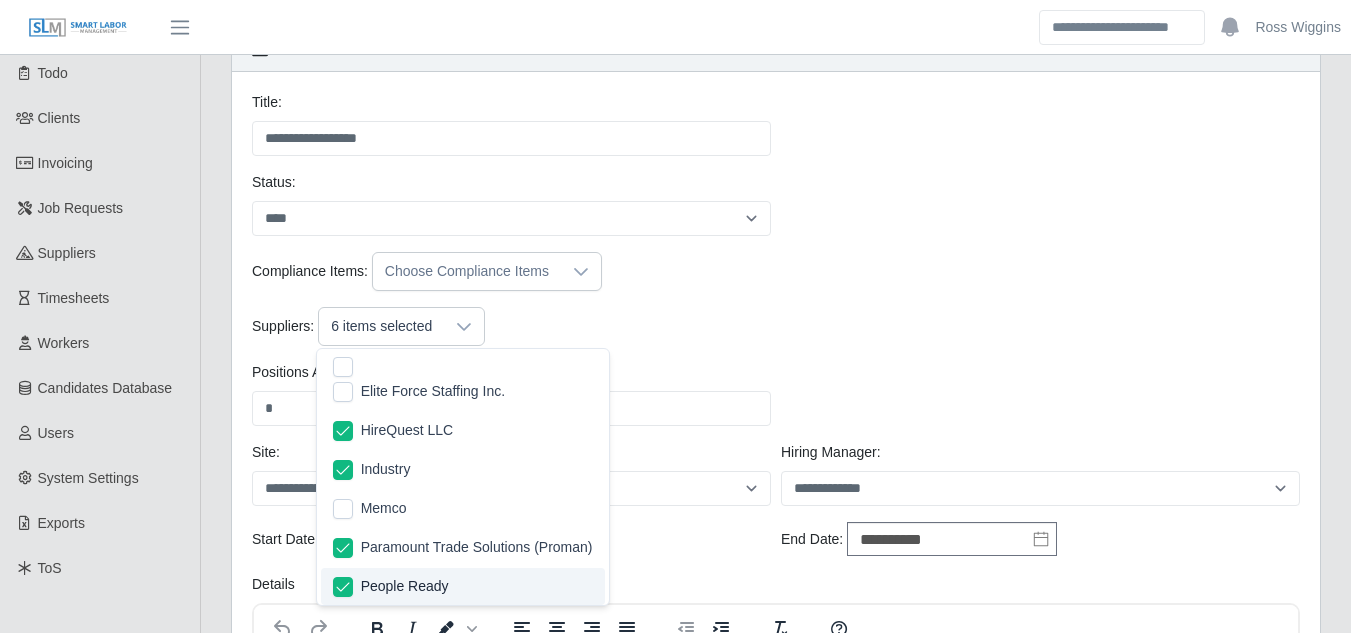 scroll, scrollTop: 82, scrollLeft: 0, axis: vertical 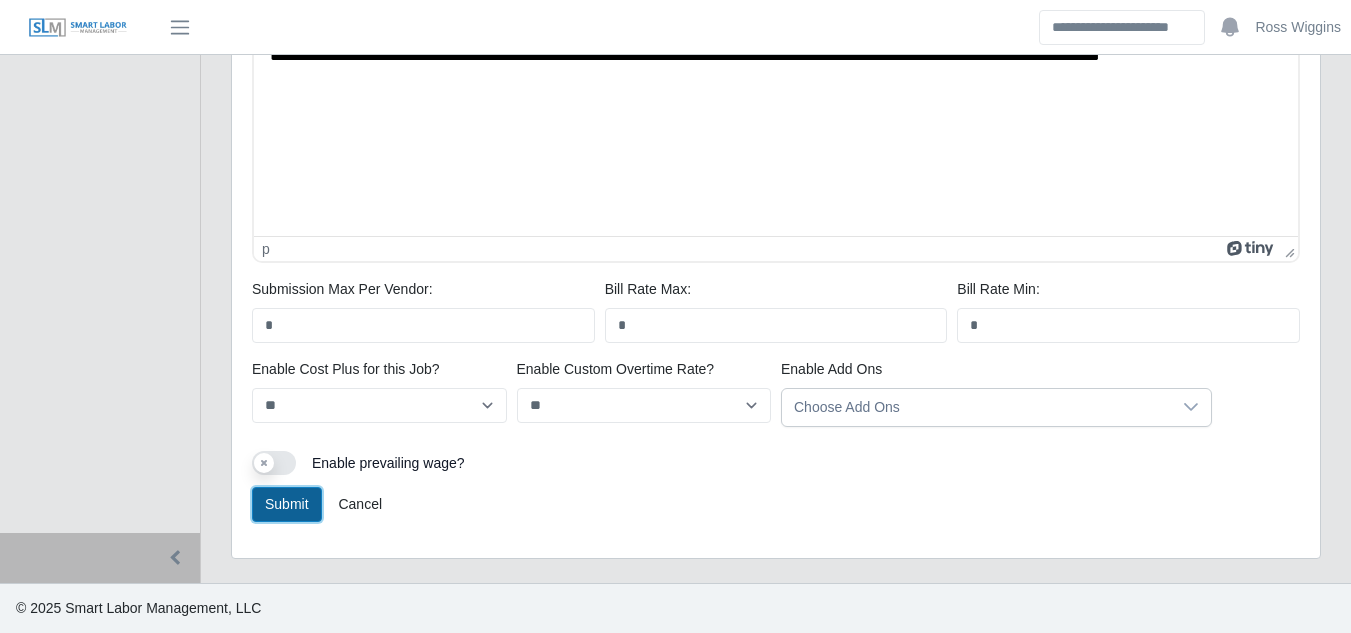 click on "Submit" at bounding box center [287, 504] 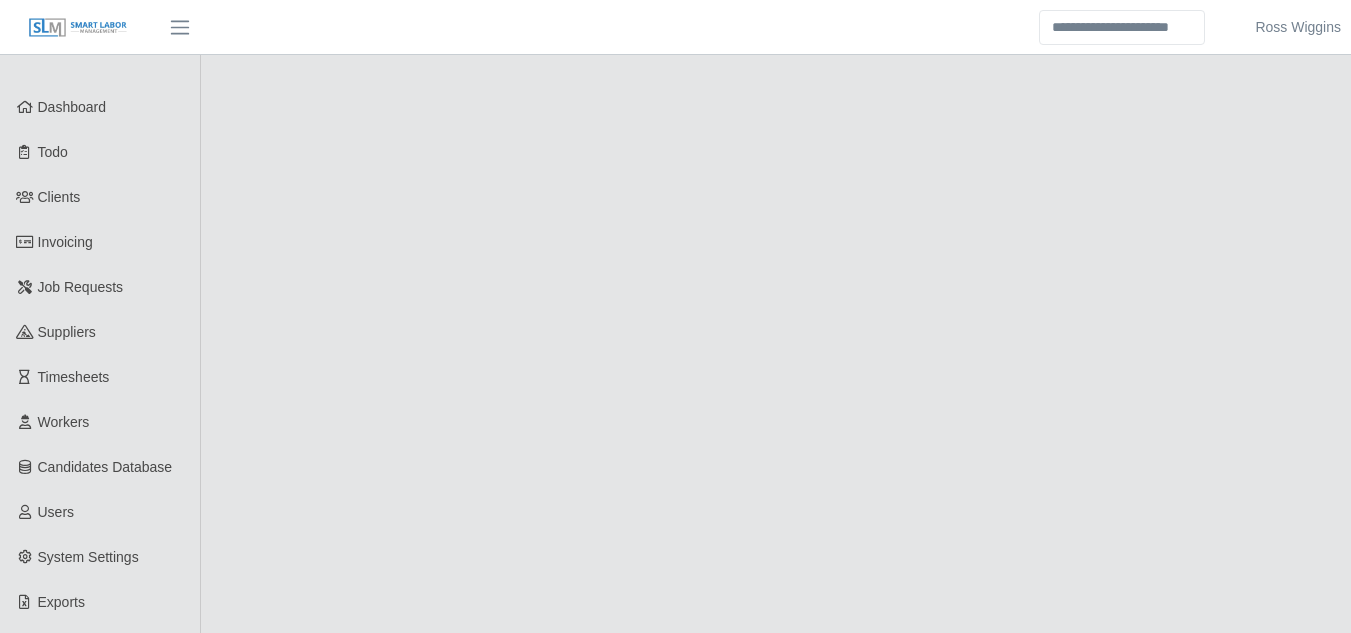 scroll, scrollTop: 0, scrollLeft: 0, axis: both 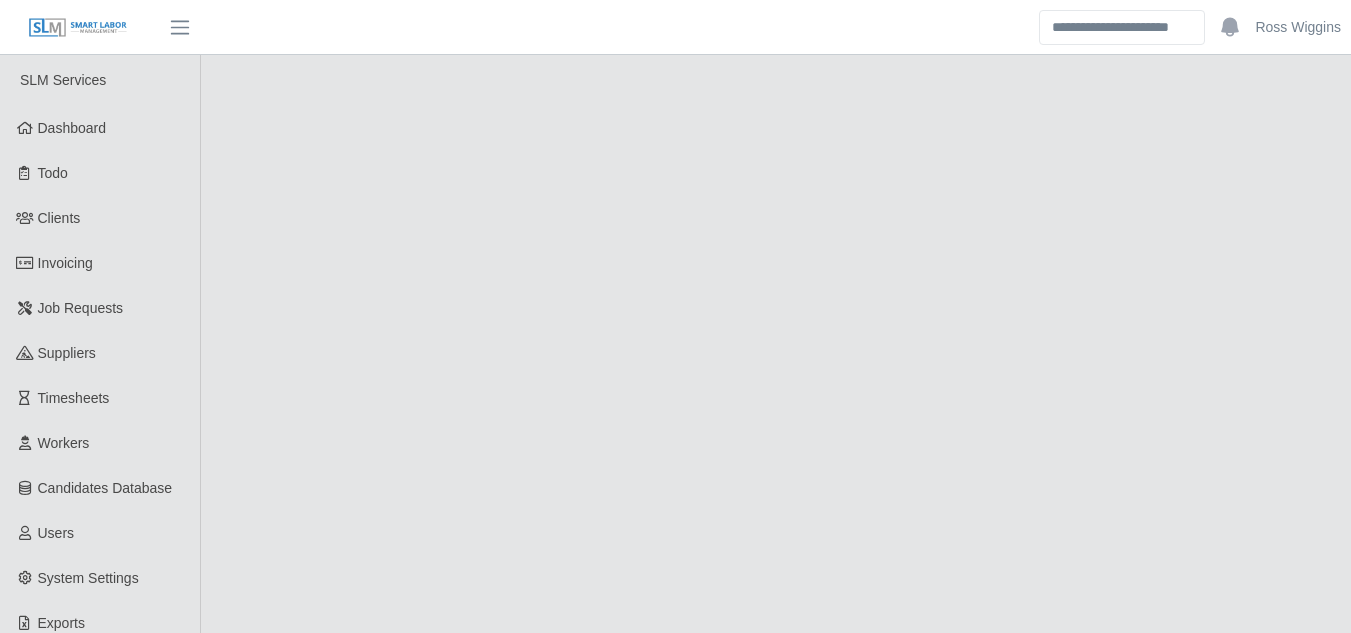 select on "****" 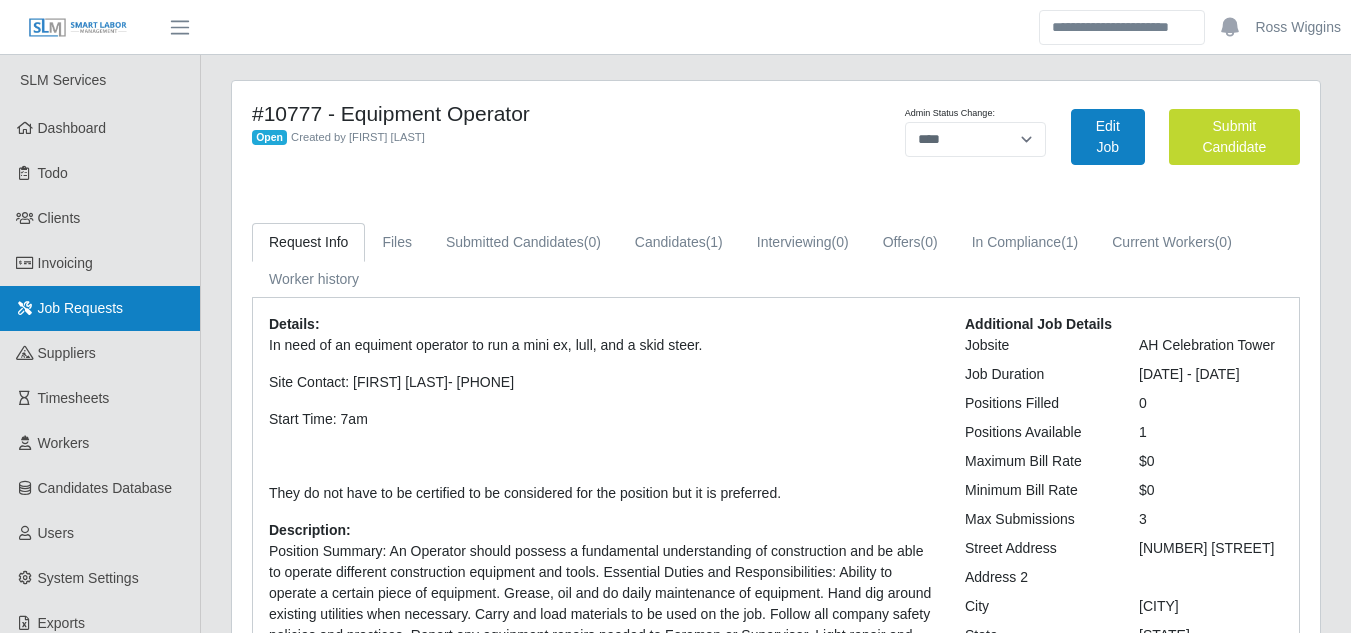 click on "Job Requests" at bounding box center (81, 308) 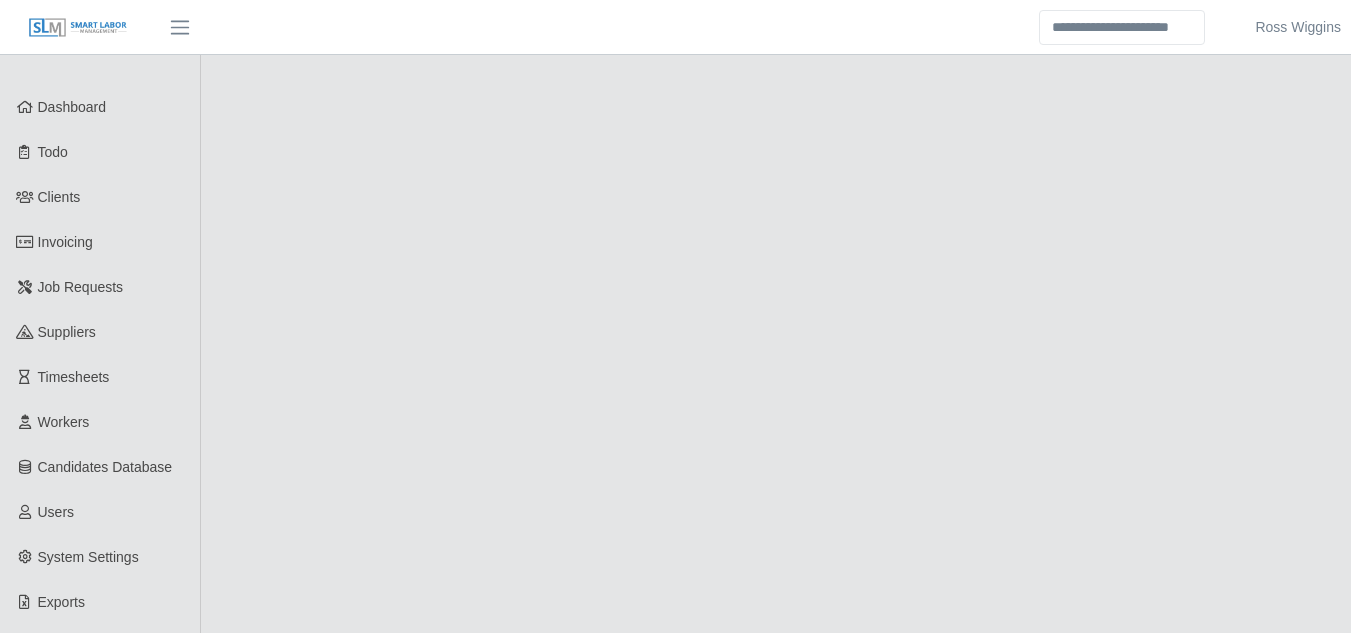 scroll, scrollTop: 0, scrollLeft: 0, axis: both 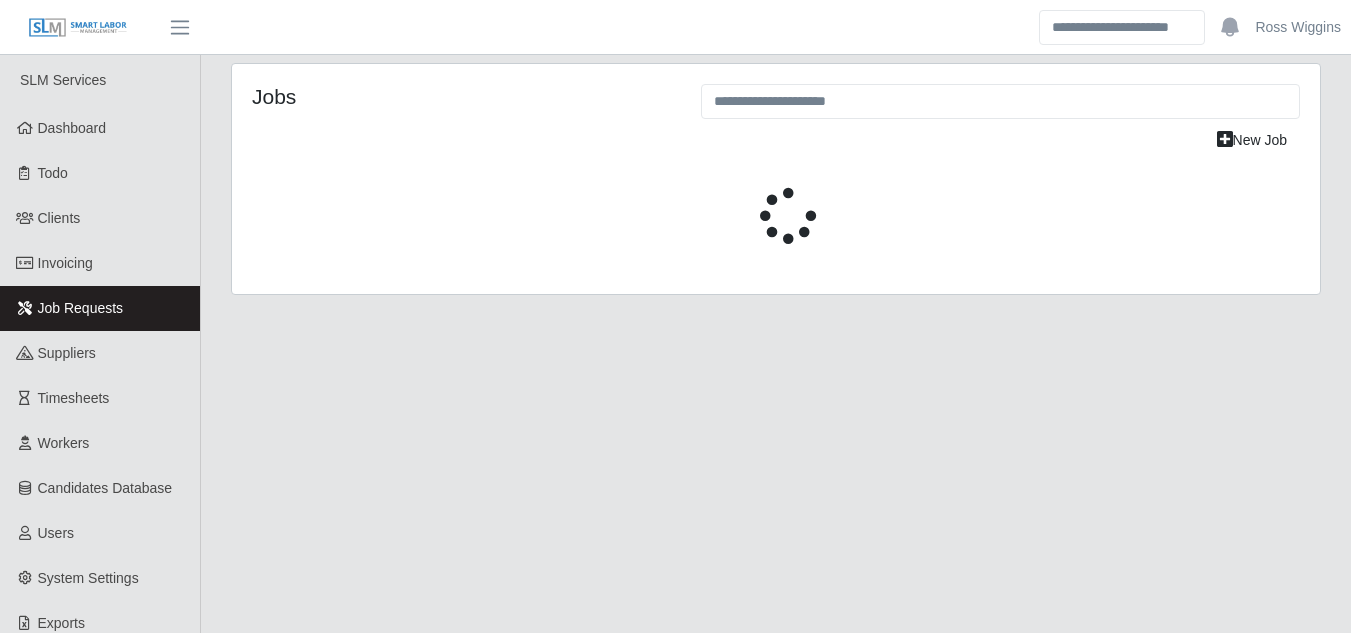 select on "****" 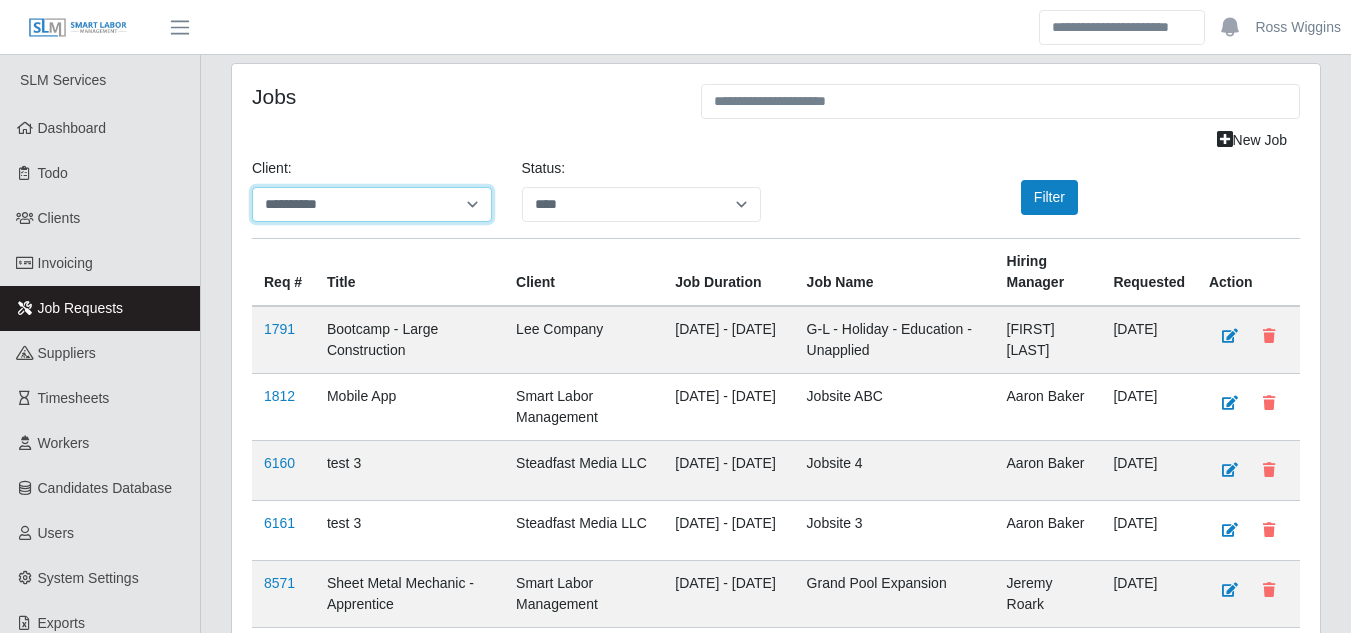 click on "**********" at bounding box center [372, 204] 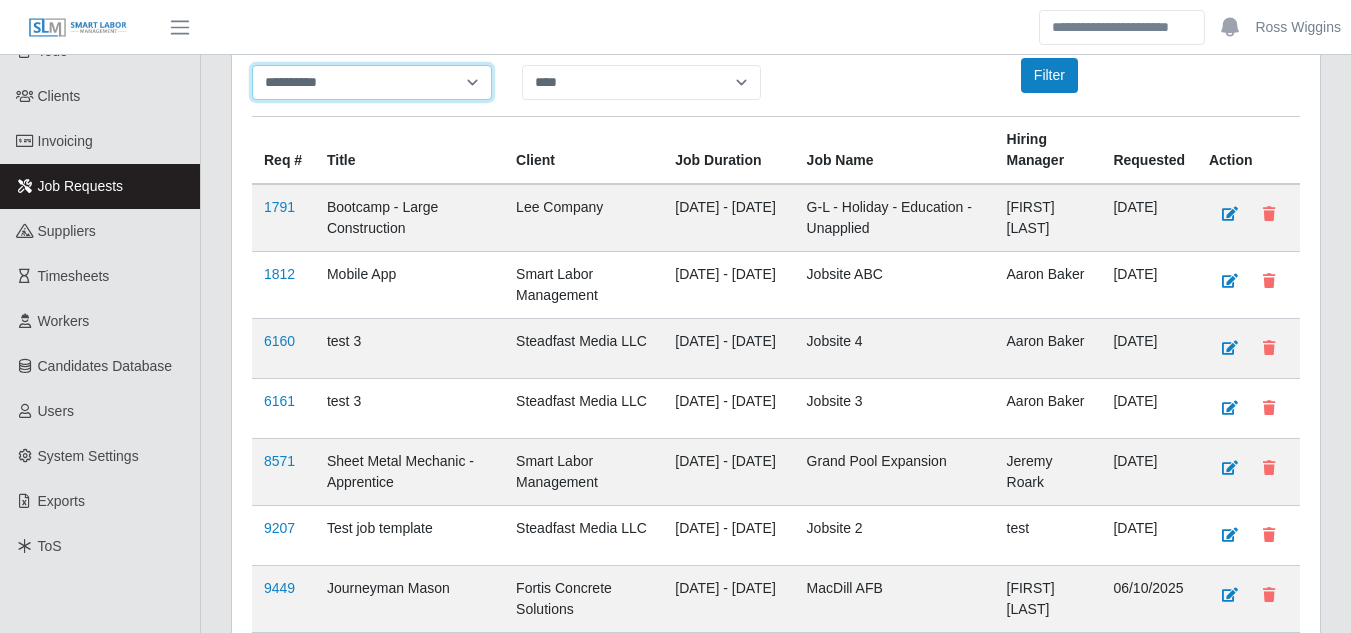 scroll, scrollTop: 0, scrollLeft: 0, axis: both 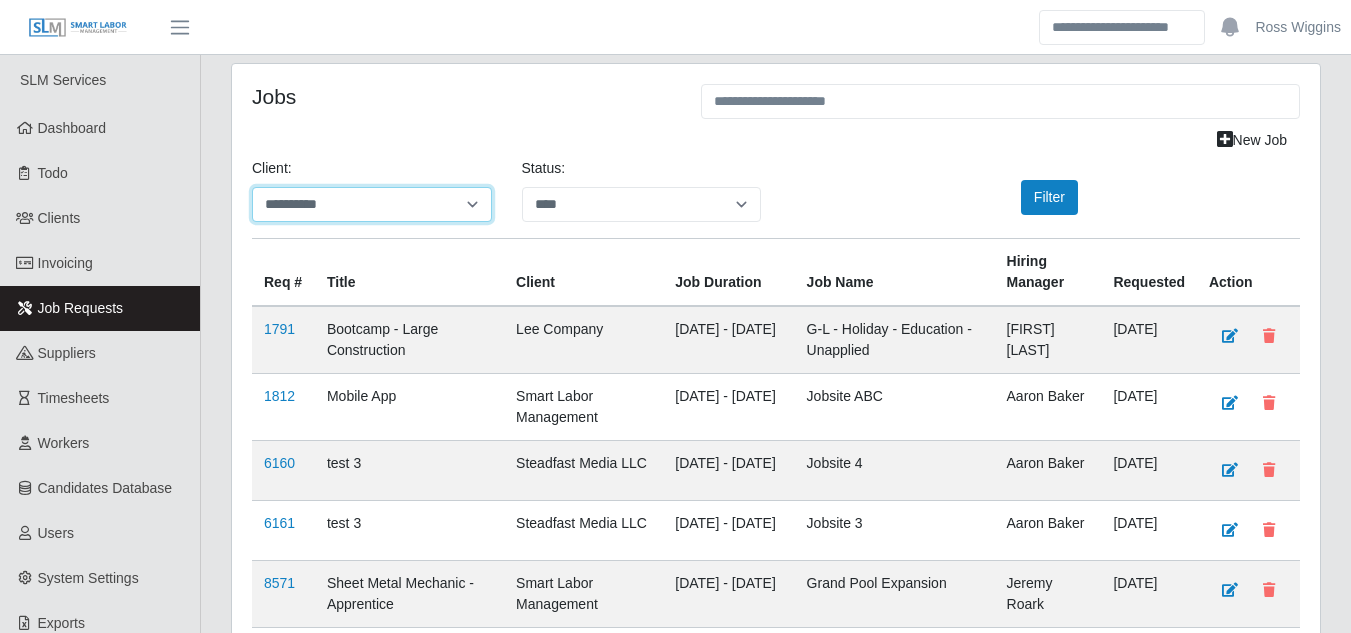 click on "**********" at bounding box center (372, 204) 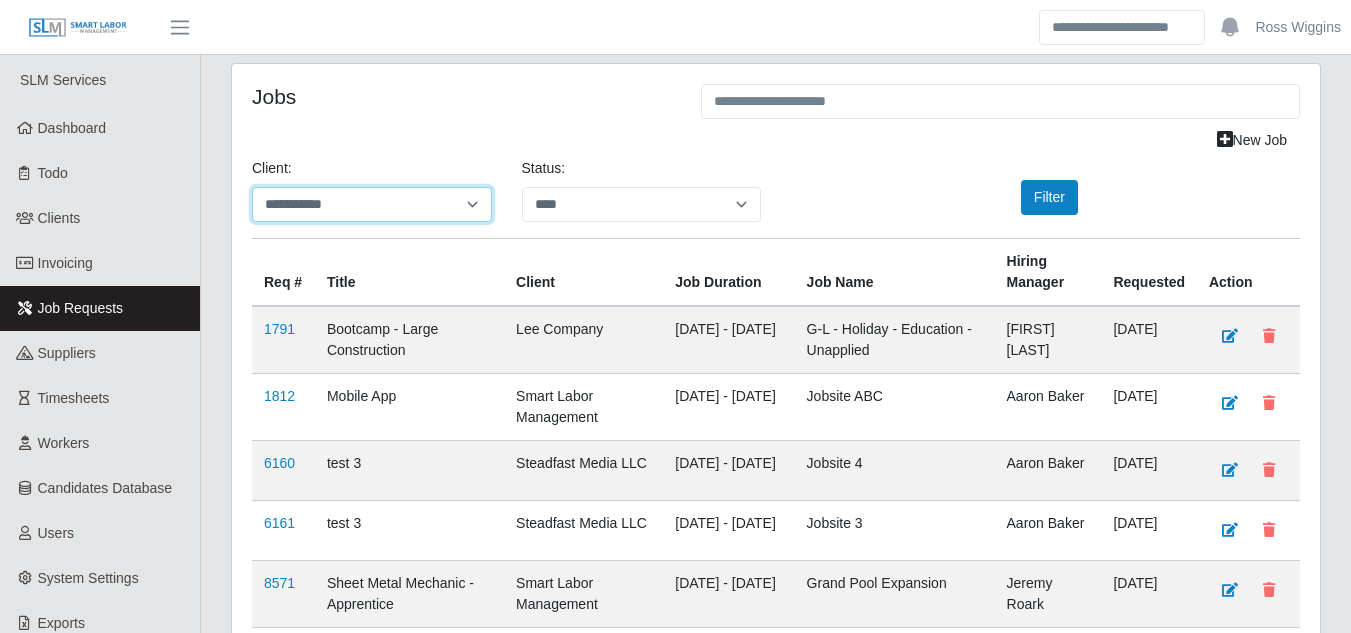 click on "**********" at bounding box center (372, 204) 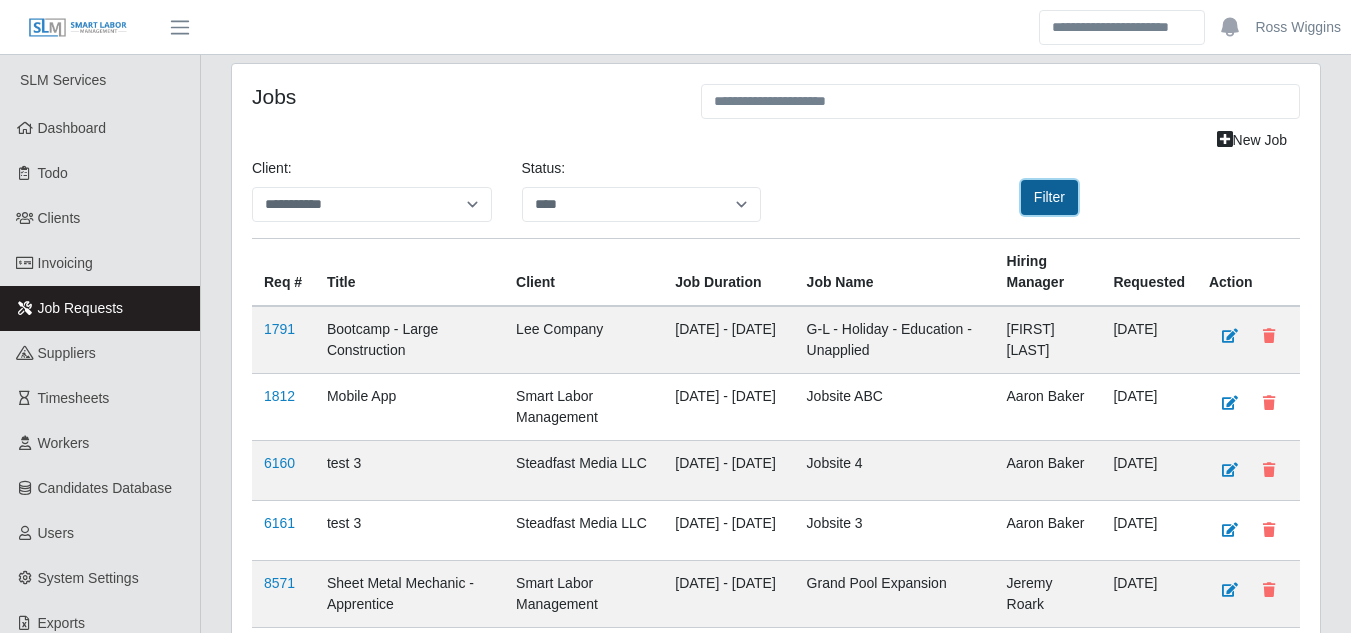 click on "Filter" at bounding box center (1049, 197) 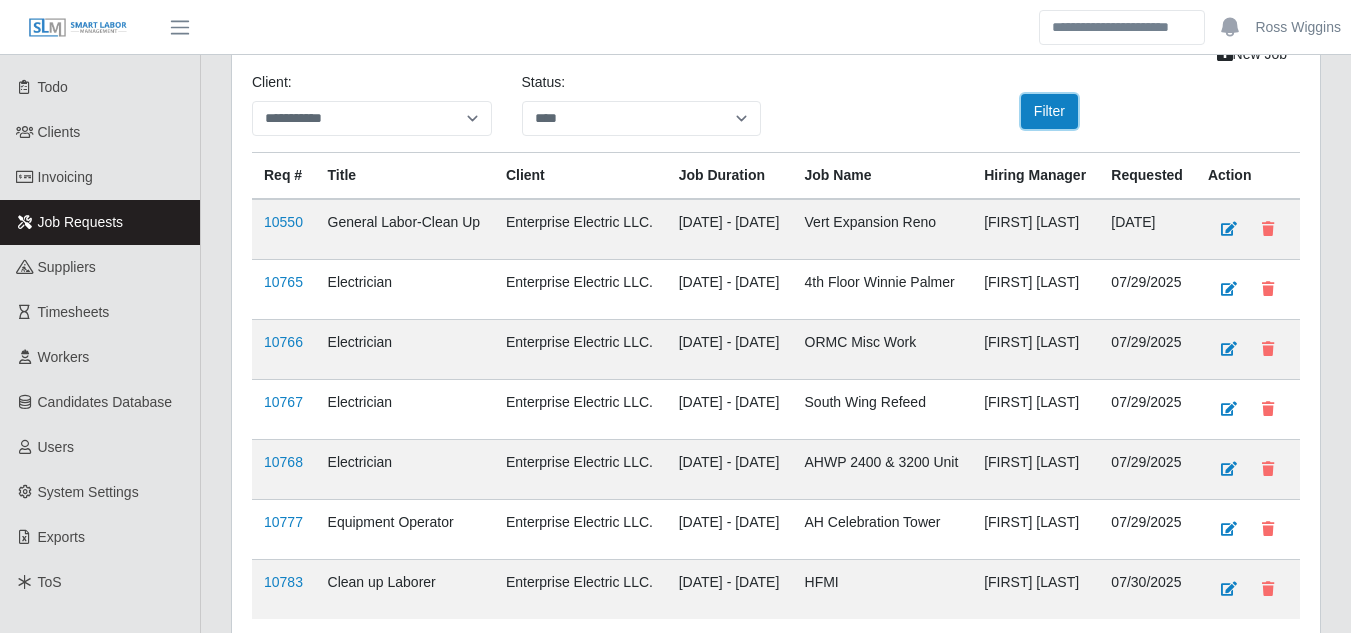 scroll, scrollTop: 0, scrollLeft: 0, axis: both 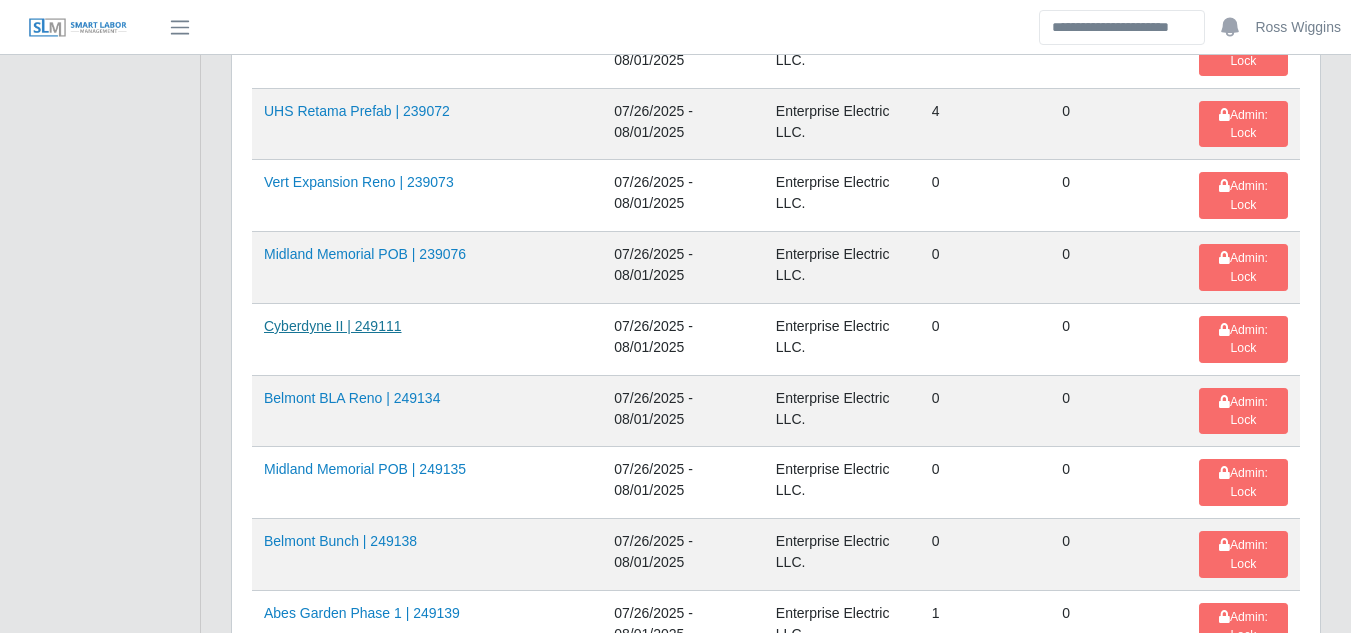 click on "Cyberdyne II | 249111" at bounding box center [333, 326] 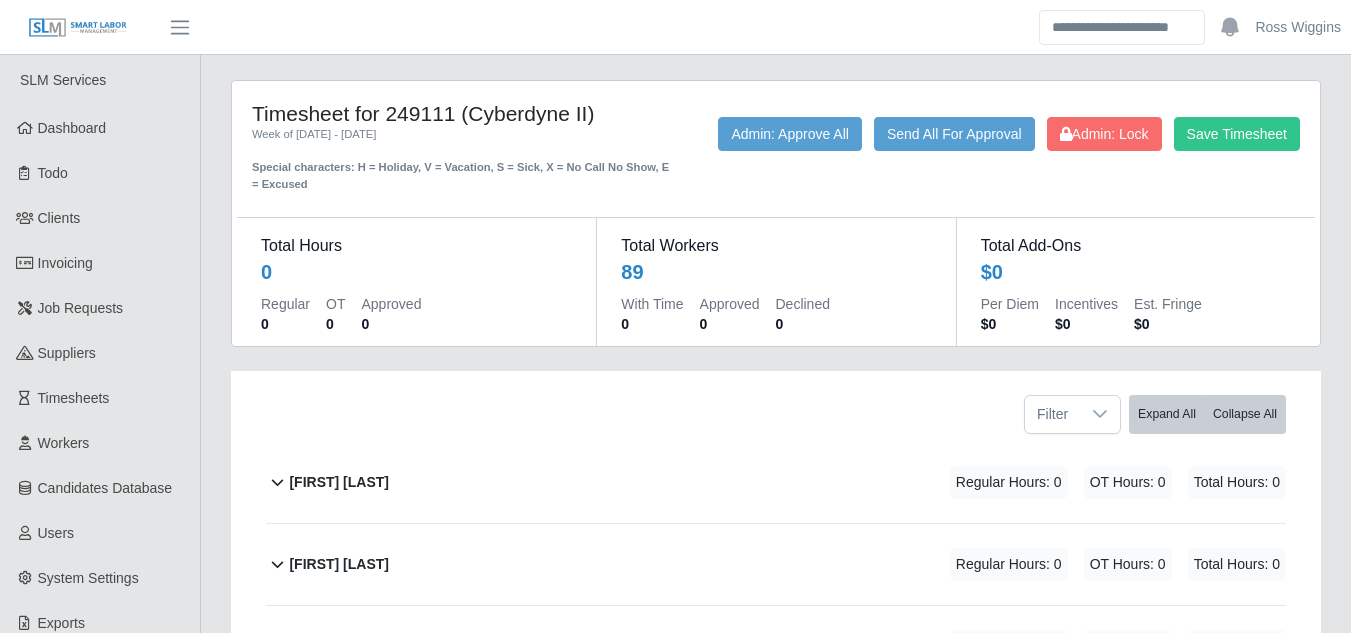 scroll, scrollTop: 200, scrollLeft: 0, axis: vertical 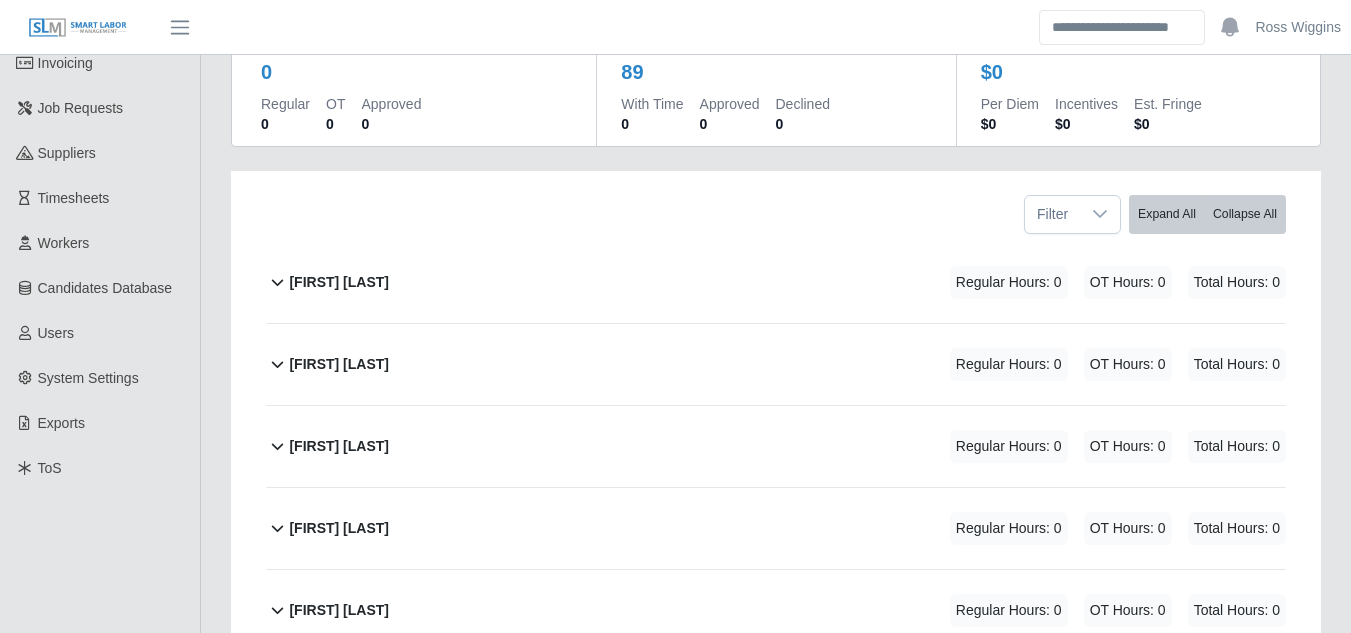 click on "Abiel Martinez" at bounding box center [339, 282] 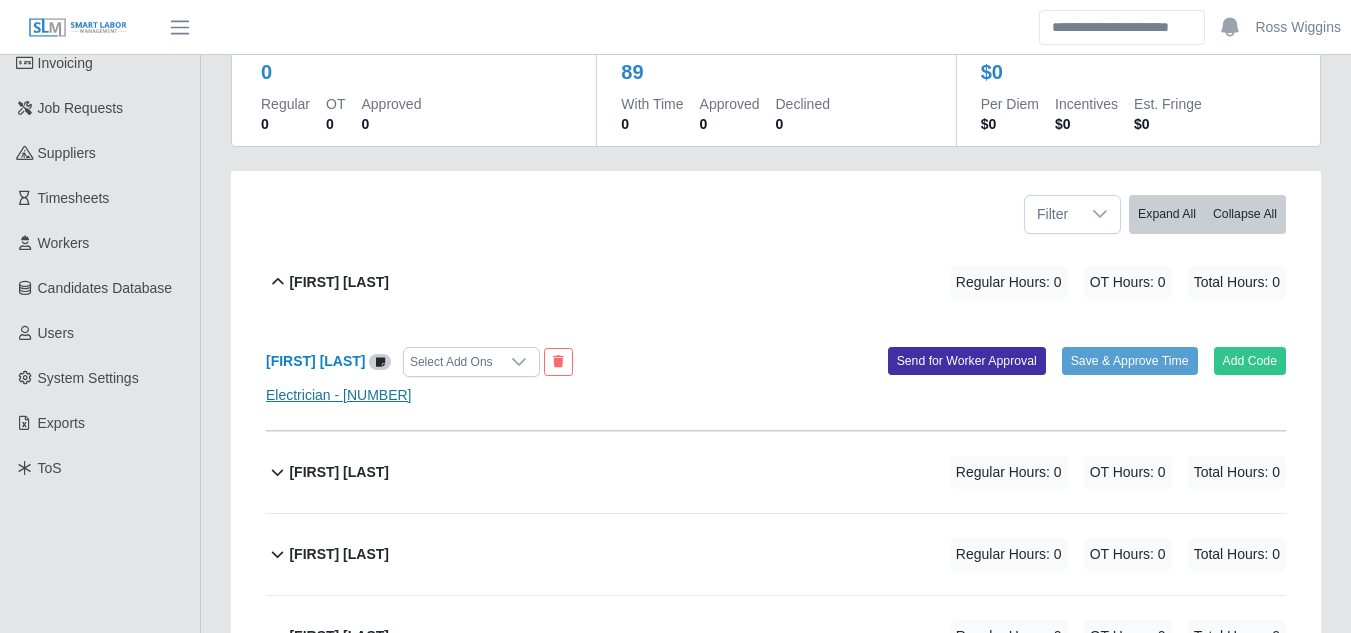 click on "Electrician - 8451" at bounding box center [338, 395] 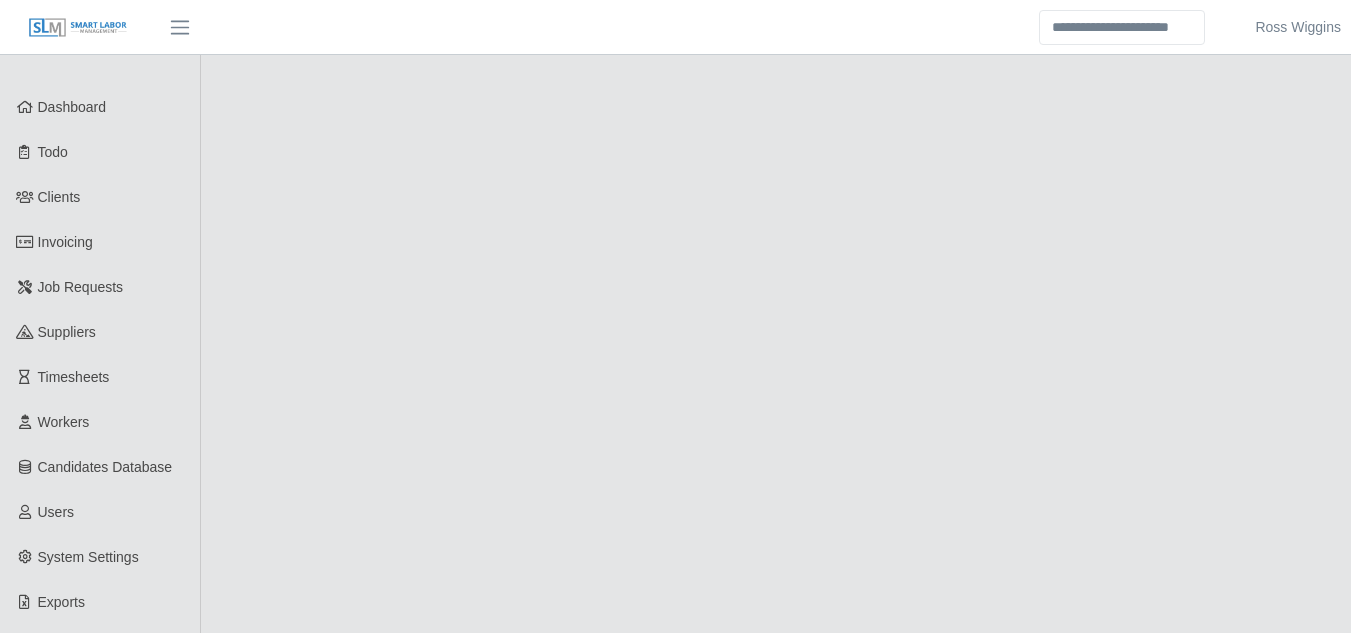 scroll, scrollTop: 0, scrollLeft: 0, axis: both 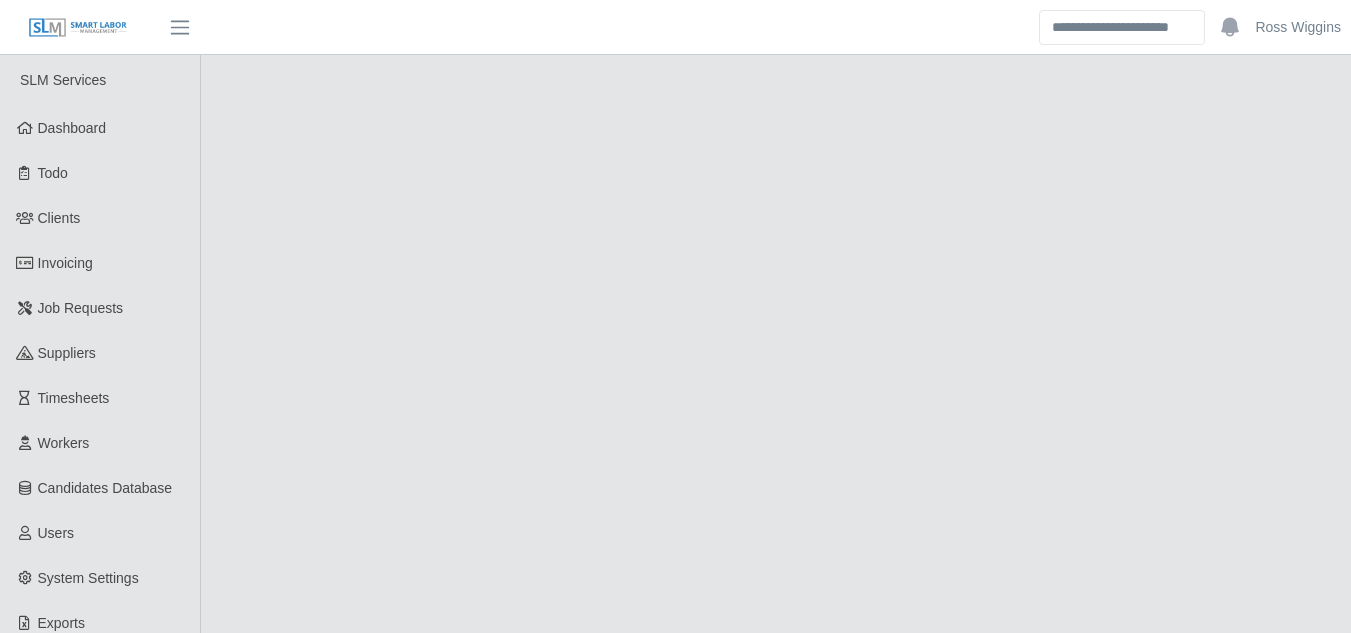 select on "******" 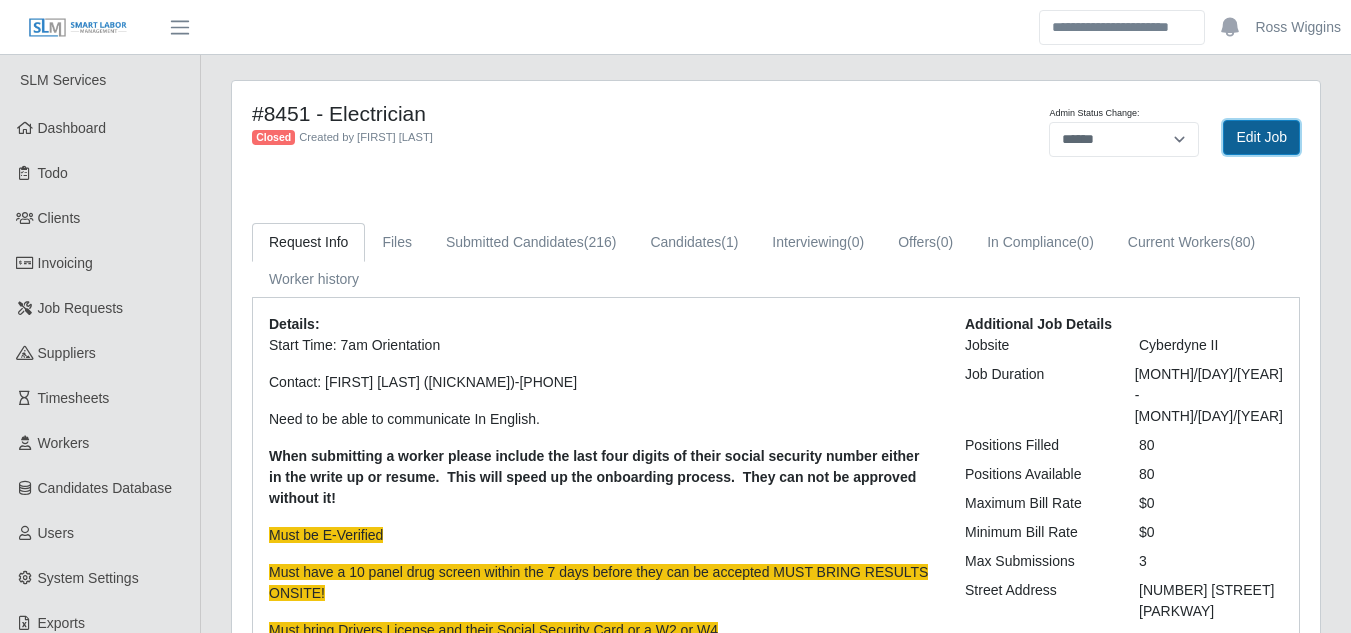 click on "Edit Job" at bounding box center [1261, 137] 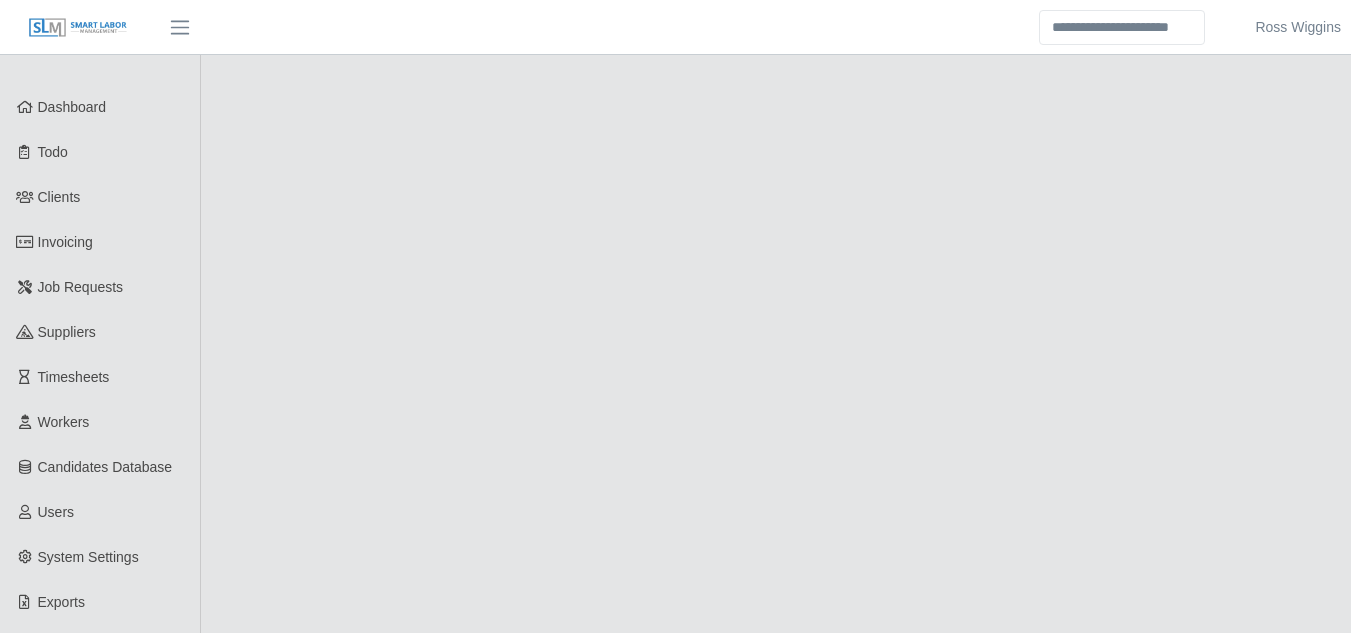 scroll, scrollTop: 0, scrollLeft: 0, axis: both 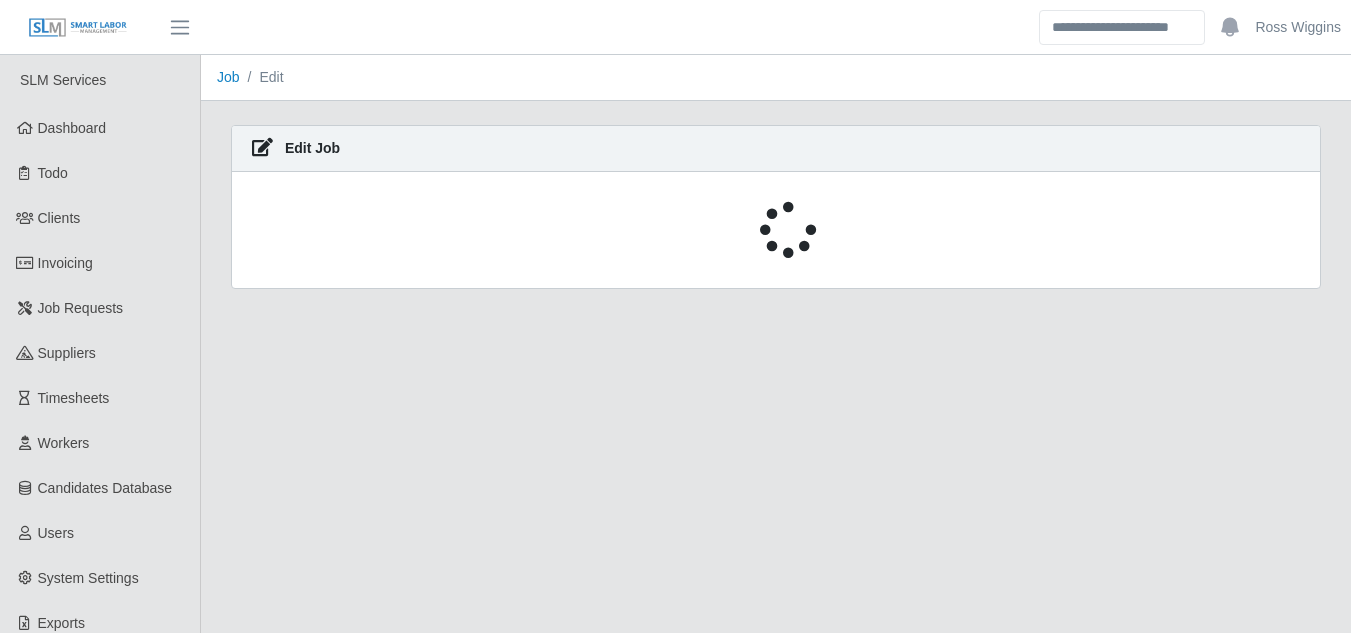 select on "******" 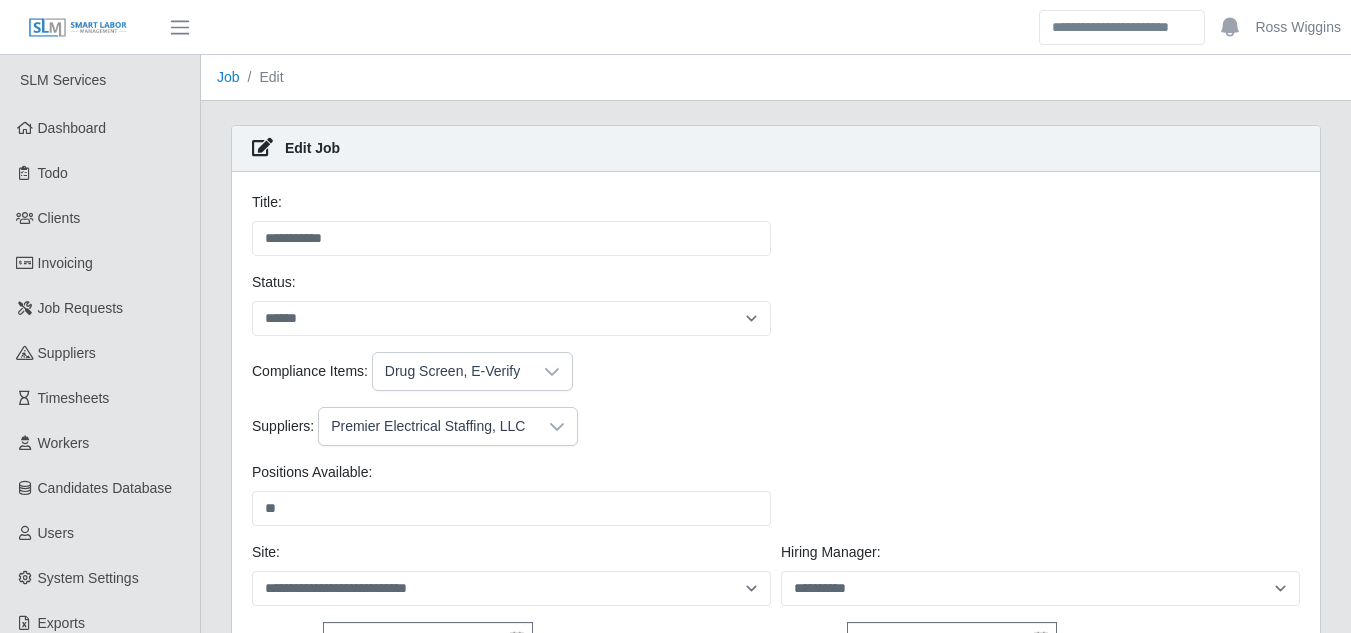 scroll, scrollTop: 0, scrollLeft: 0, axis: both 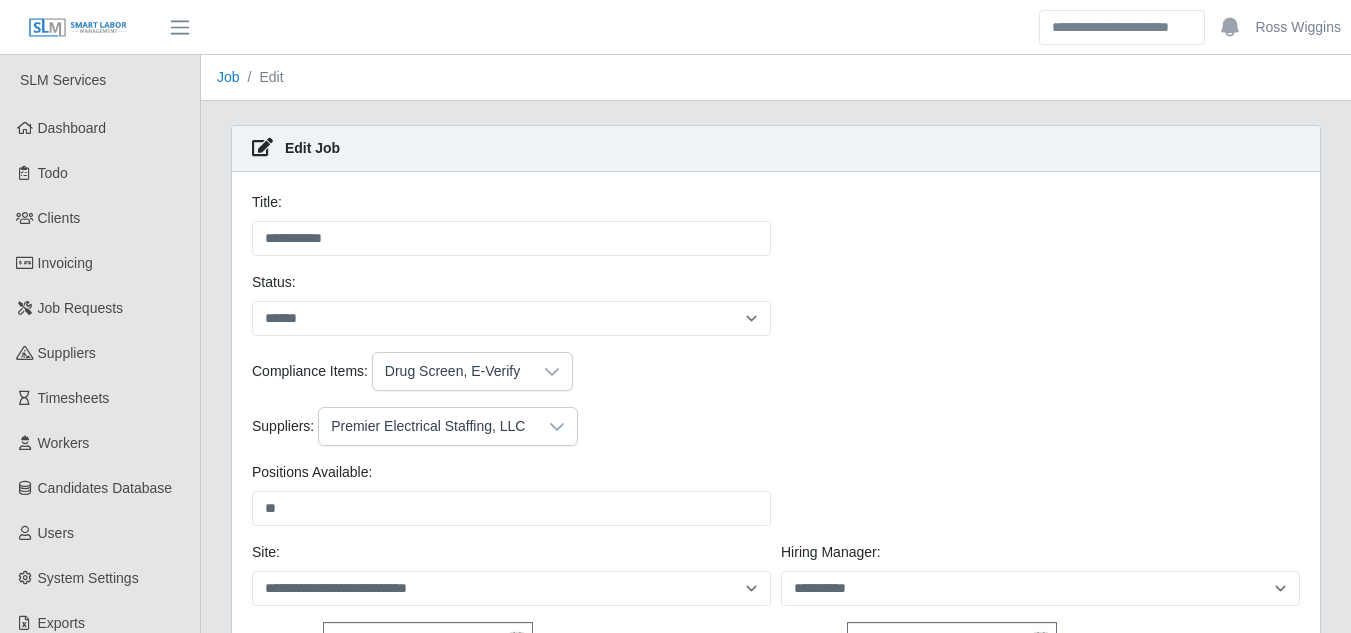 click on "Premier Electrical Staffing, LLC" at bounding box center [428, 426] 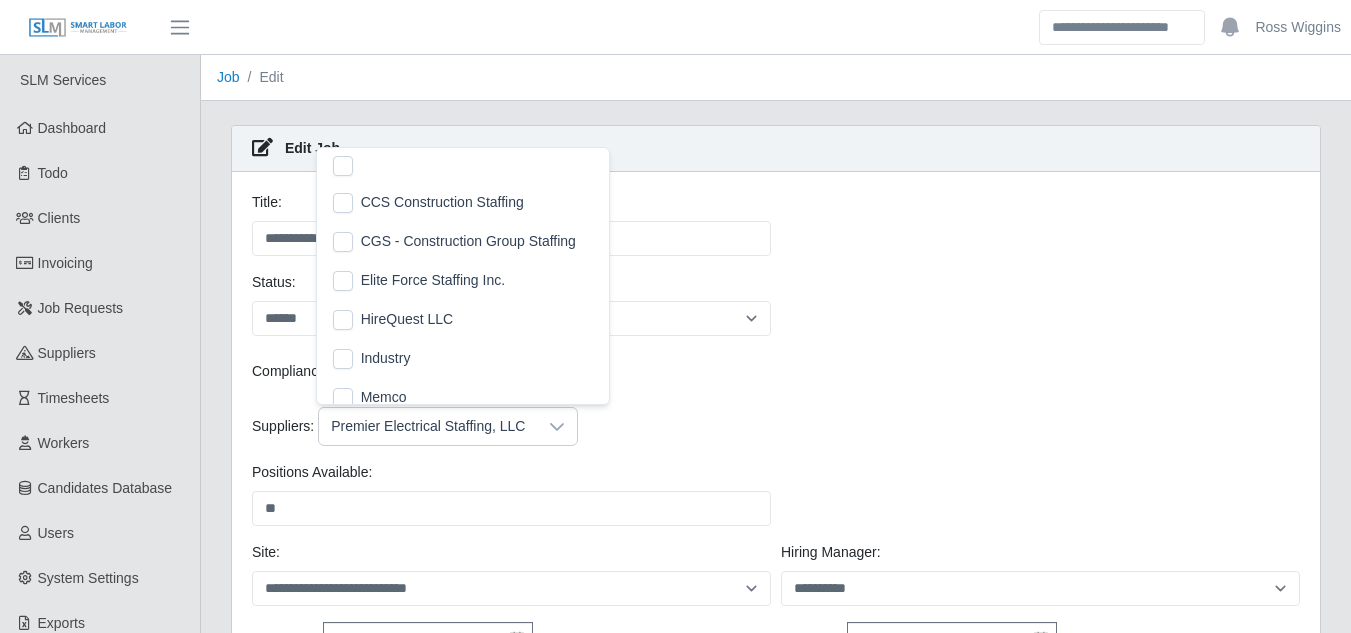 scroll, scrollTop: 129, scrollLeft: 0, axis: vertical 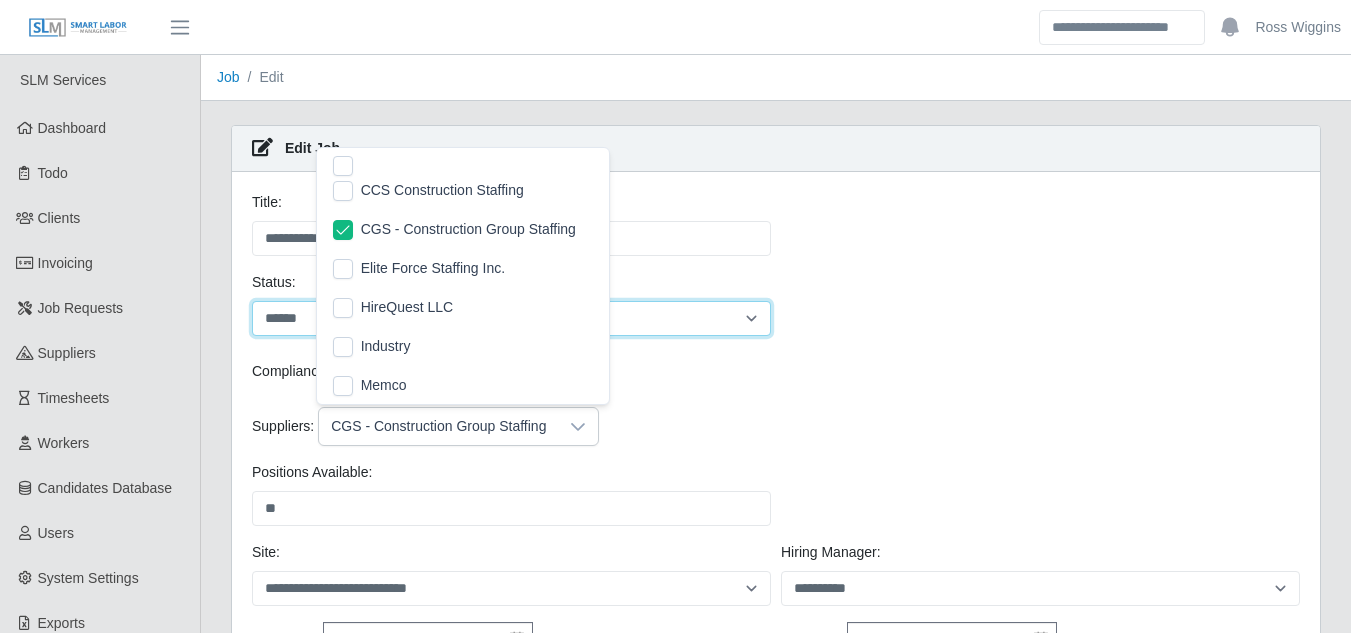 click on "**********" at bounding box center [511, 318] 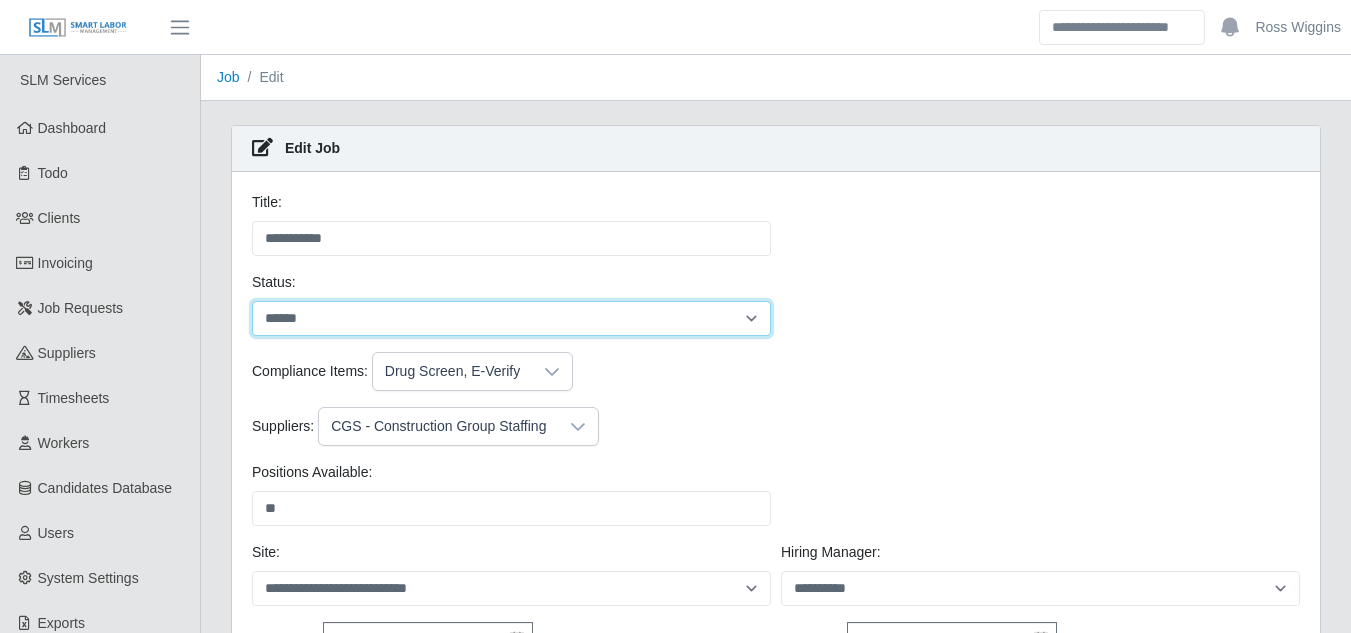 select on "****" 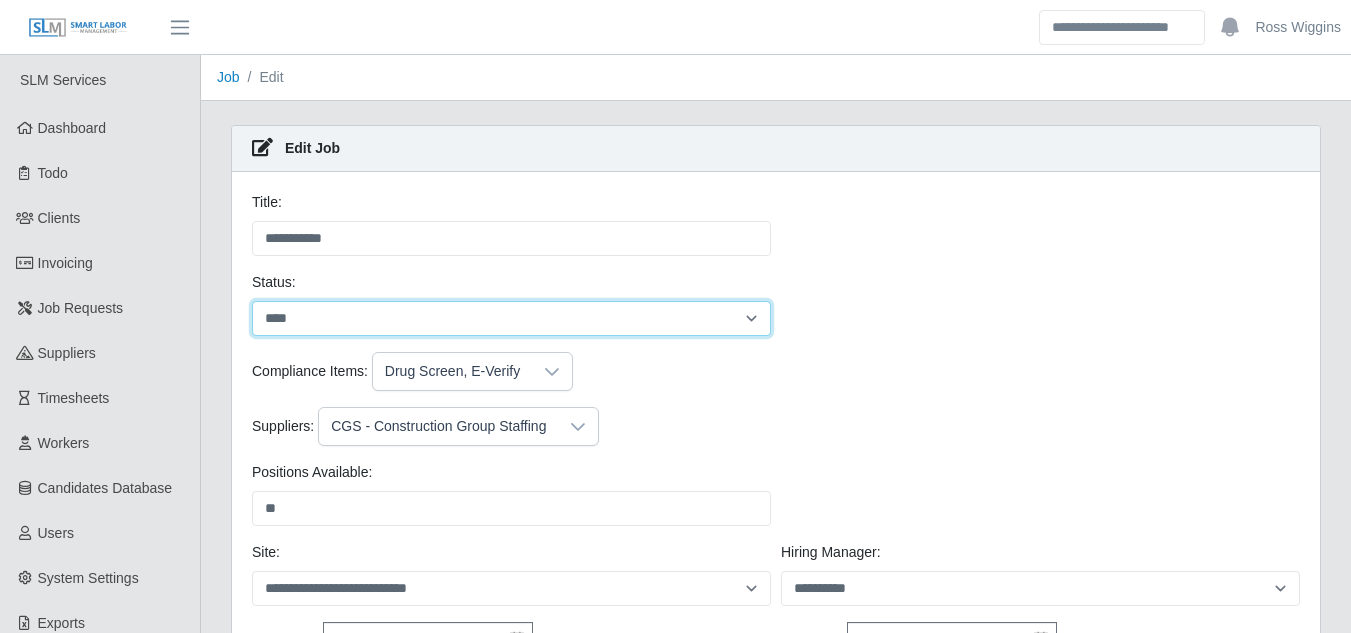 click on "**********" at bounding box center [511, 318] 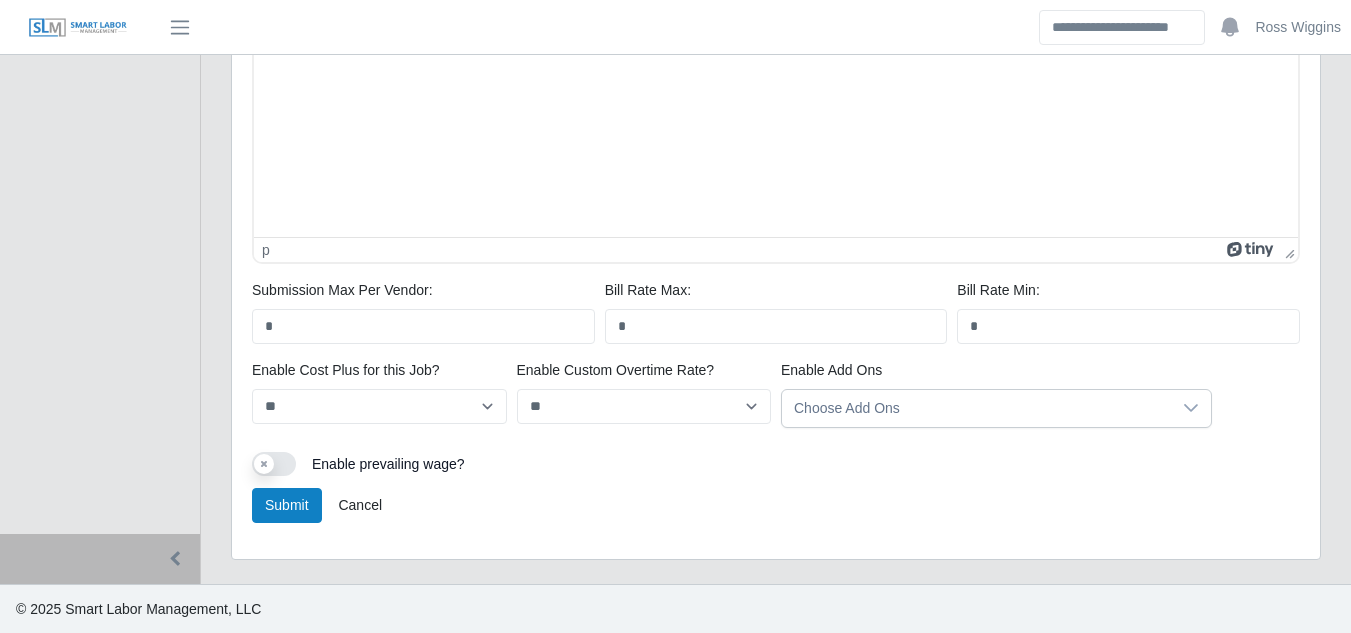 scroll, scrollTop: 1185, scrollLeft: 0, axis: vertical 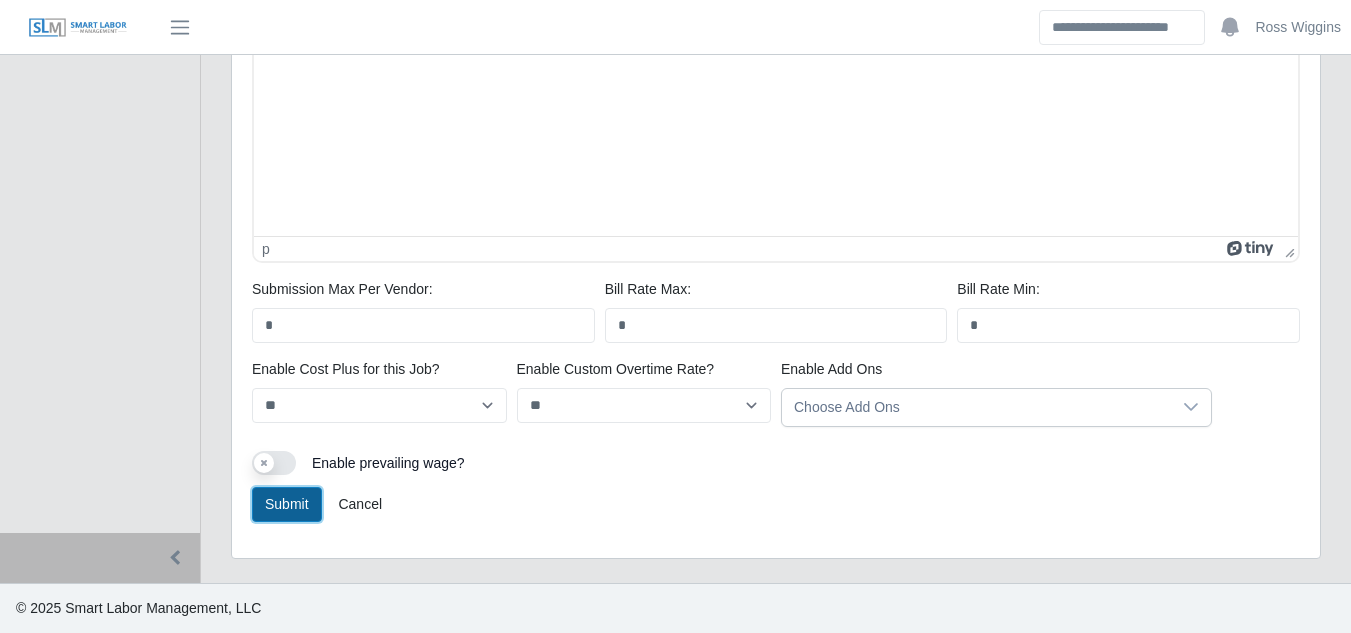 click on "Submit" at bounding box center [287, 504] 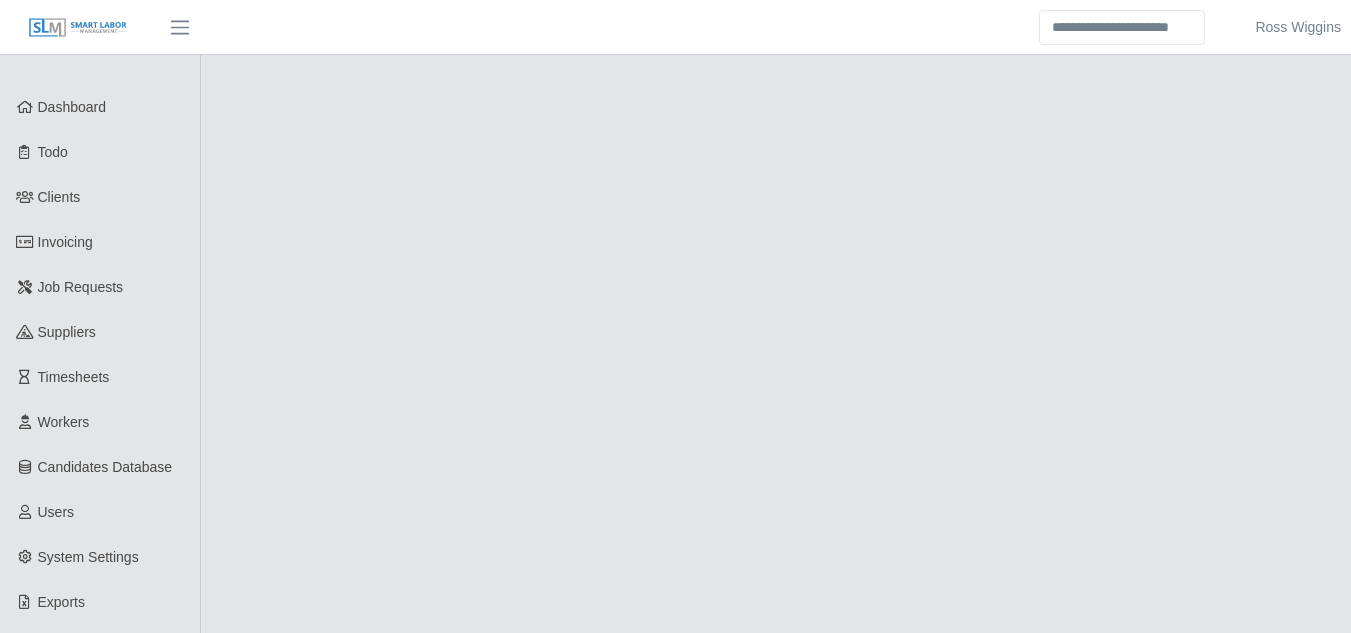 scroll, scrollTop: 0, scrollLeft: 0, axis: both 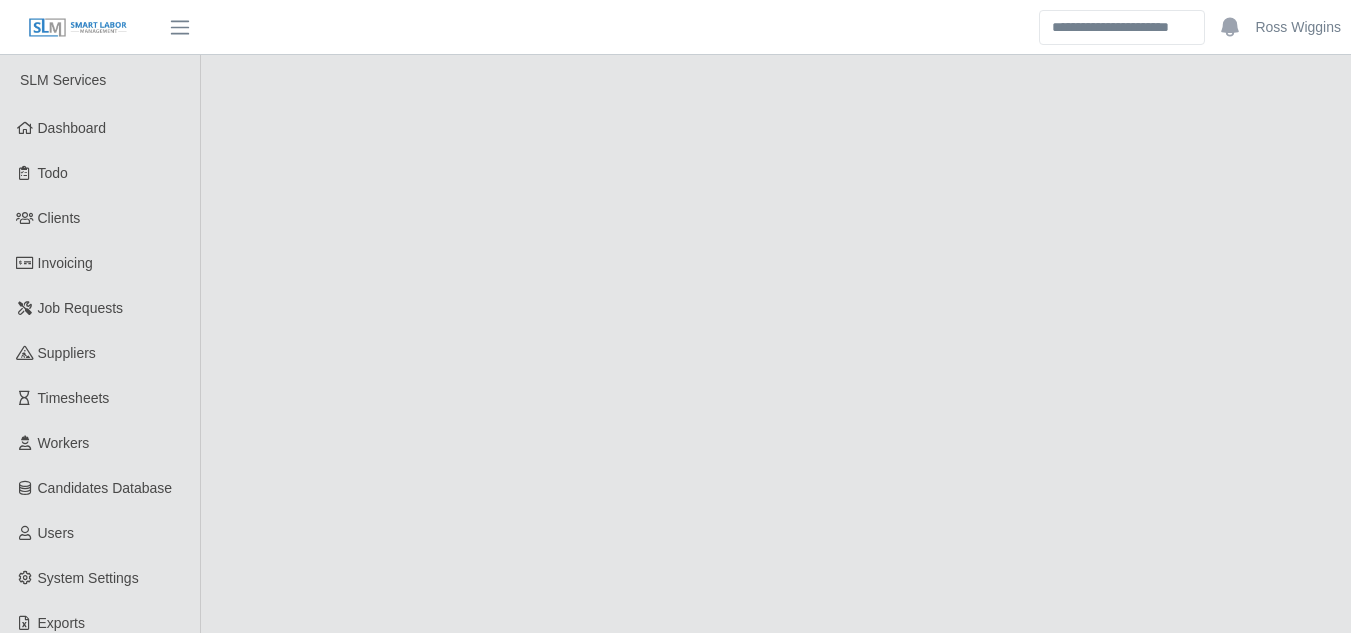 select on "****" 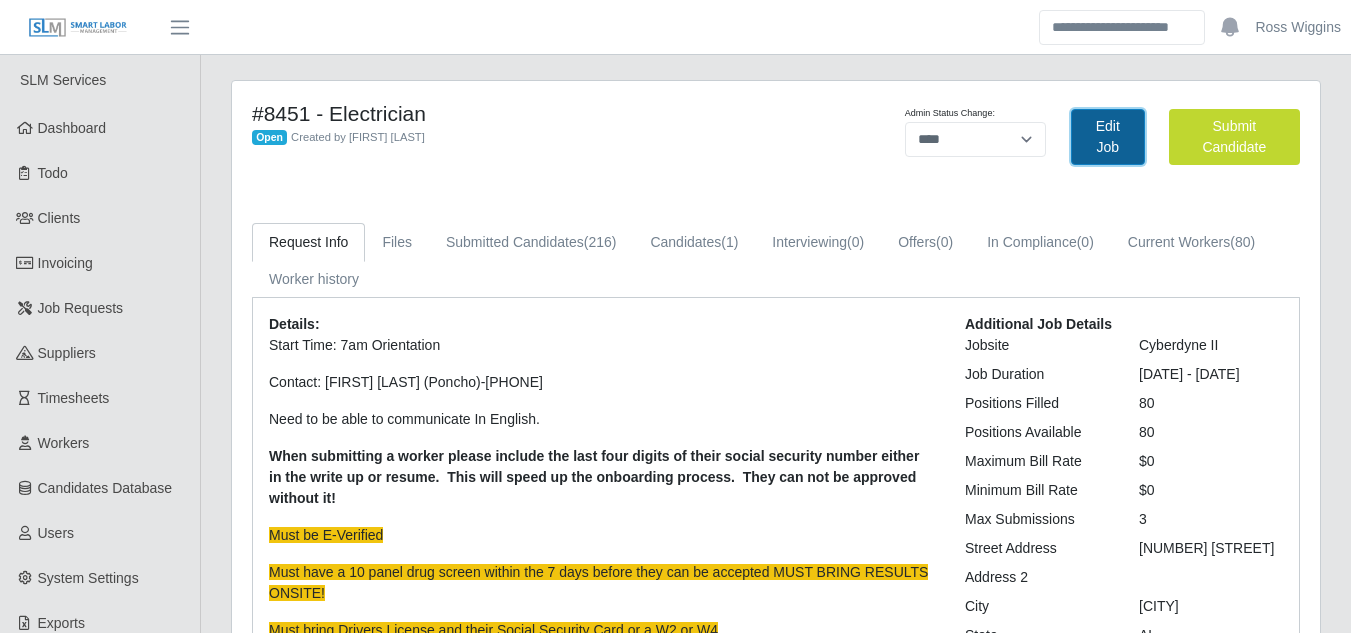 click on "Edit Job" at bounding box center (1108, 137) 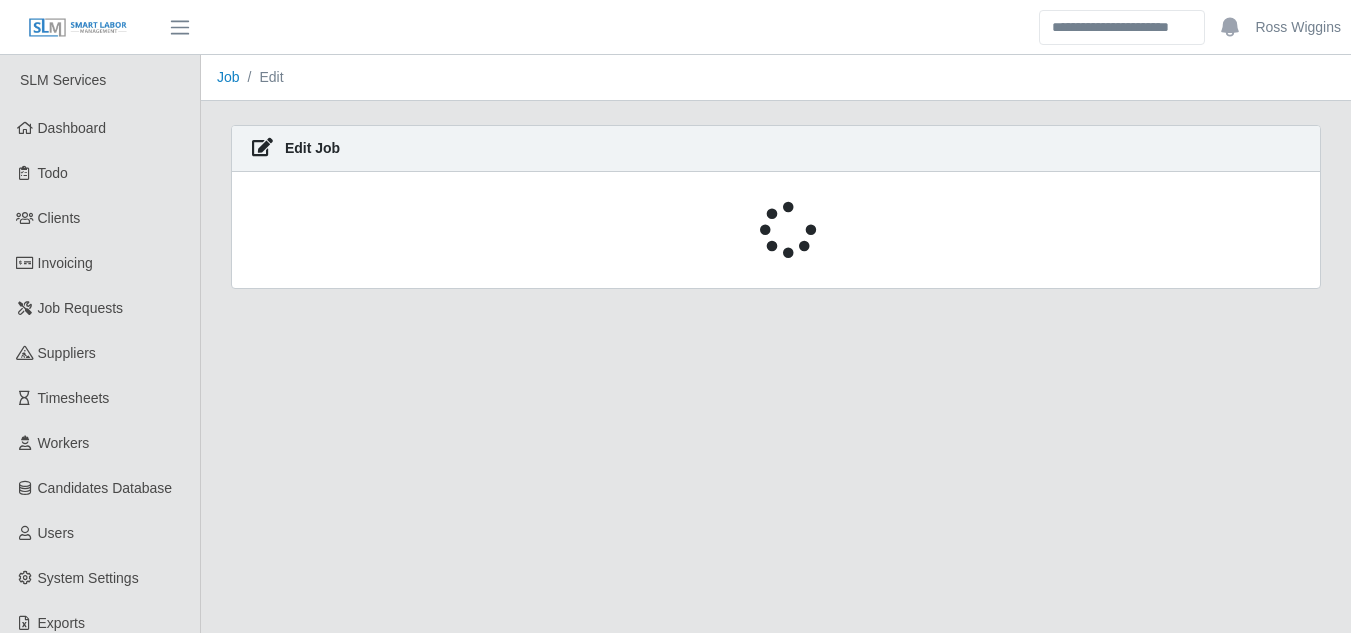 scroll, scrollTop: 0, scrollLeft: 0, axis: both 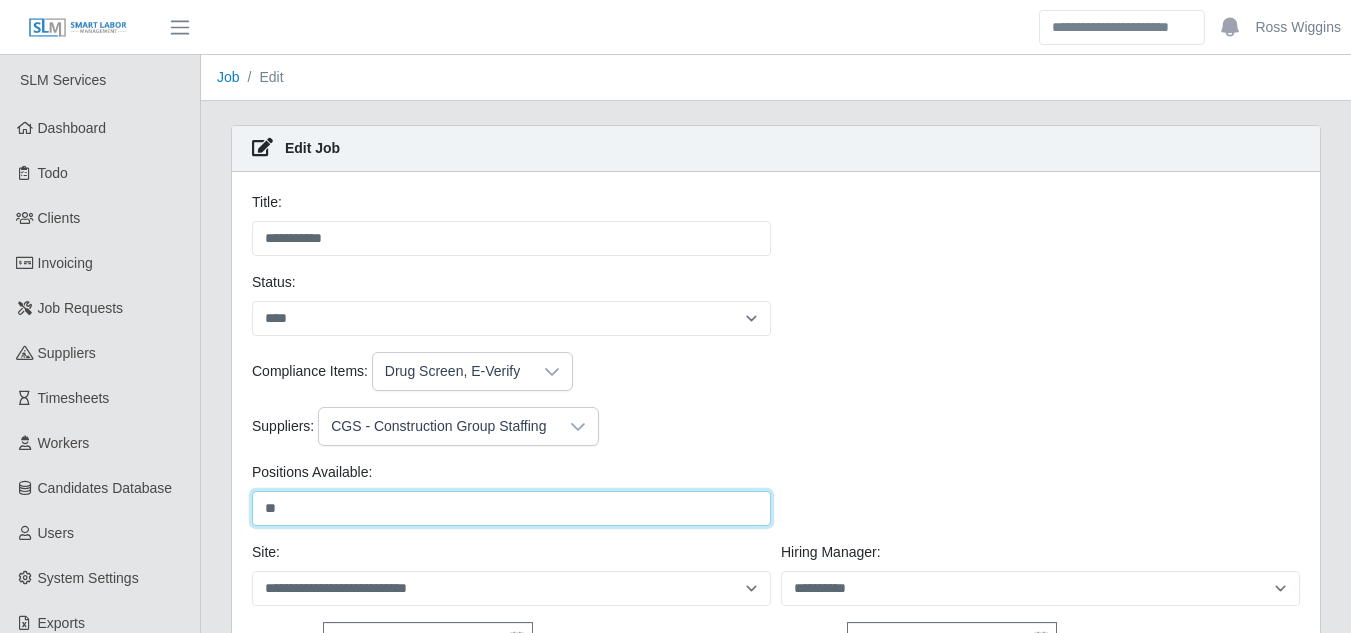 click on "**" at bounding box center (511, 508) 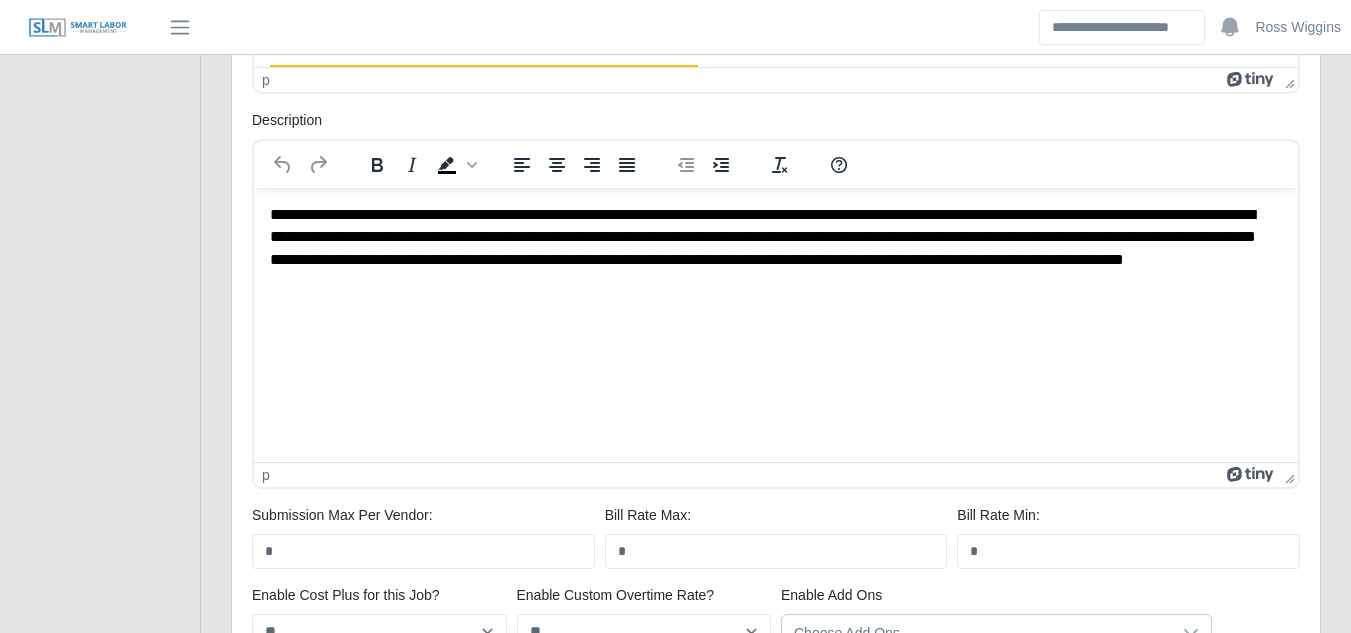 scroll, scrollTop: 1185, scrollLeft: 0, axis: vertical 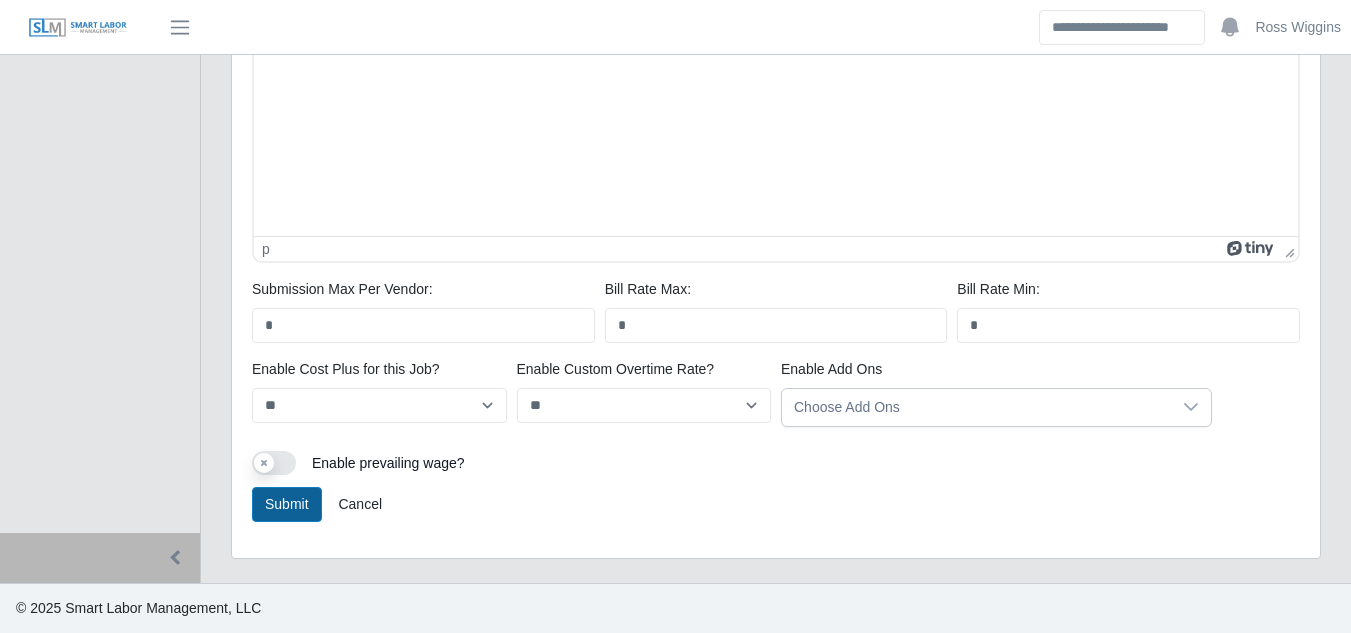 type on "**" 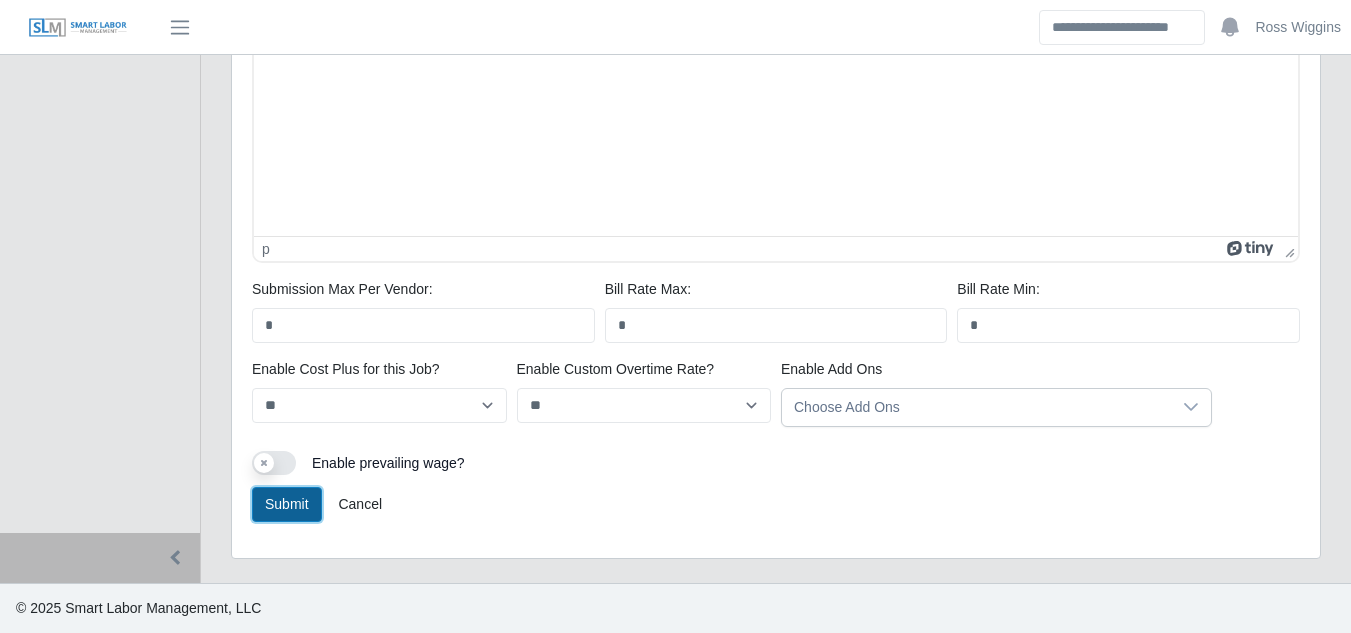 click on "Submit" at bounding box center [287, 504] 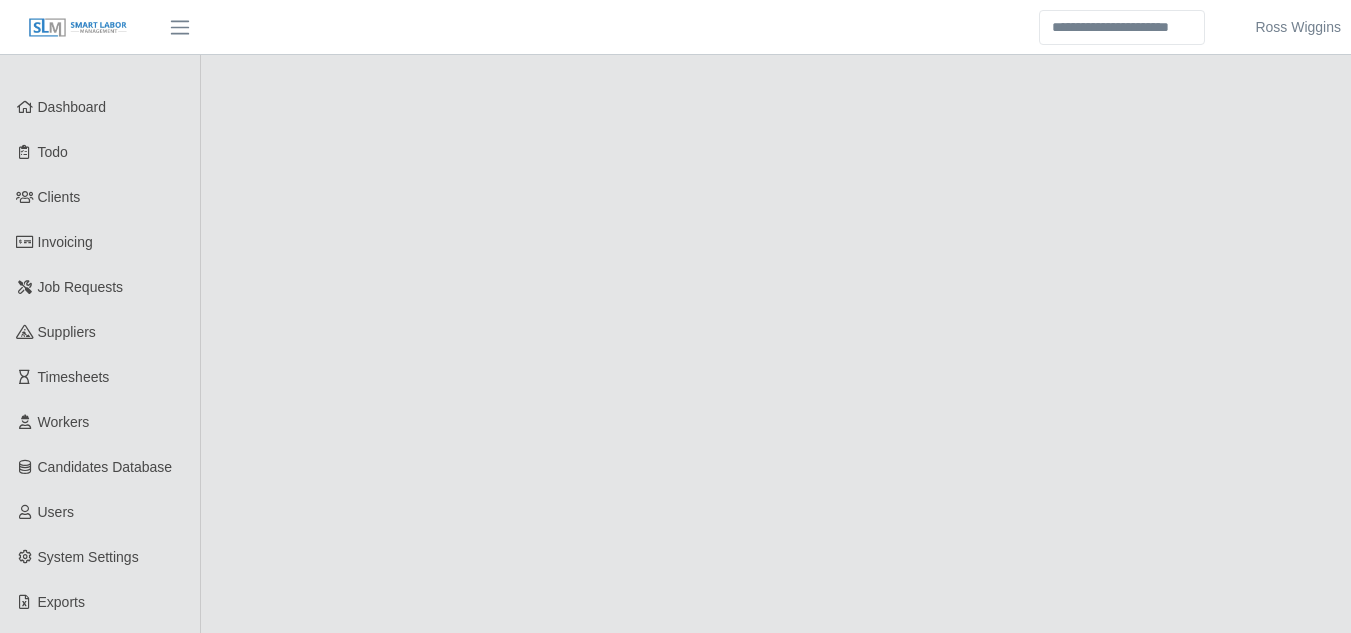 scroll, scrollTop: 0, scrollLeft: 0, axis: both 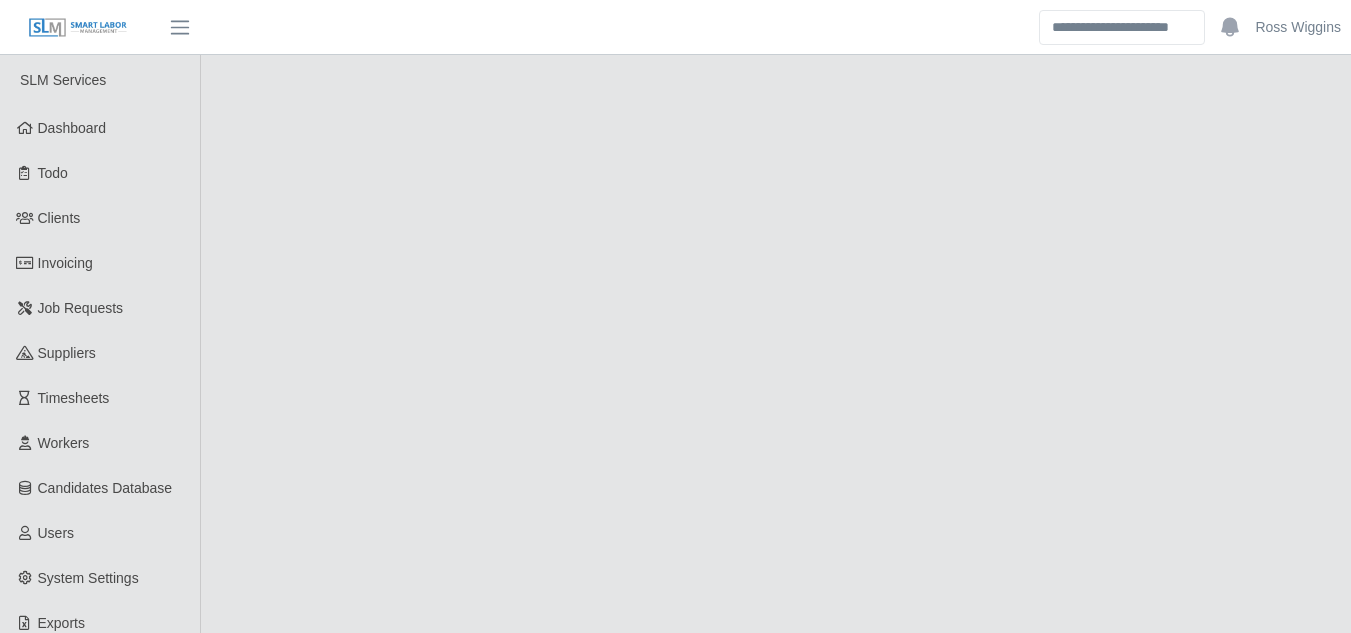 select on "****" 